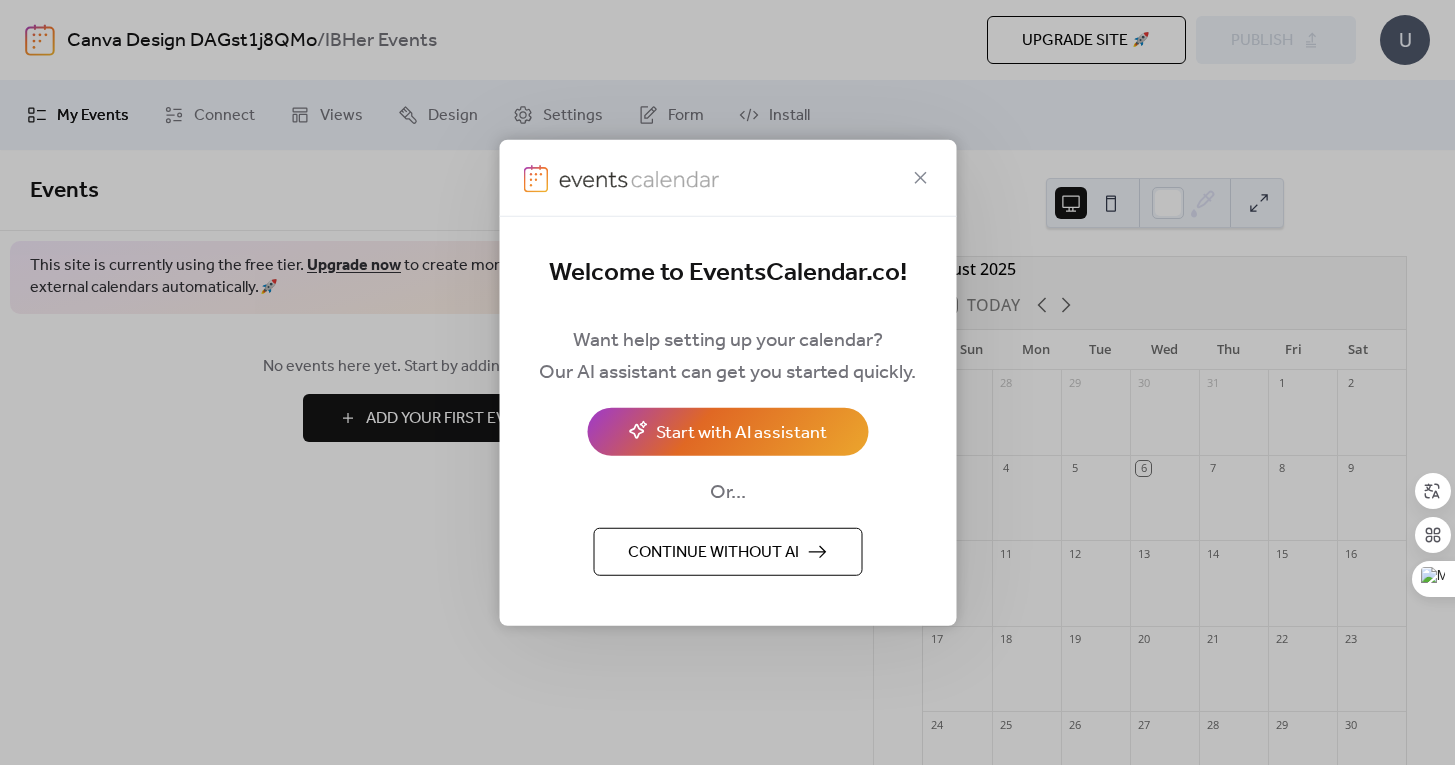 scroll, scrollTop: 0, scrollLeft: 0, axis: both 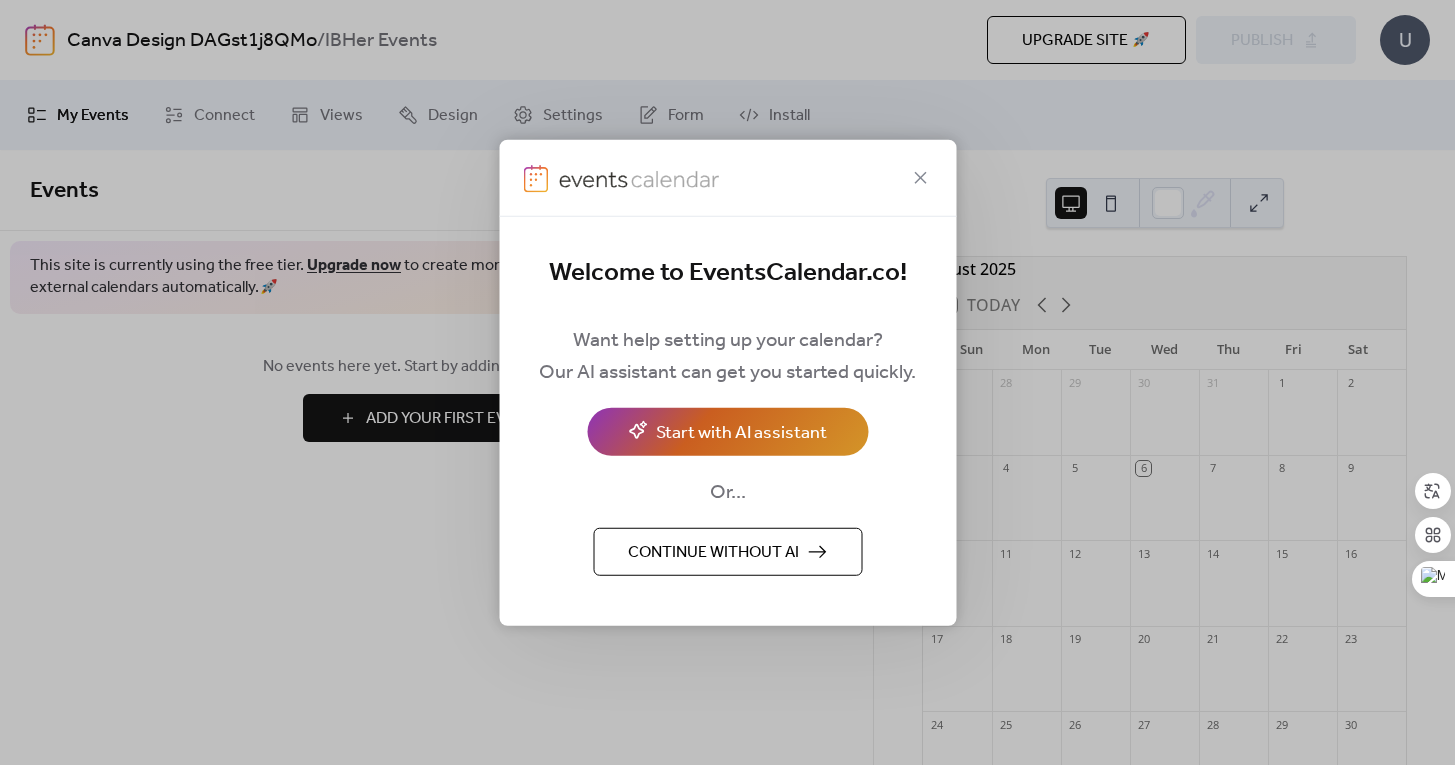 click on "Start with AI assistant" at bounding box center (741, 433) 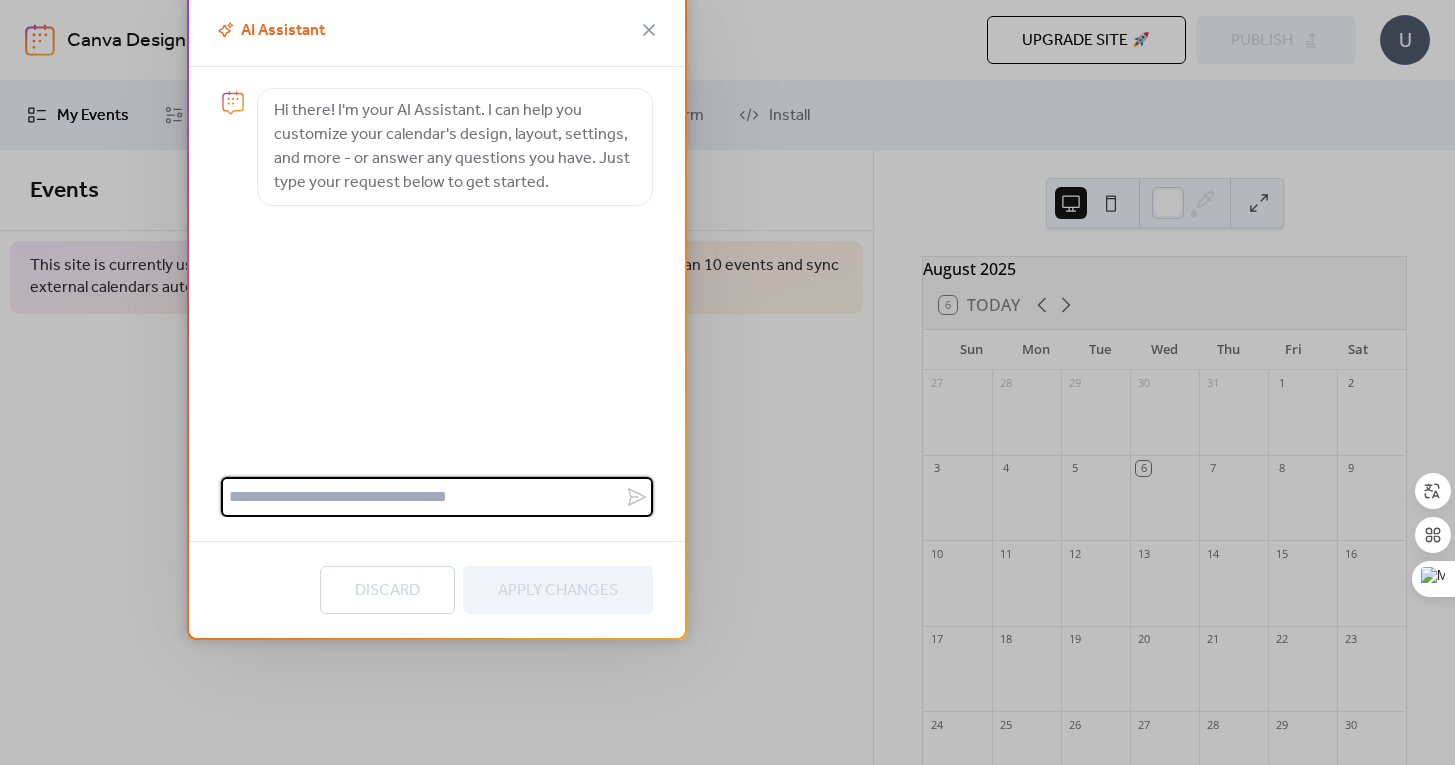 click at bounding box center (423, 497) 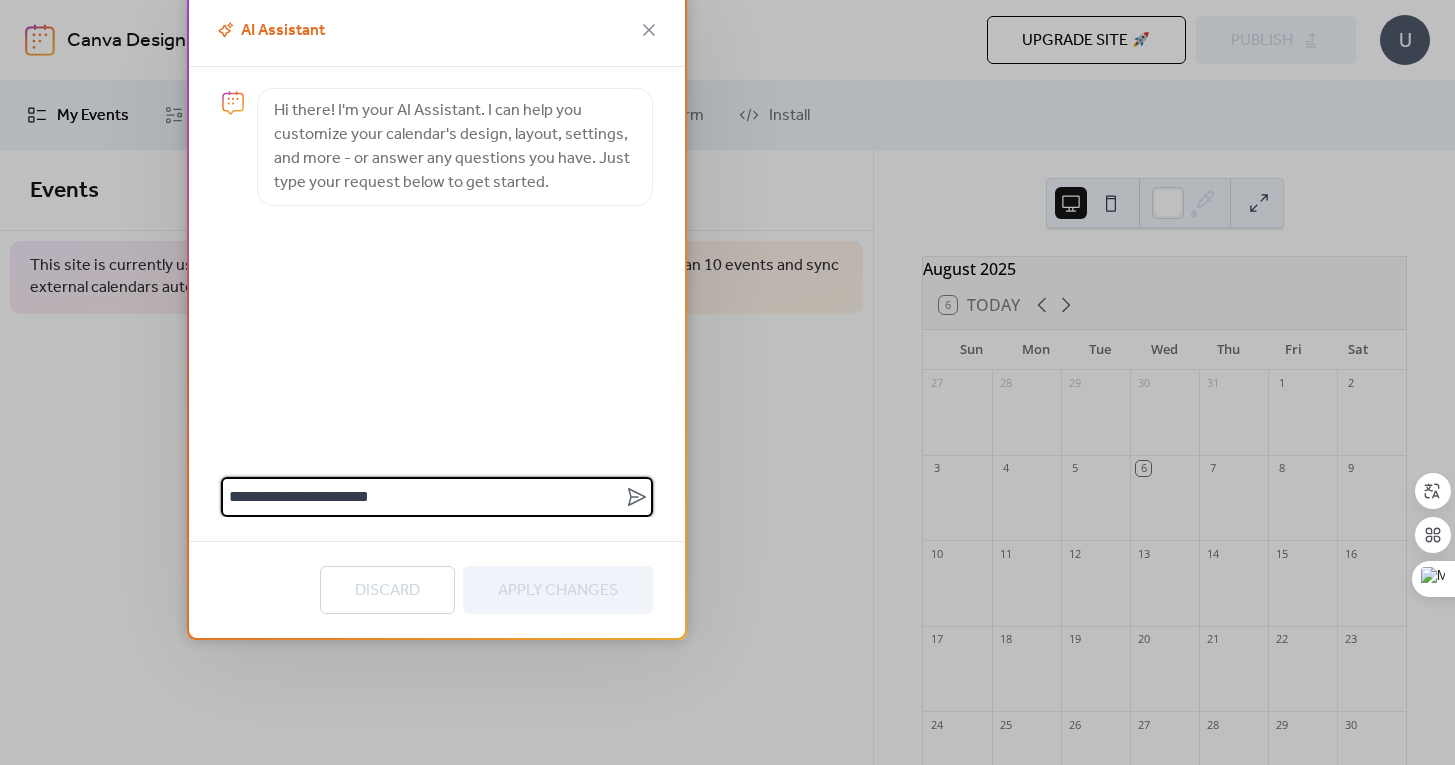 type on "**********" 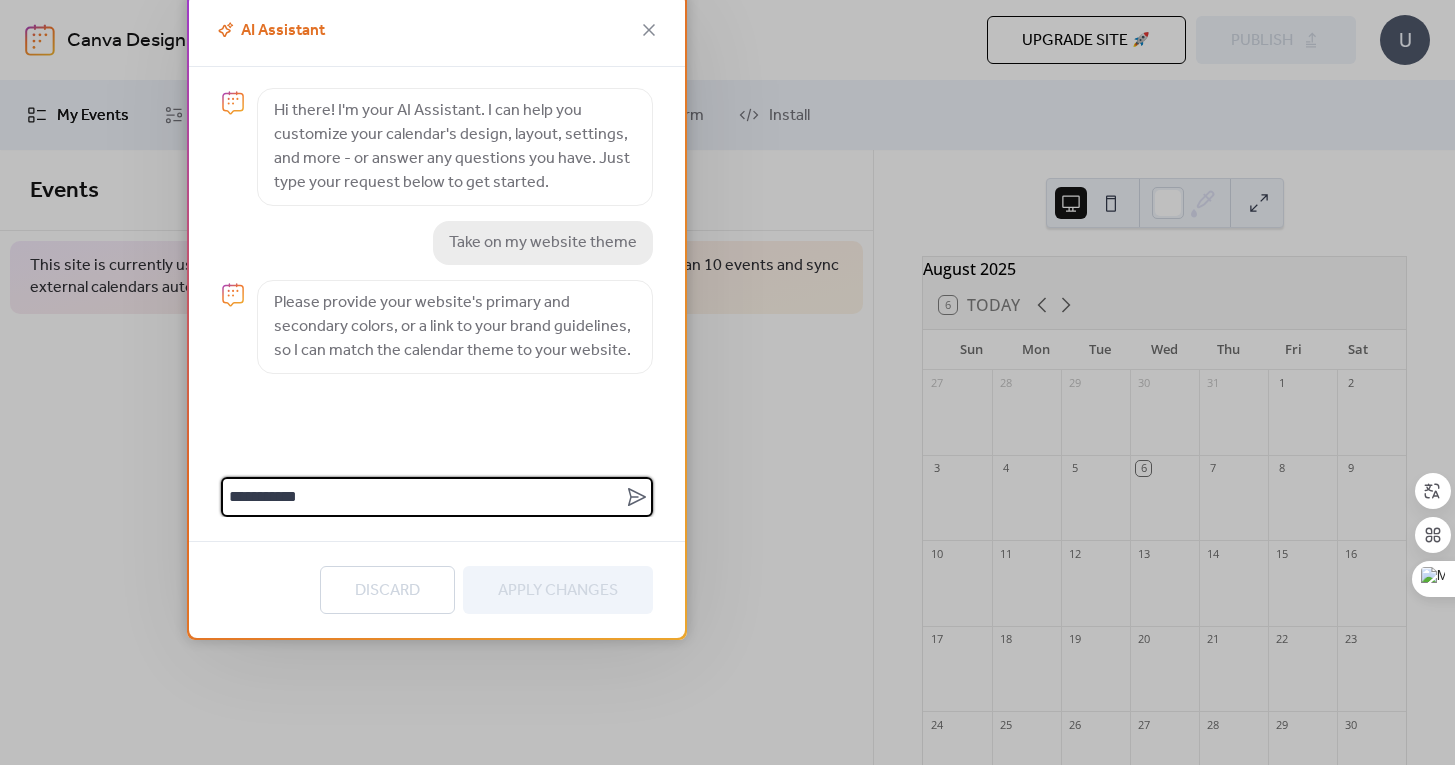 type on "**********" 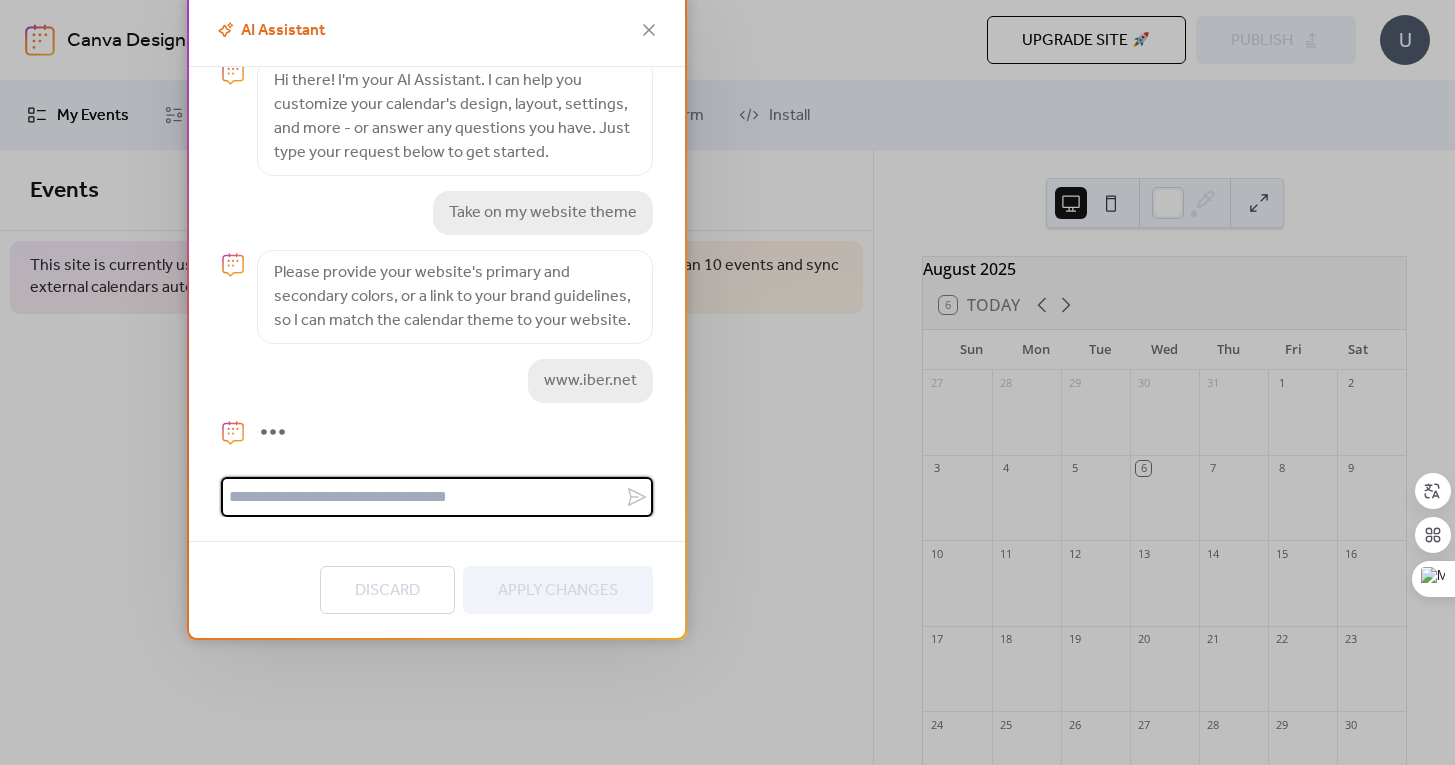 scroll, scrollTop: 145, scrollLeft: 0, axis: vertical 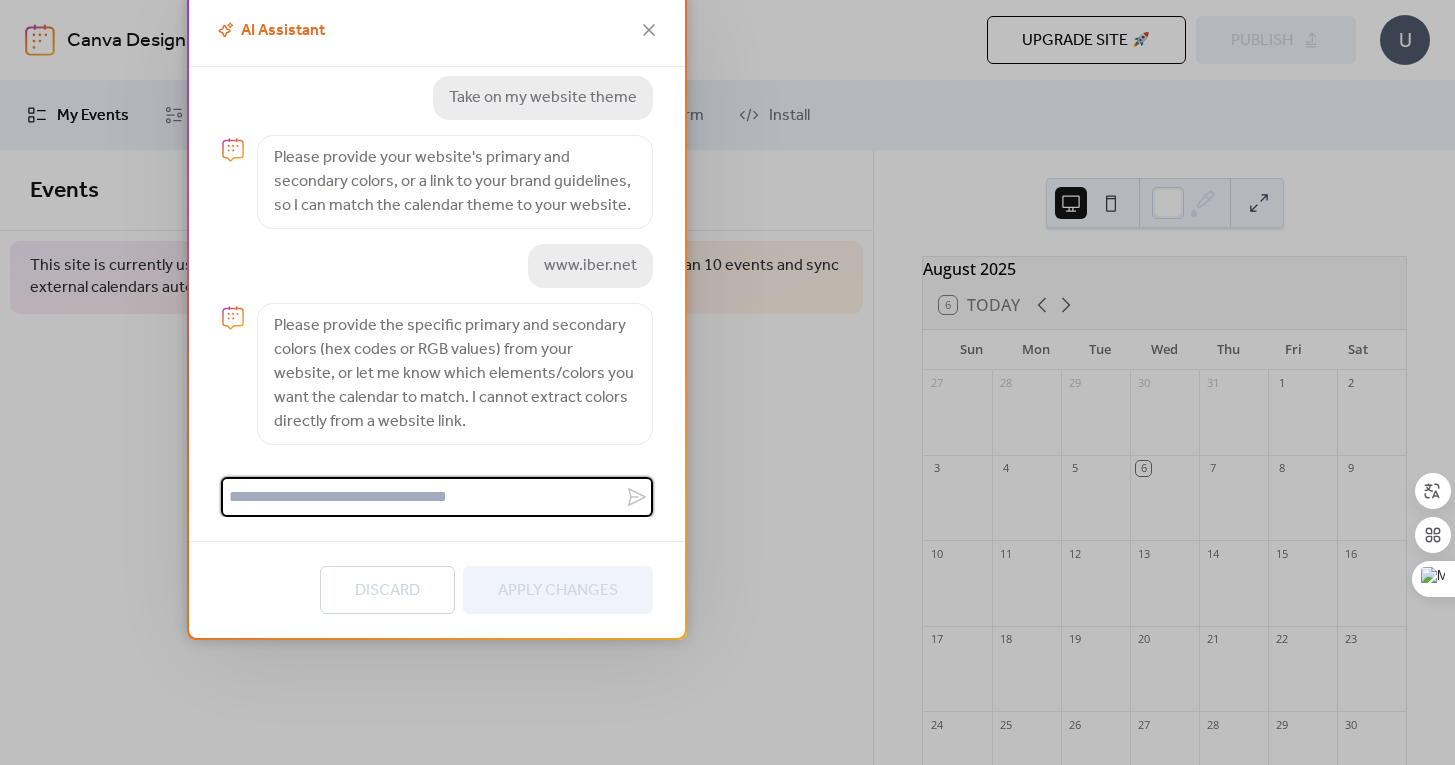 click at bounding box center (423, 497) 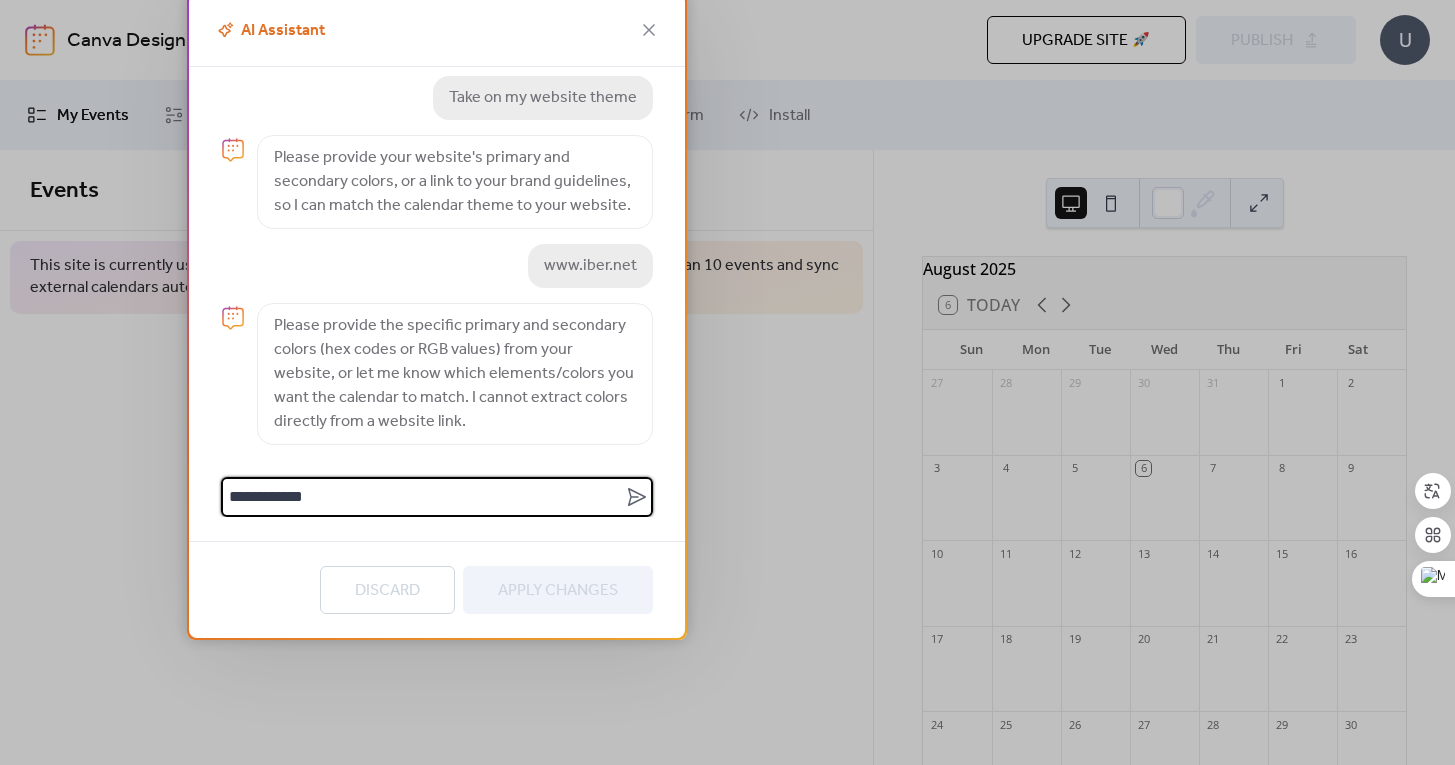type on "**********" 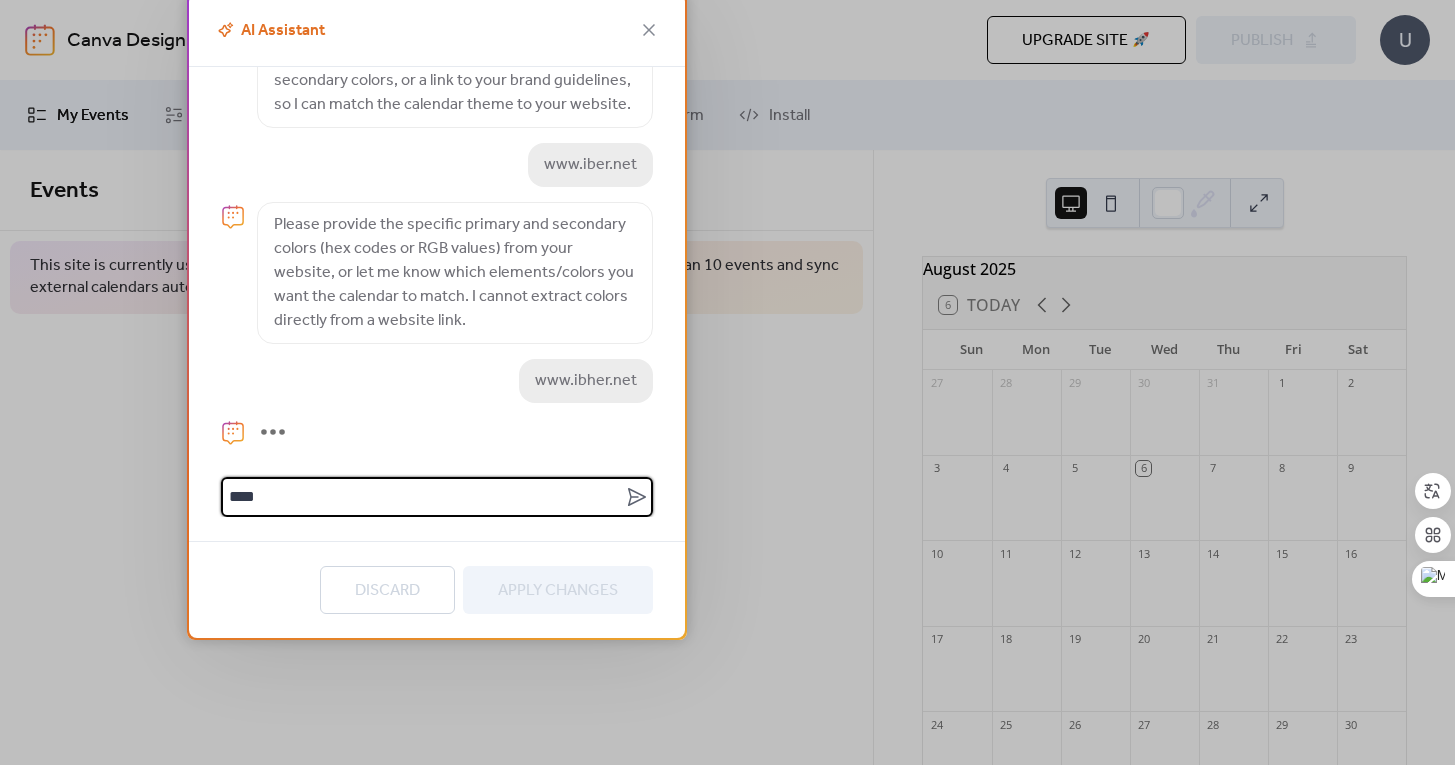 scroll, scrollTop: 337, scrollLeft: 0, axis: vertical 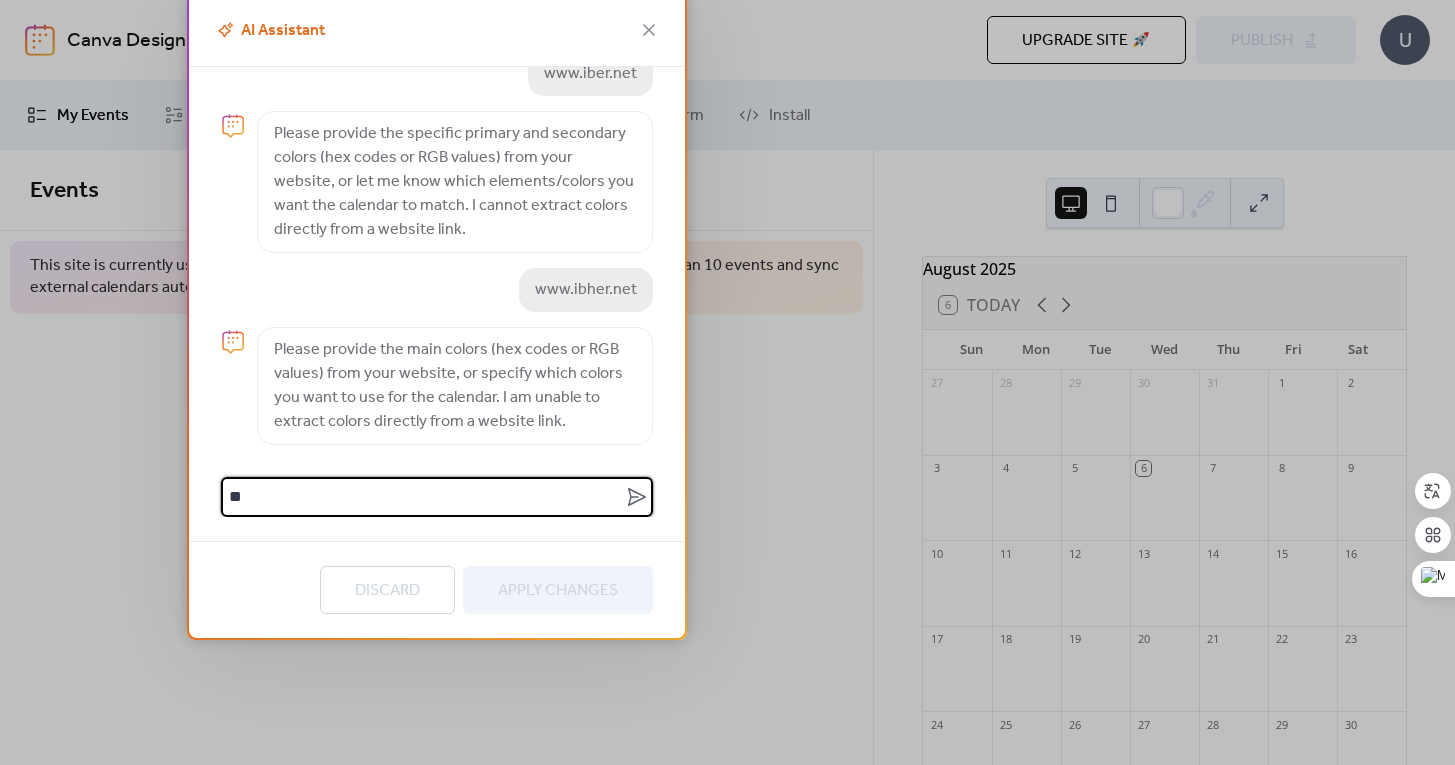 type on "*" 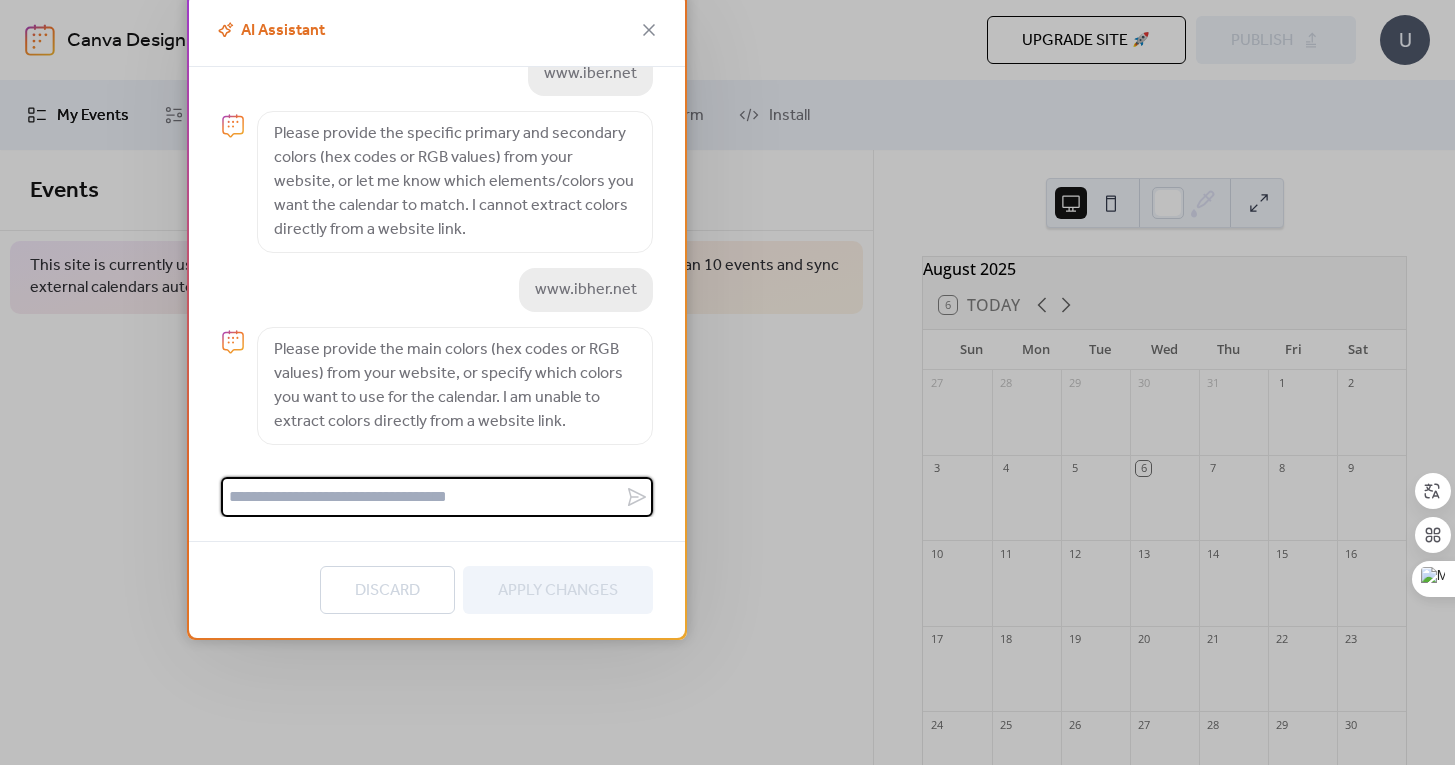 click at bounding box center [423, 497] 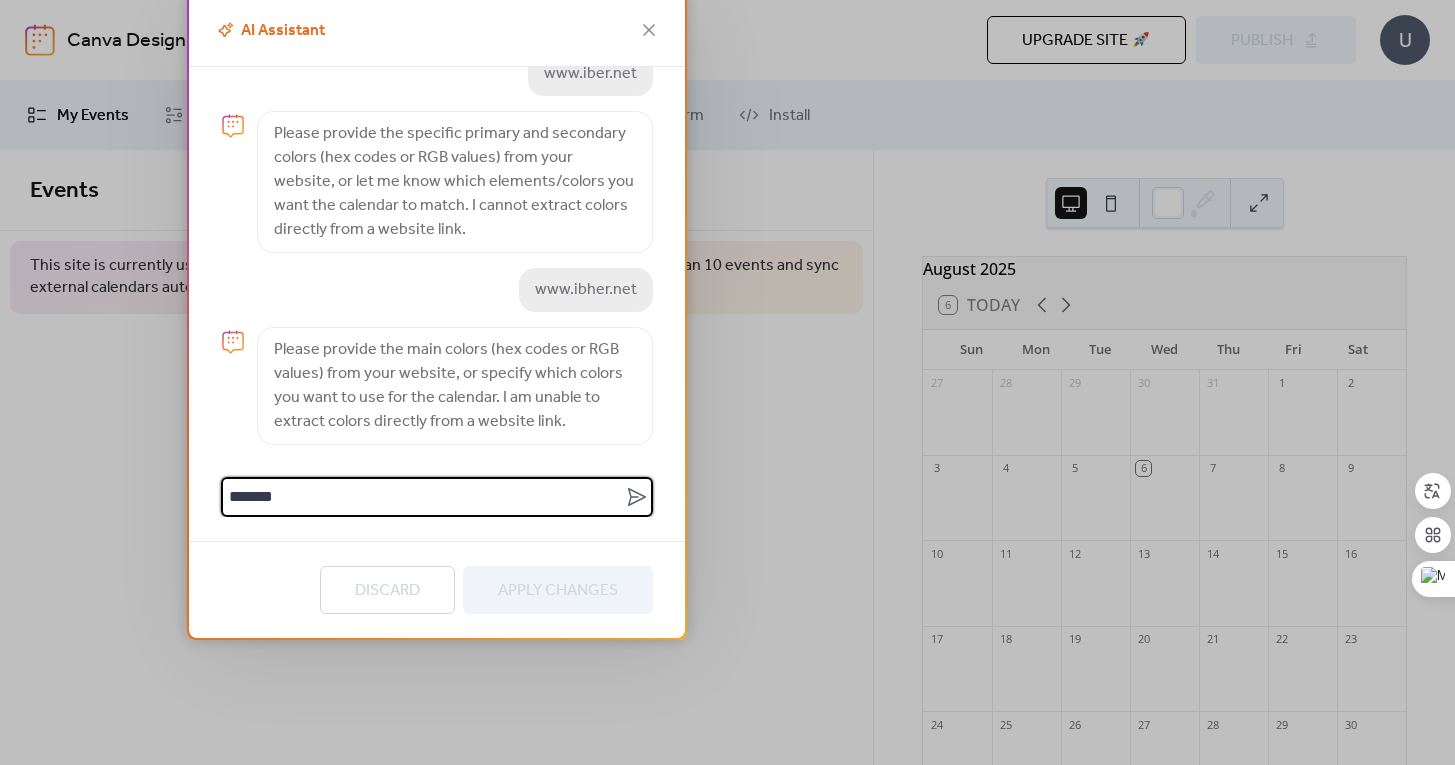 click on "*******" at bounding box center (423, 497) 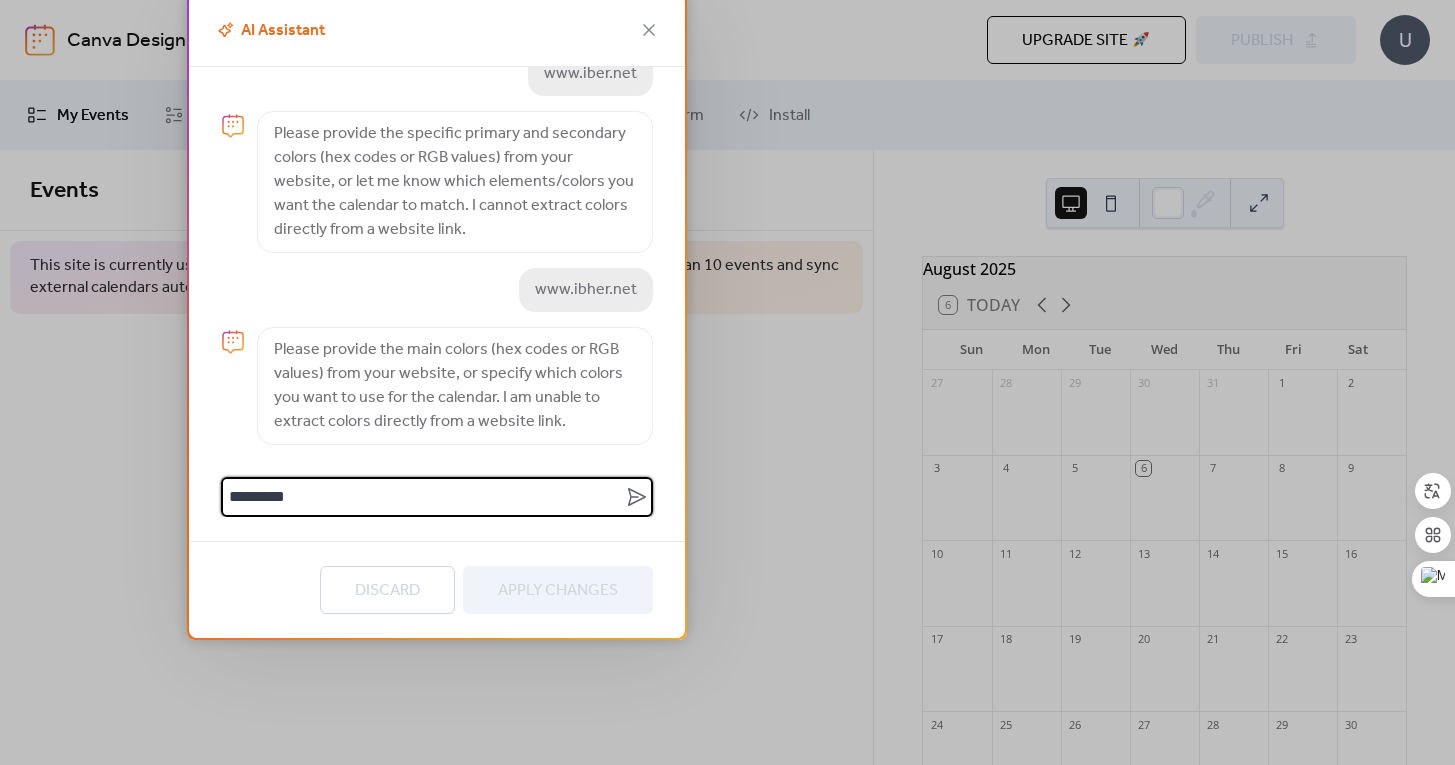 paste on "********" 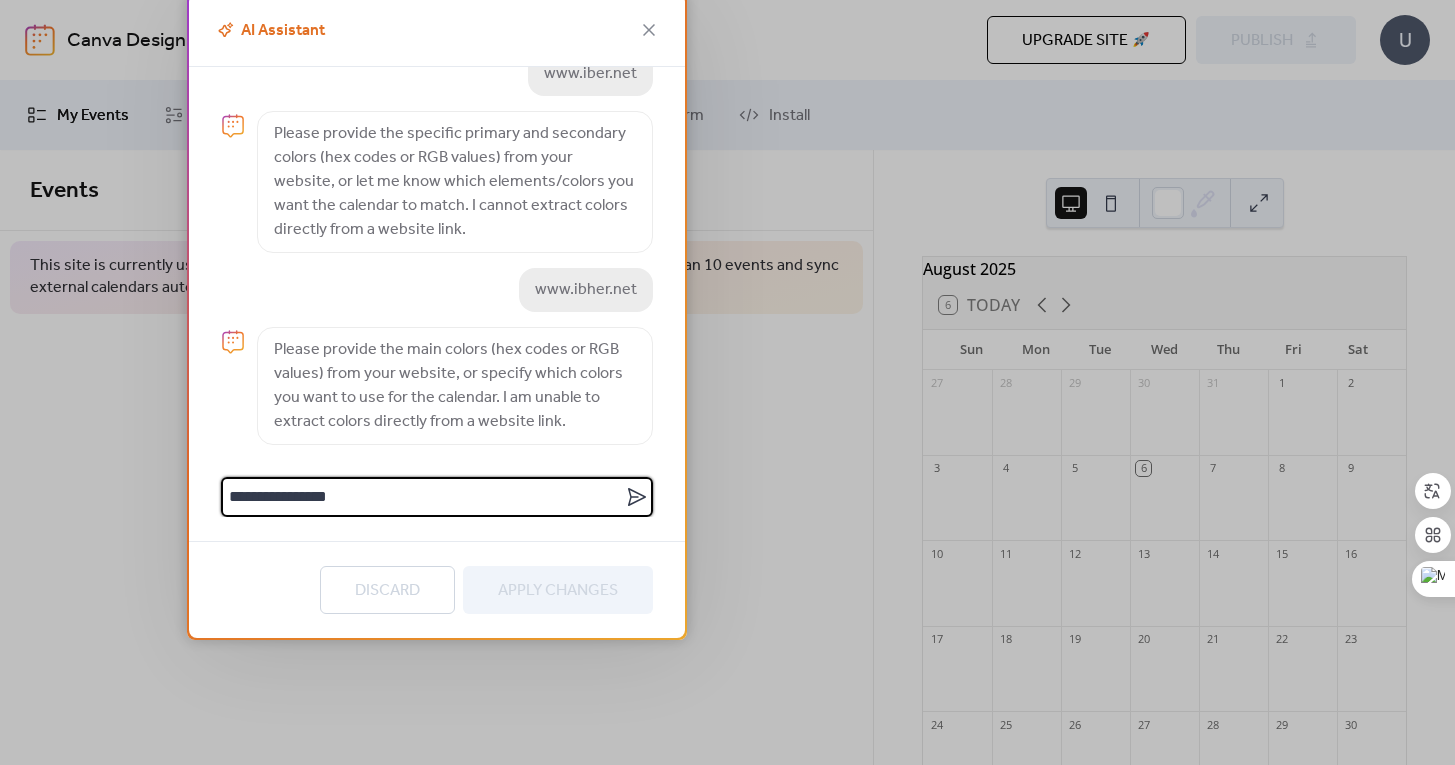 type on "**********" 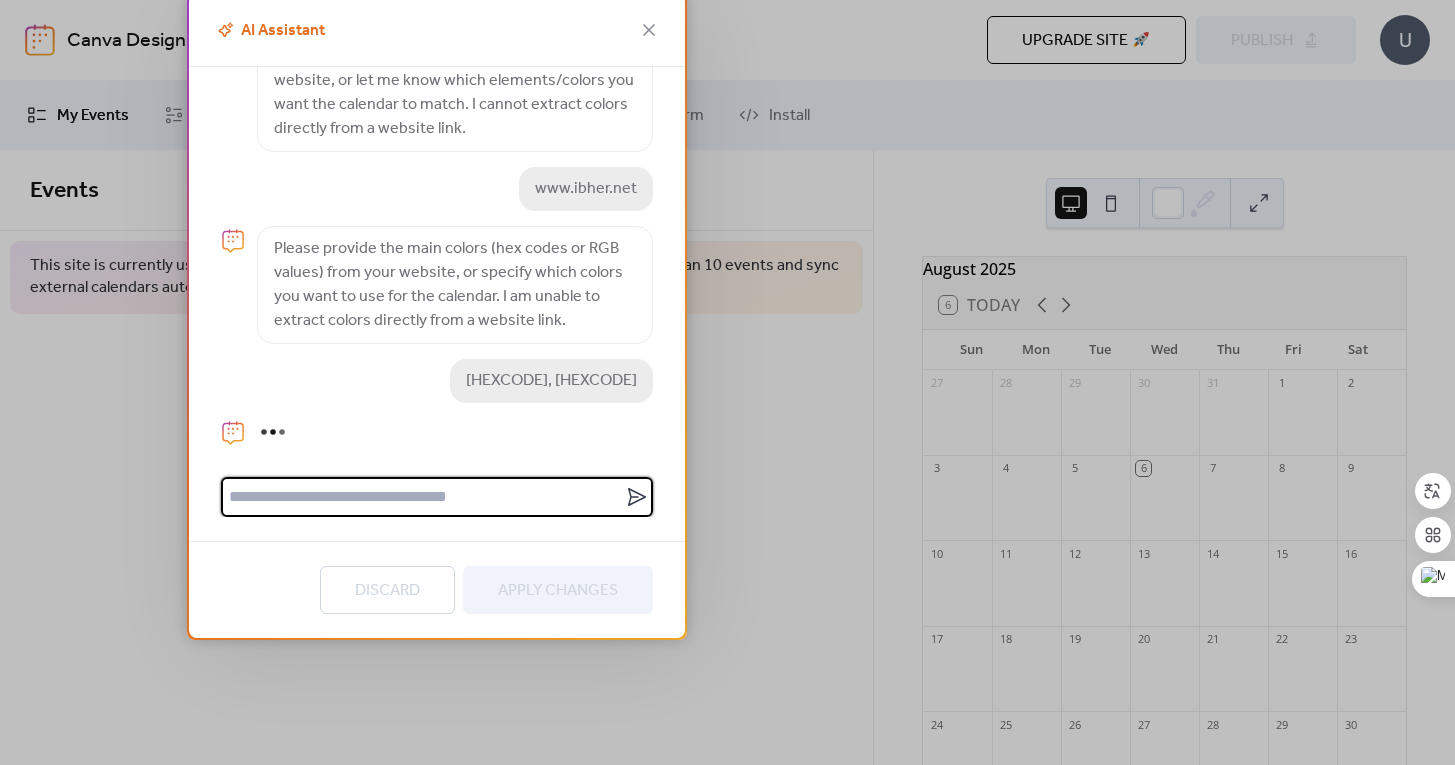 scroll, scrollTop: 481, scrollLeft: 0, axis: vertical 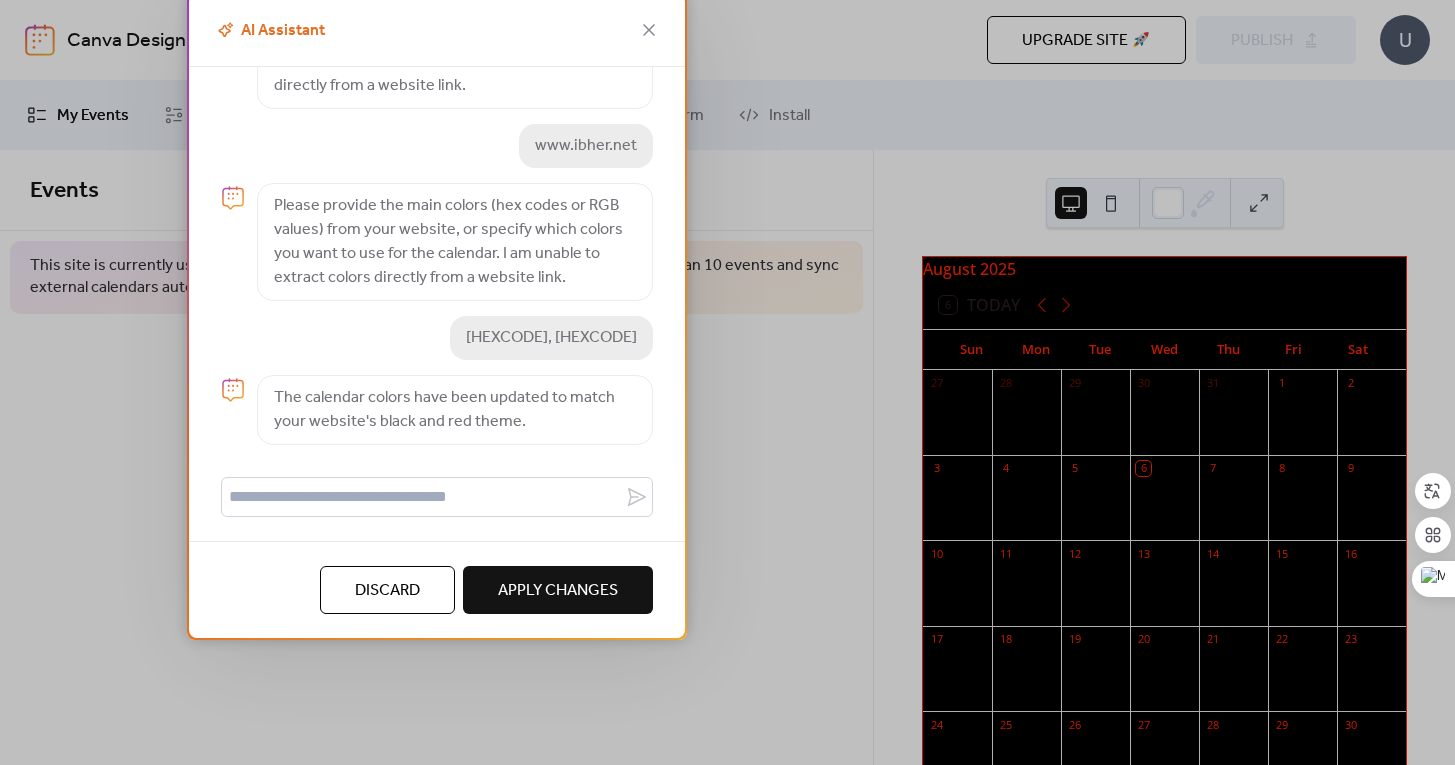 click on "Apply Changes" at bounding box center [558, 591] 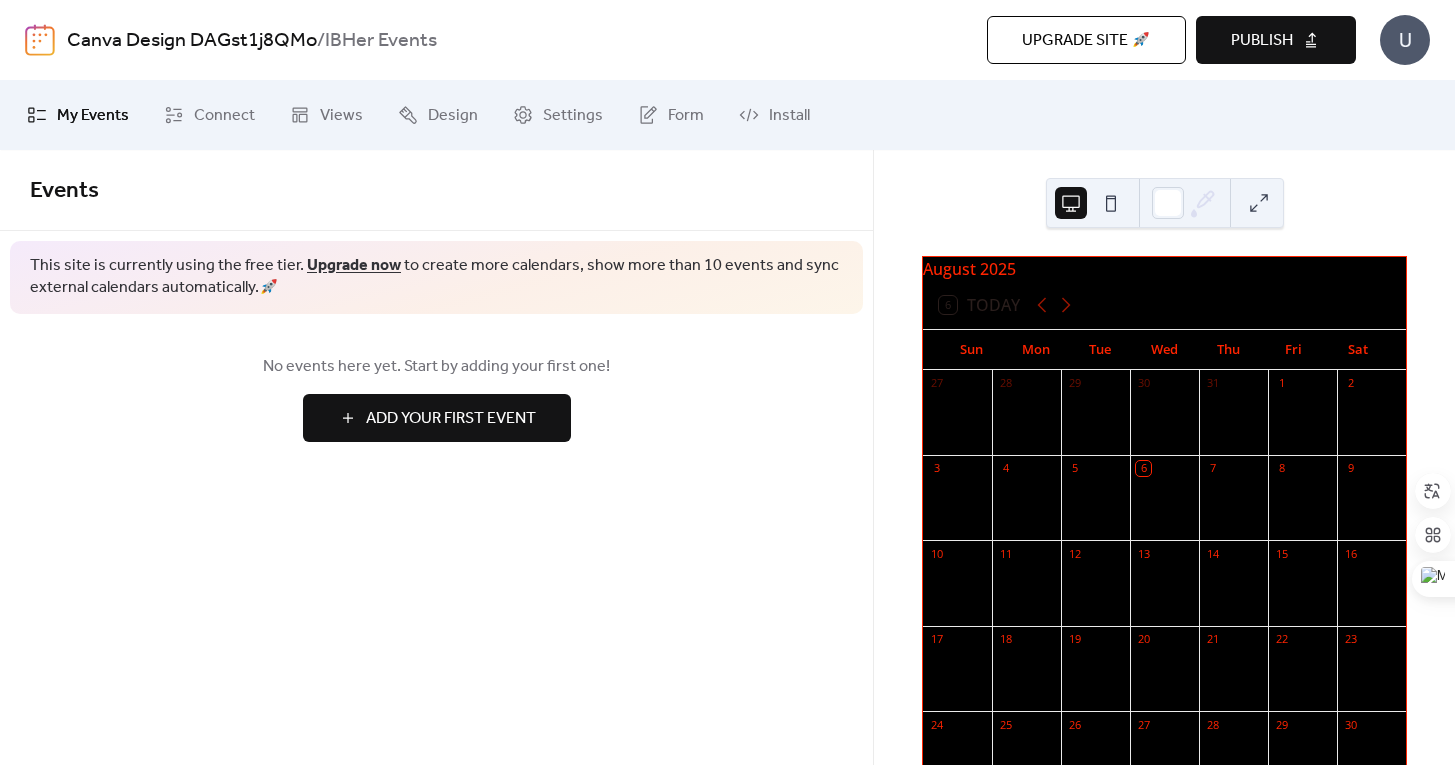 click on "Add Your First Event" at bounding box center (451, 419) 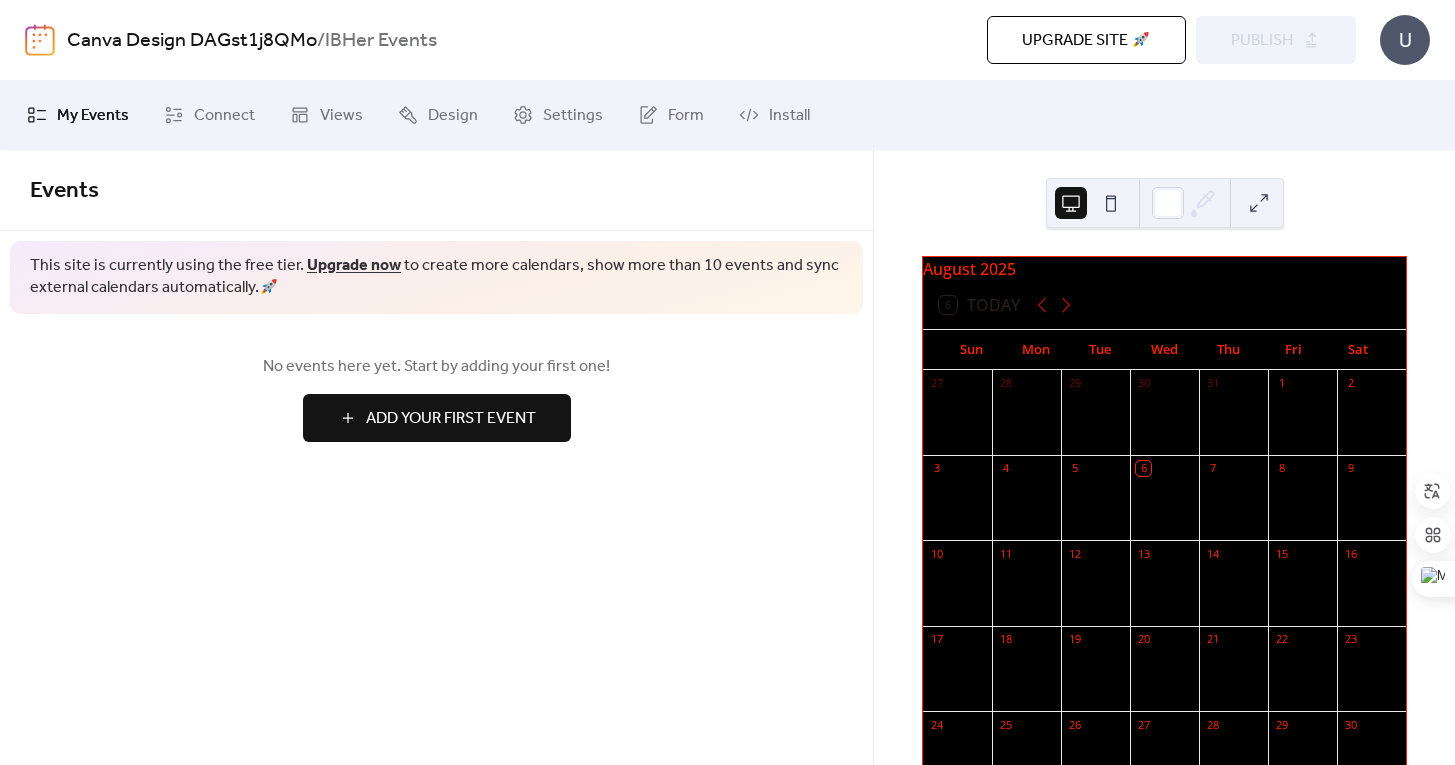 scroll, scrollTop: 0, scrollLeft: 0, axis: both 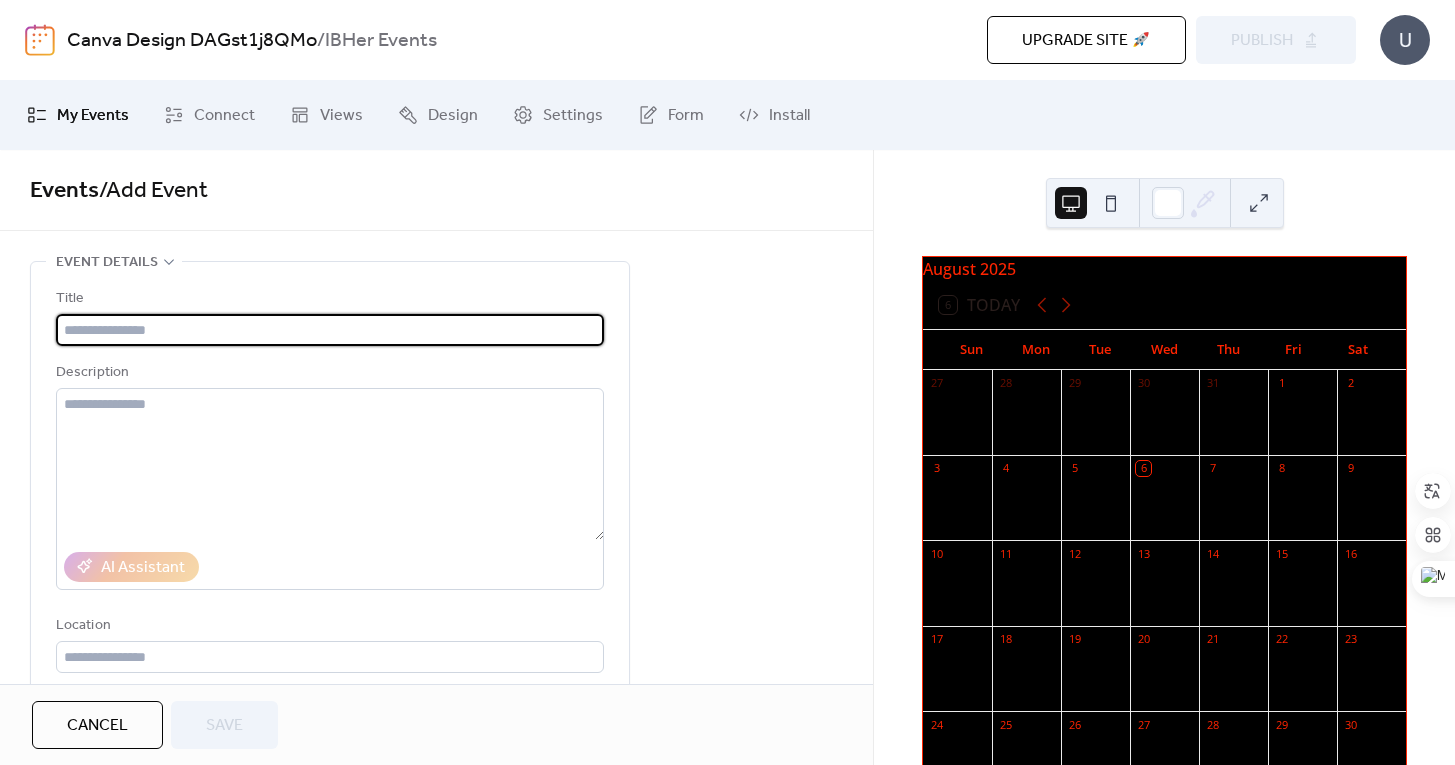 click at bounding box center [330, 330] 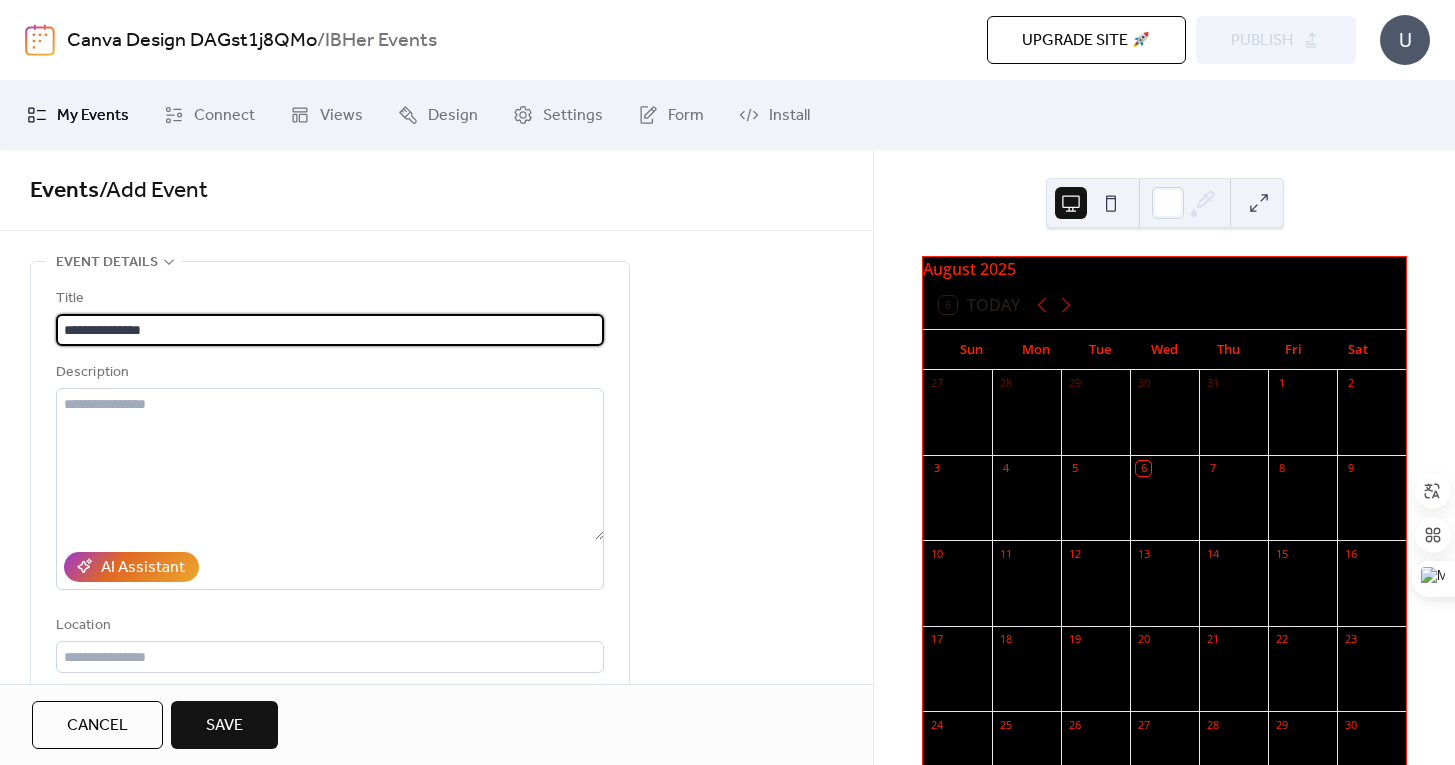click on "**********" at bounding box center (330, 330) 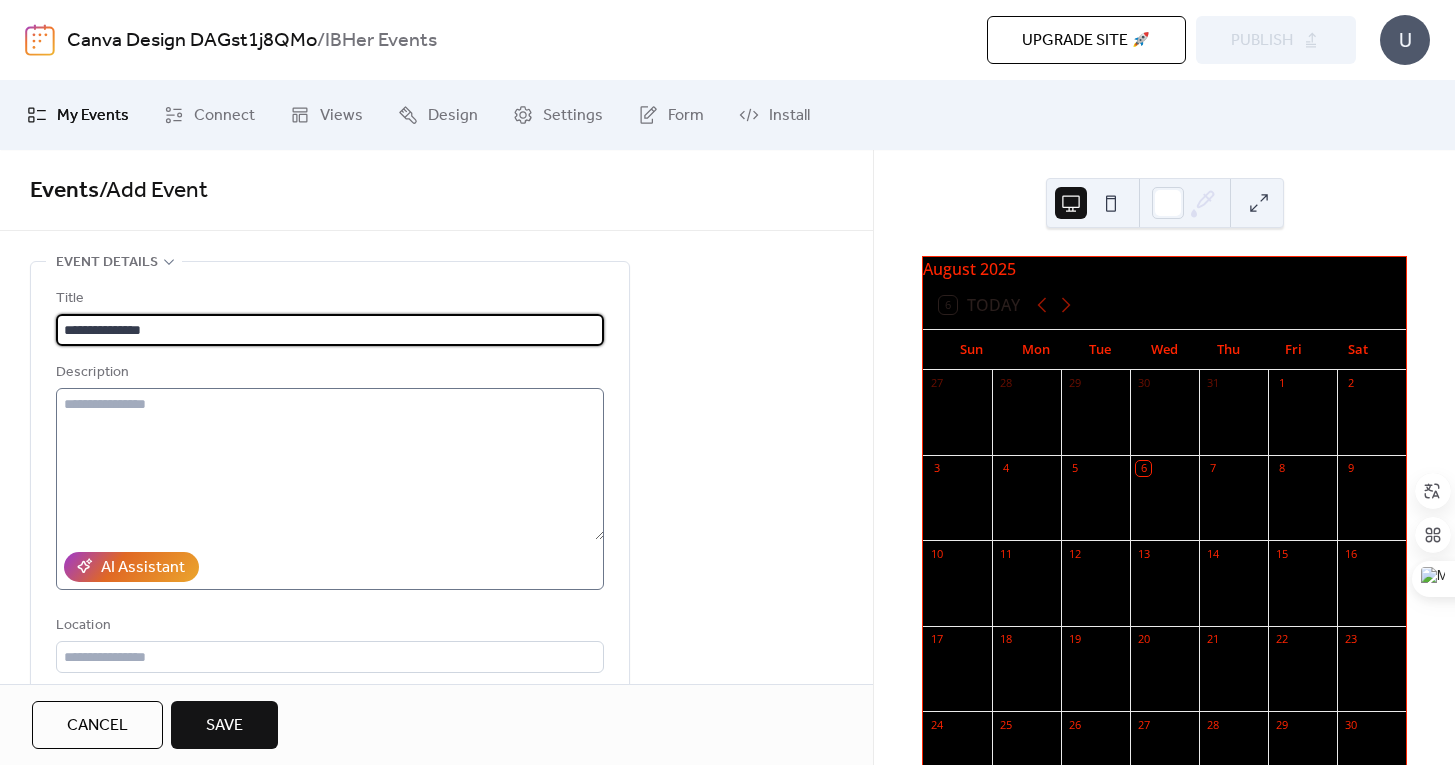 type on "**********" 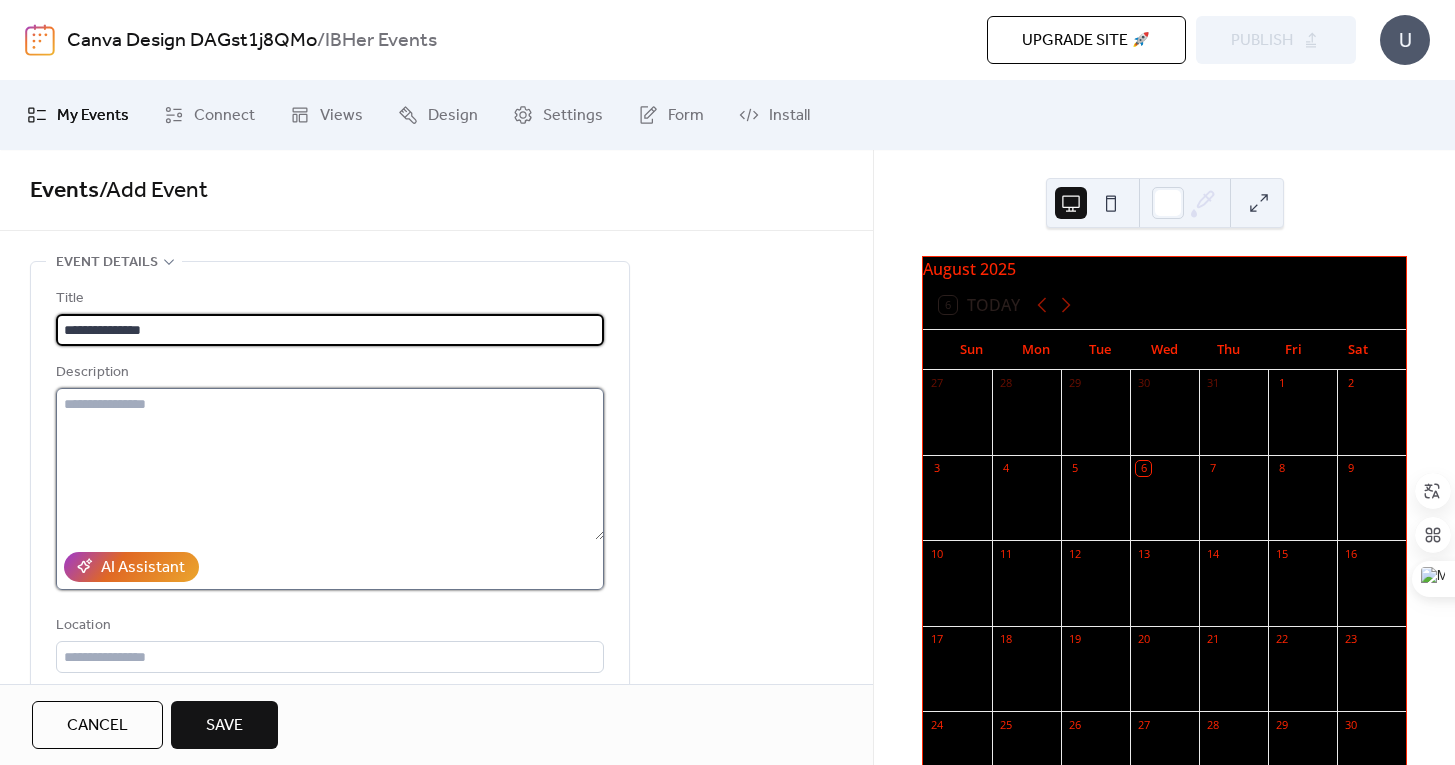 click at bounding box center [330, 464] 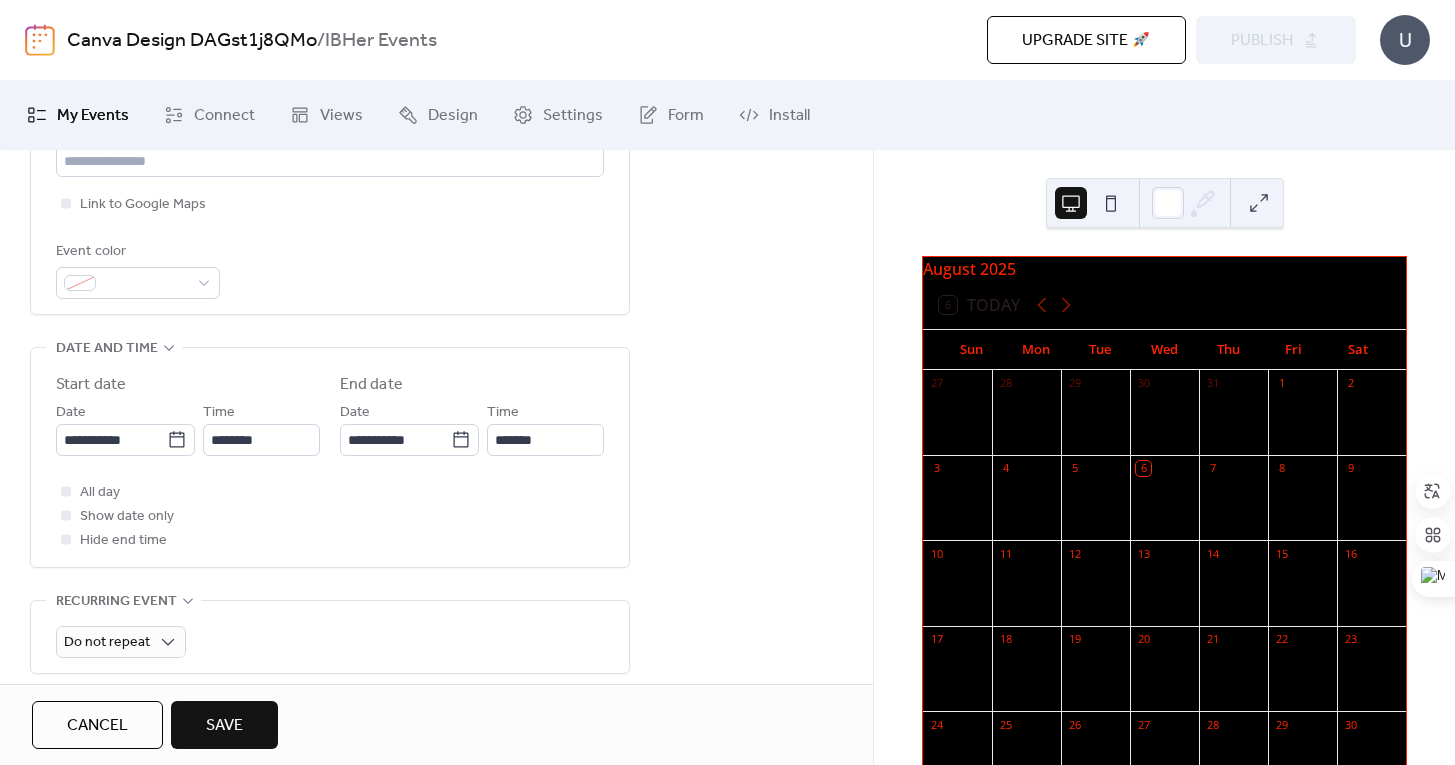 scroll, scrollTop: 519, scrollLeft: 0, axis: vertical 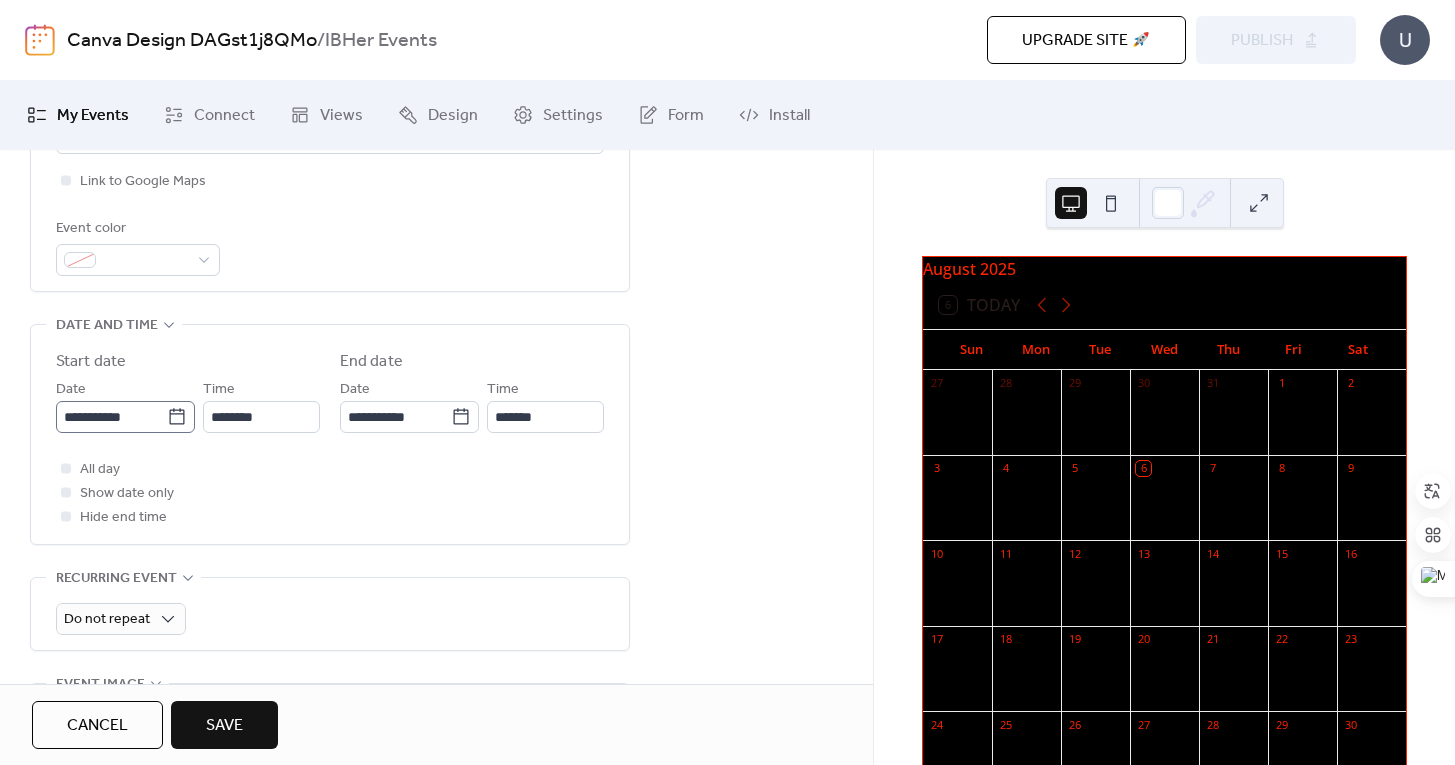 type on "**********" 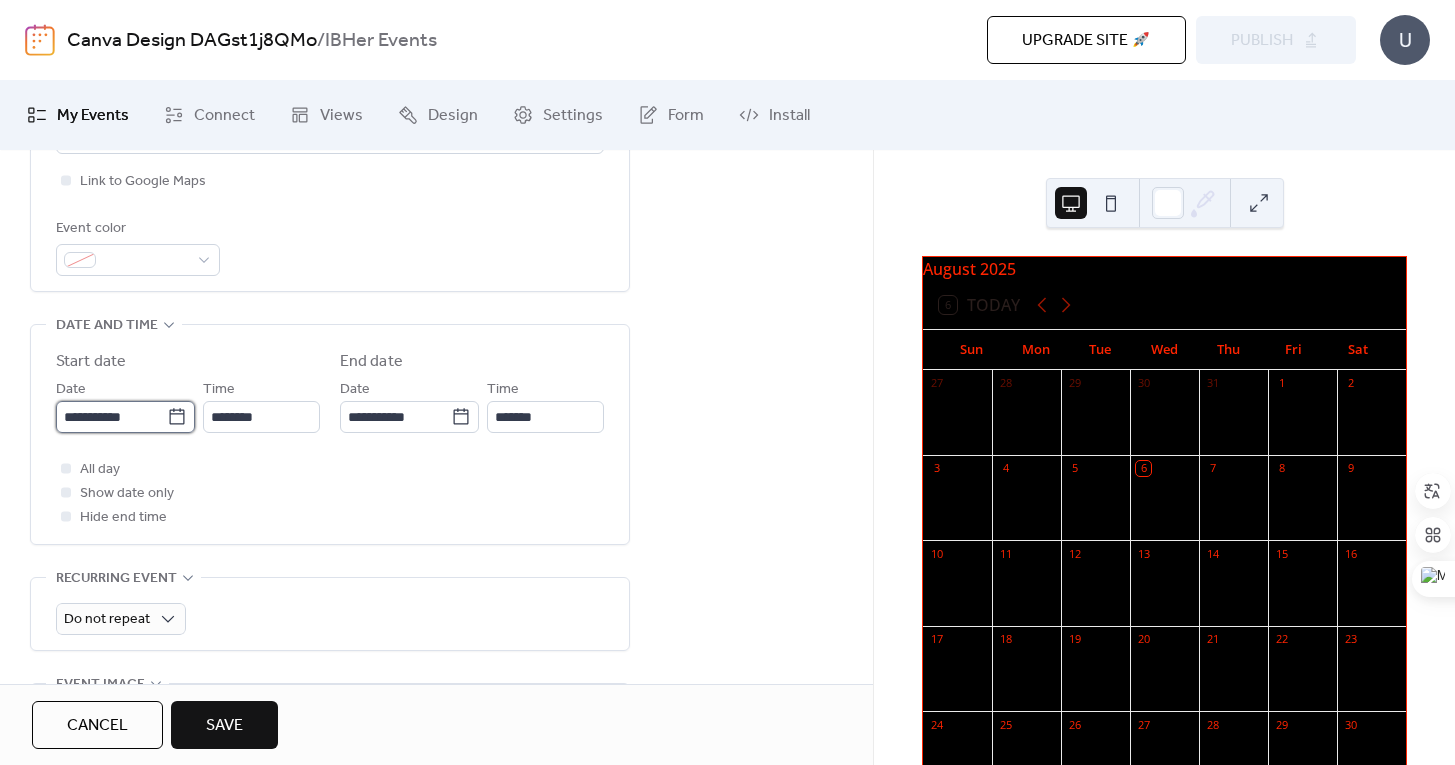 click on "**********" at bounding box center (111, 417) 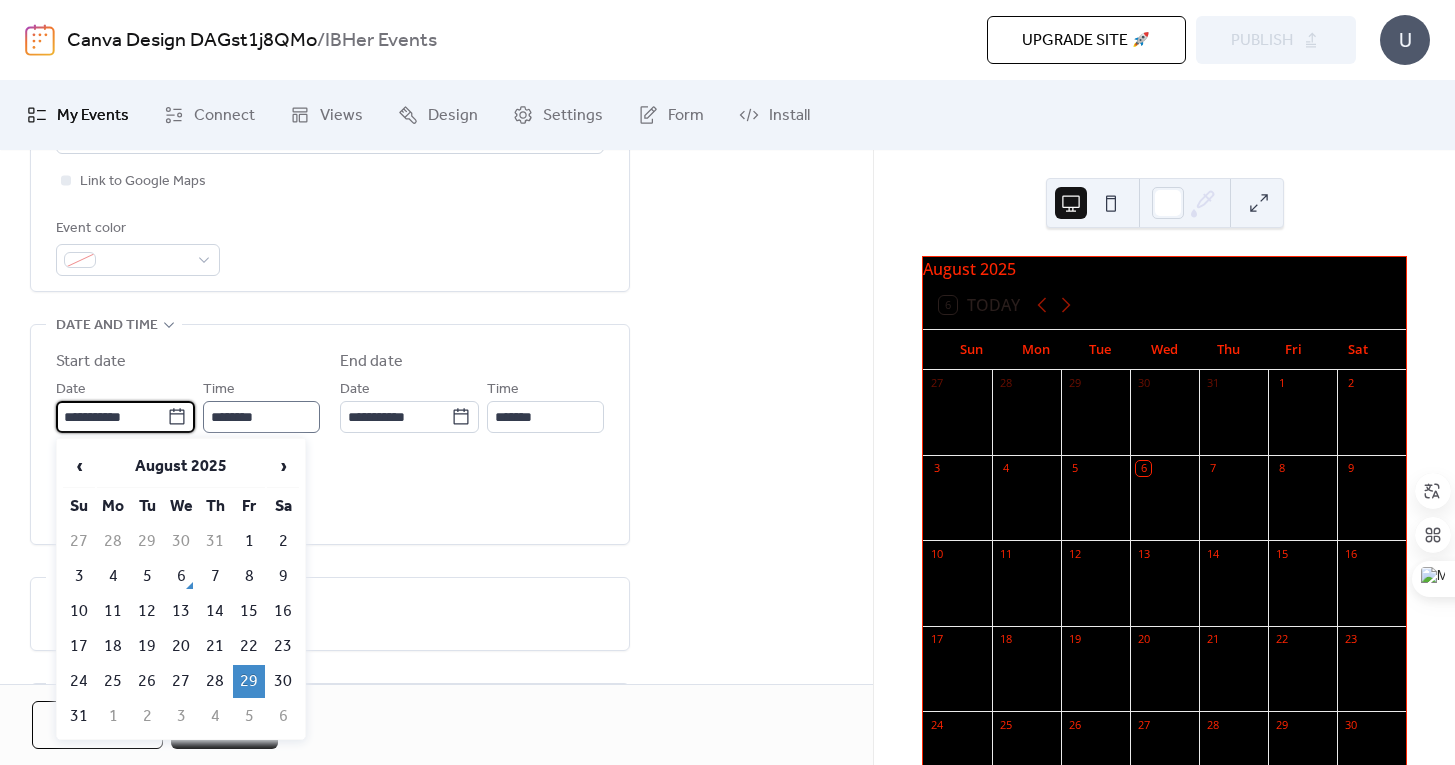 type on "**********" 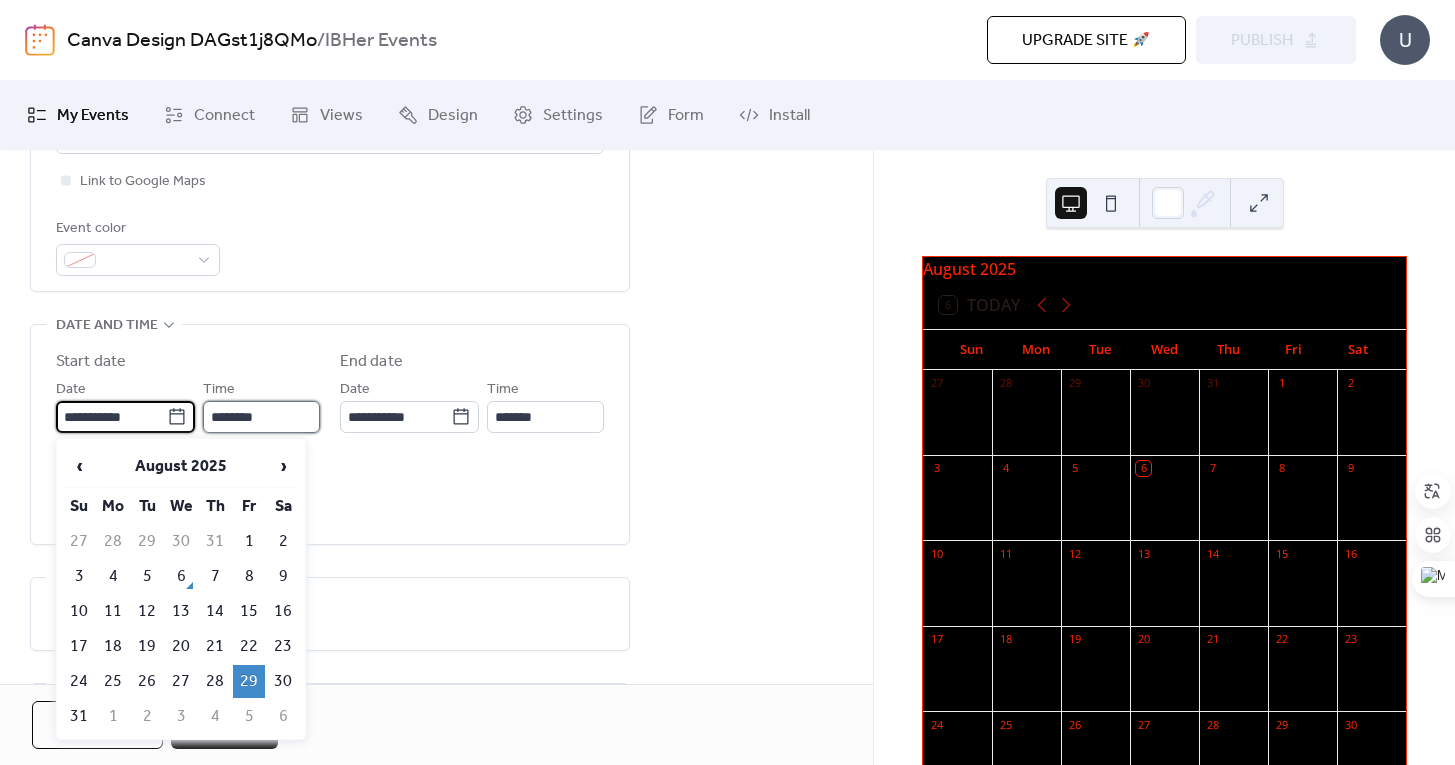 type on "**********" 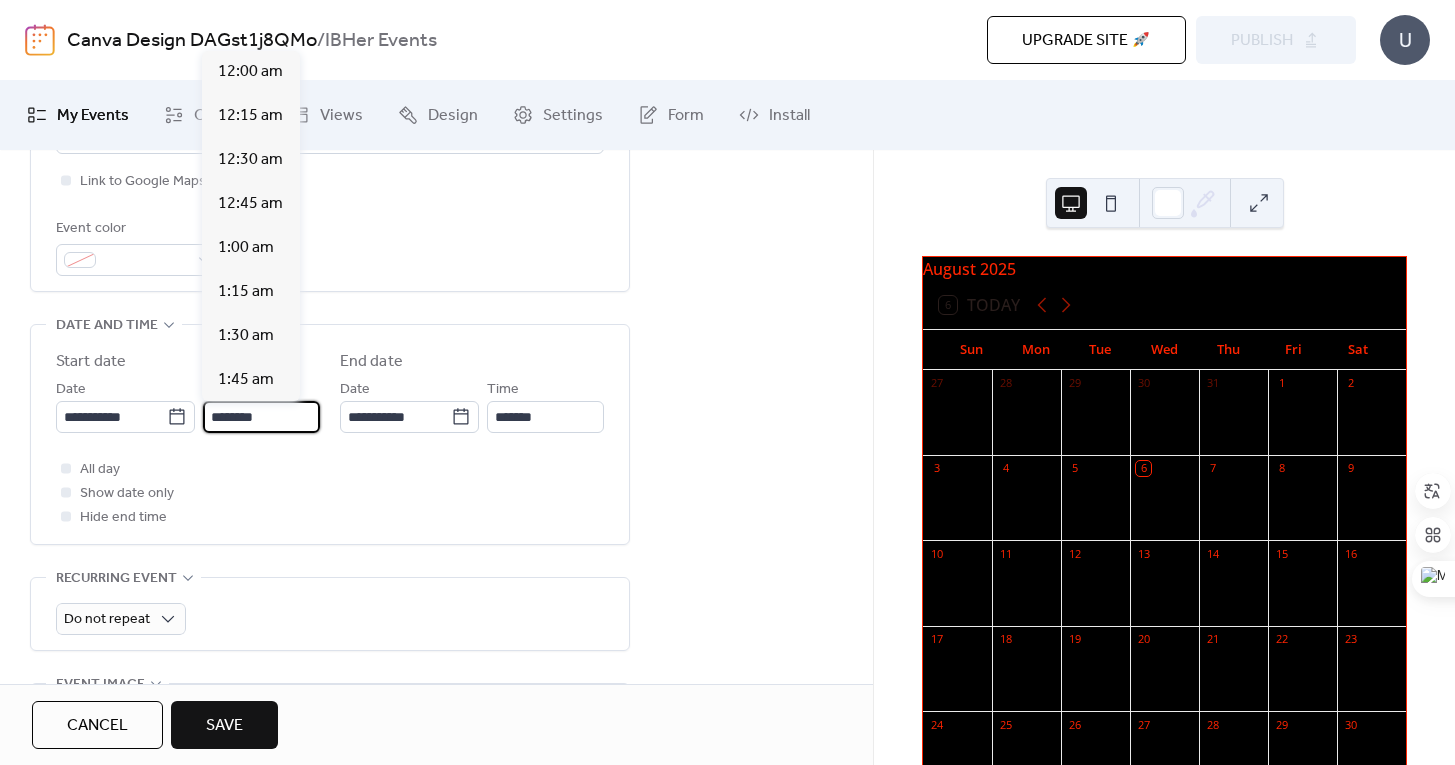 click on "********" at bounding box center (261, 417) 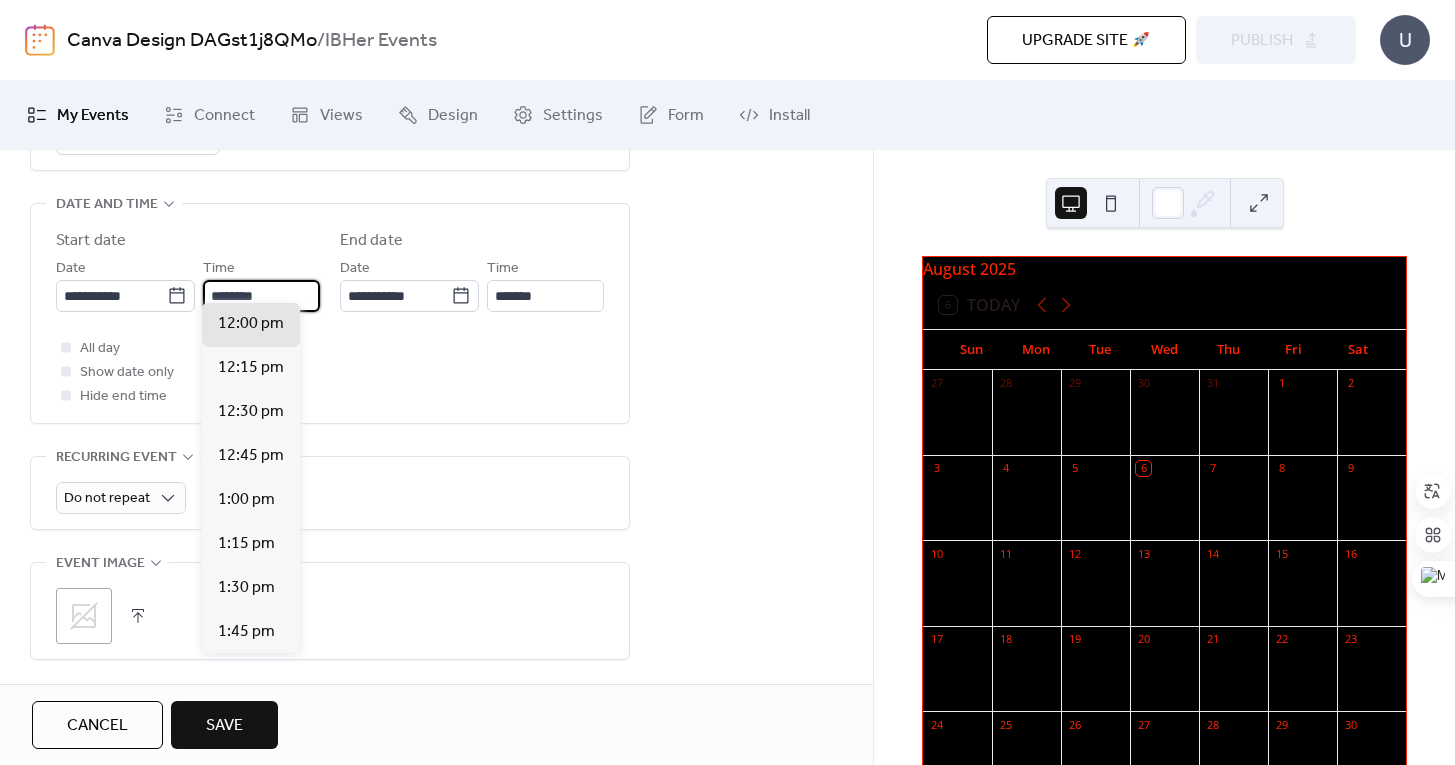 scroll, scrollTop: 655, scrollLeft: 0, axis: vertical 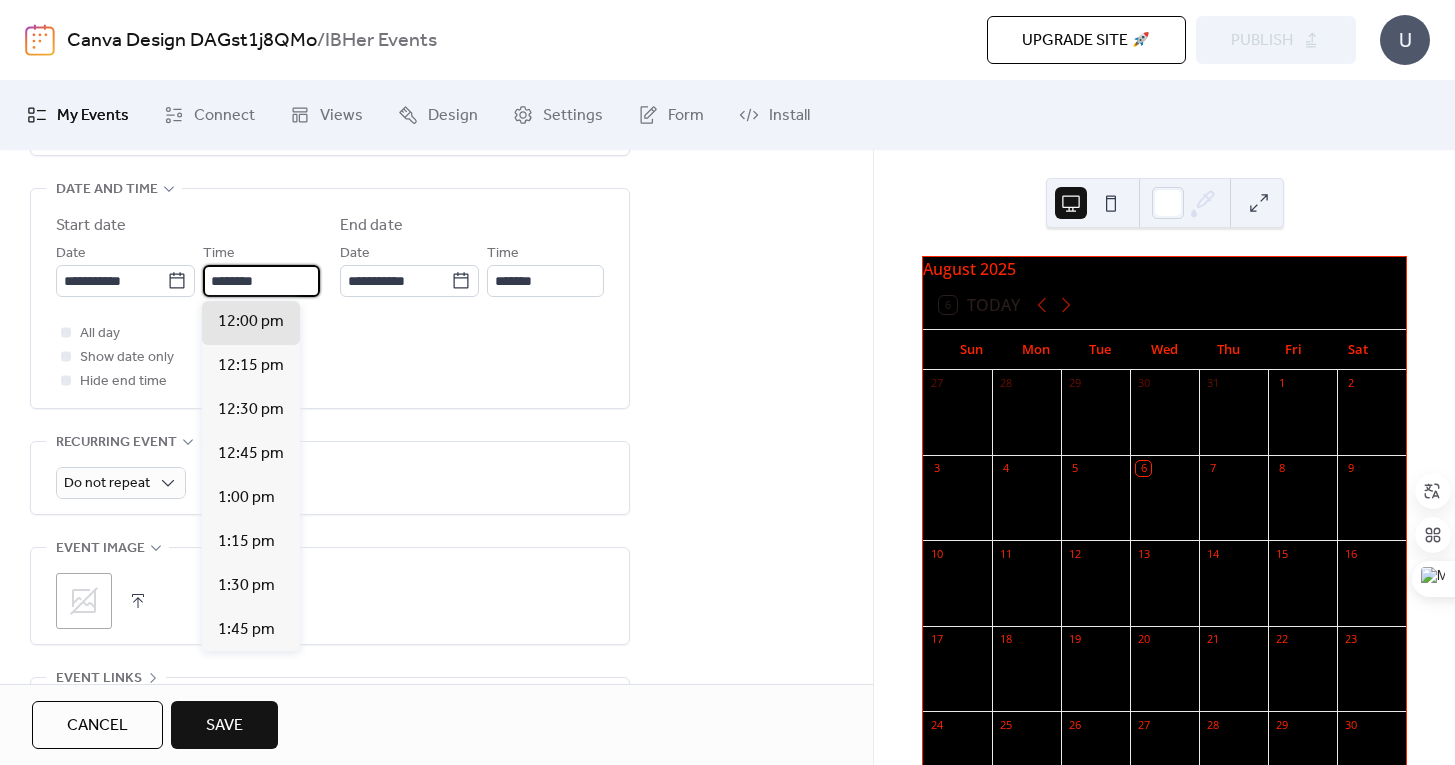 click on "**********" at bounding box center (436, 247) 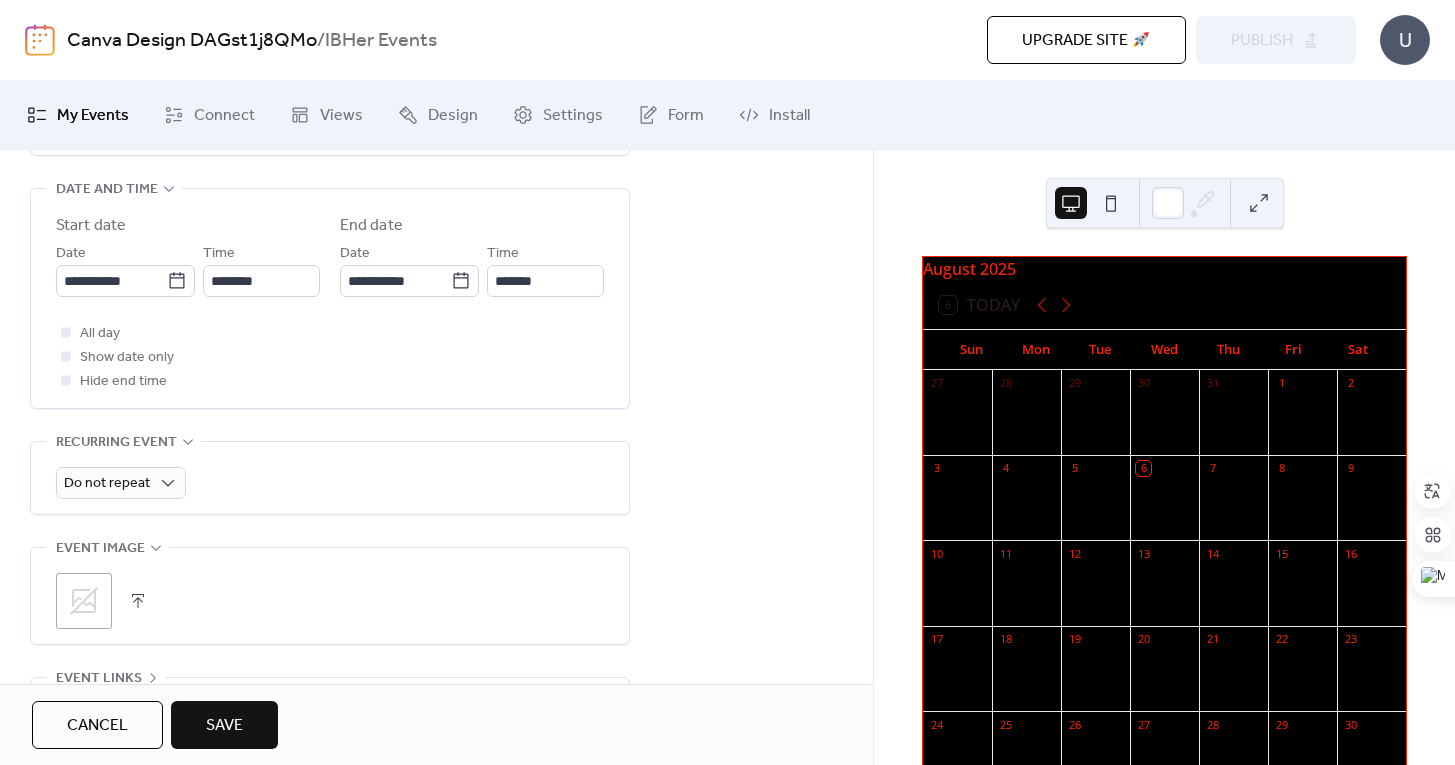 click on "Save" at bounding box center [224, 726] 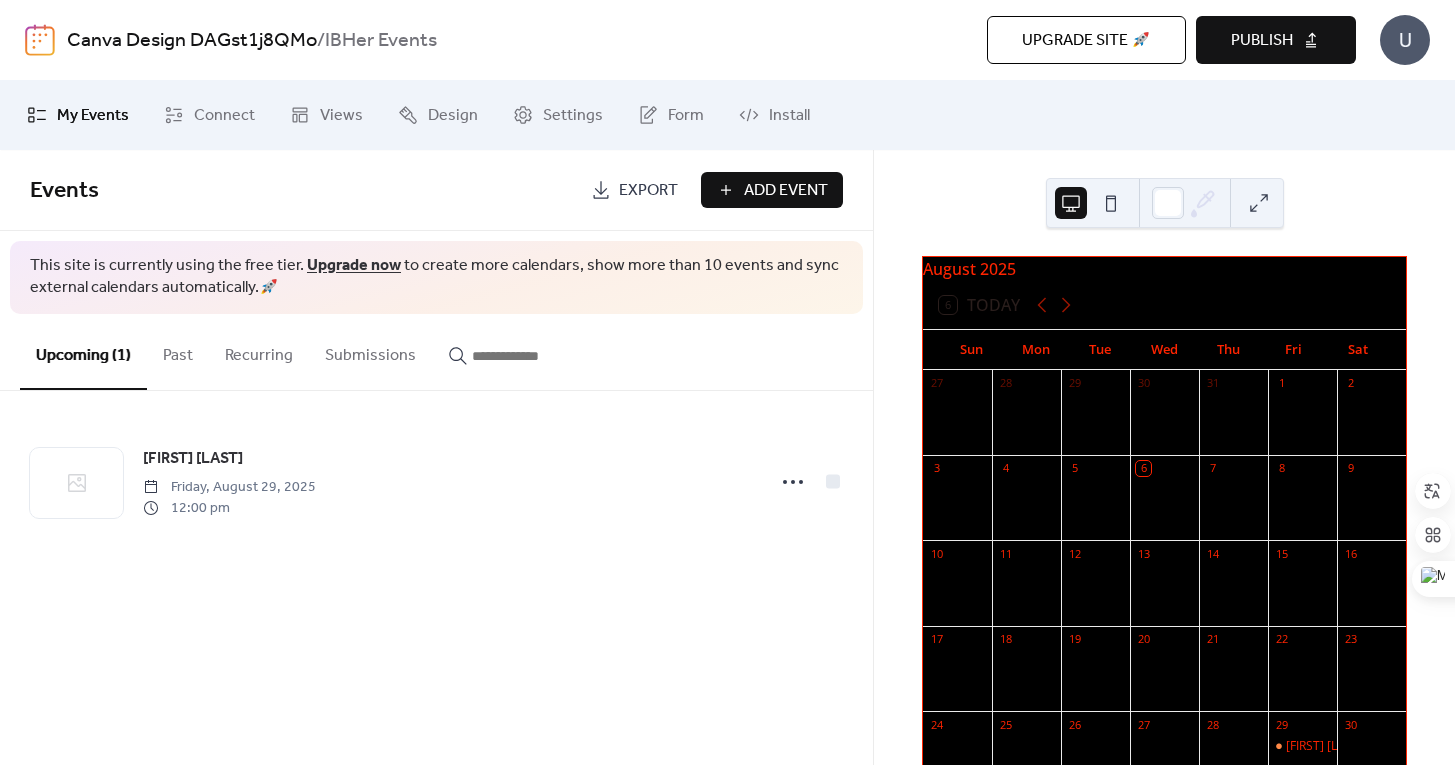 click on "Upgrade now" at bounding box center (354, 265) 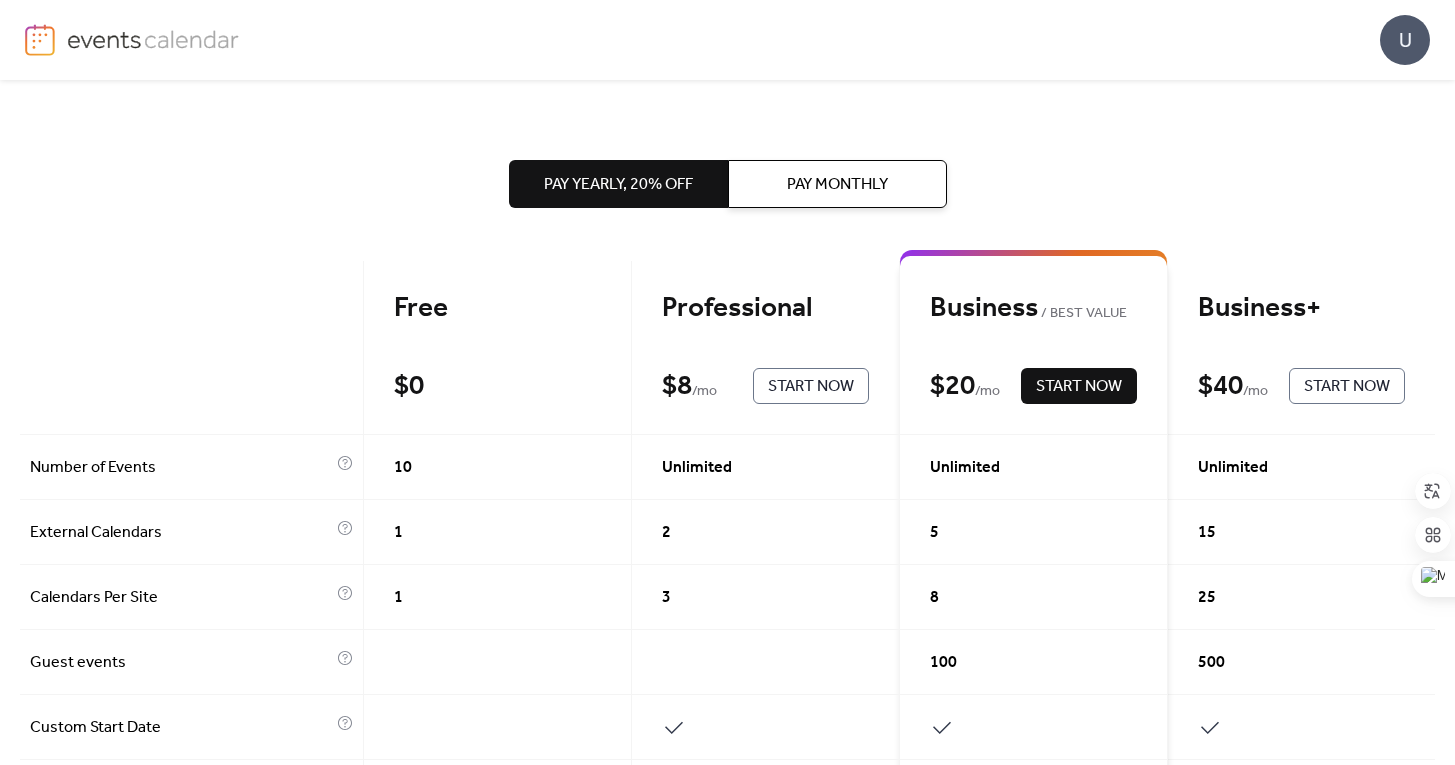 scroll, scrollTop: 0, scrollLeft: 0, axis: both 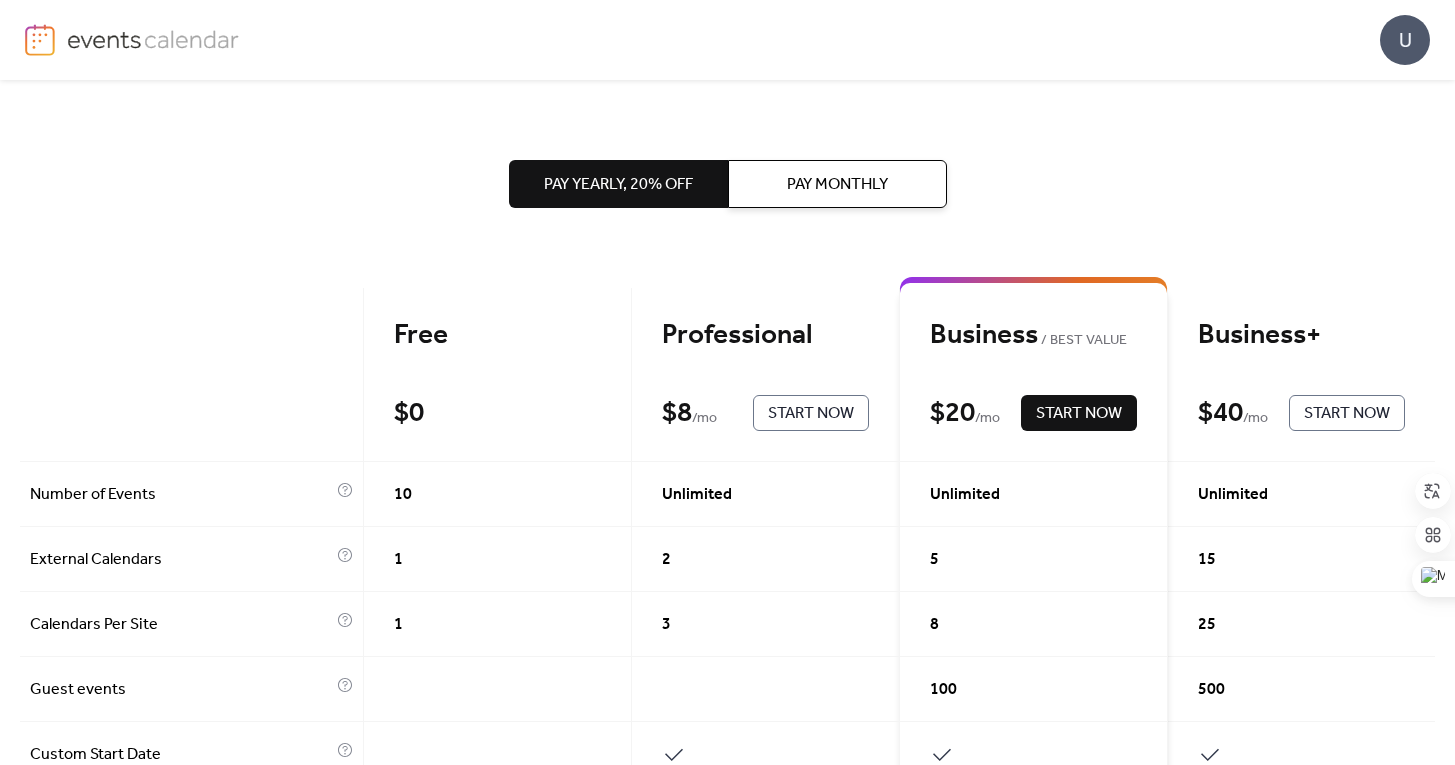 click on "Pay Monthly" at bounding box center (837, 185) 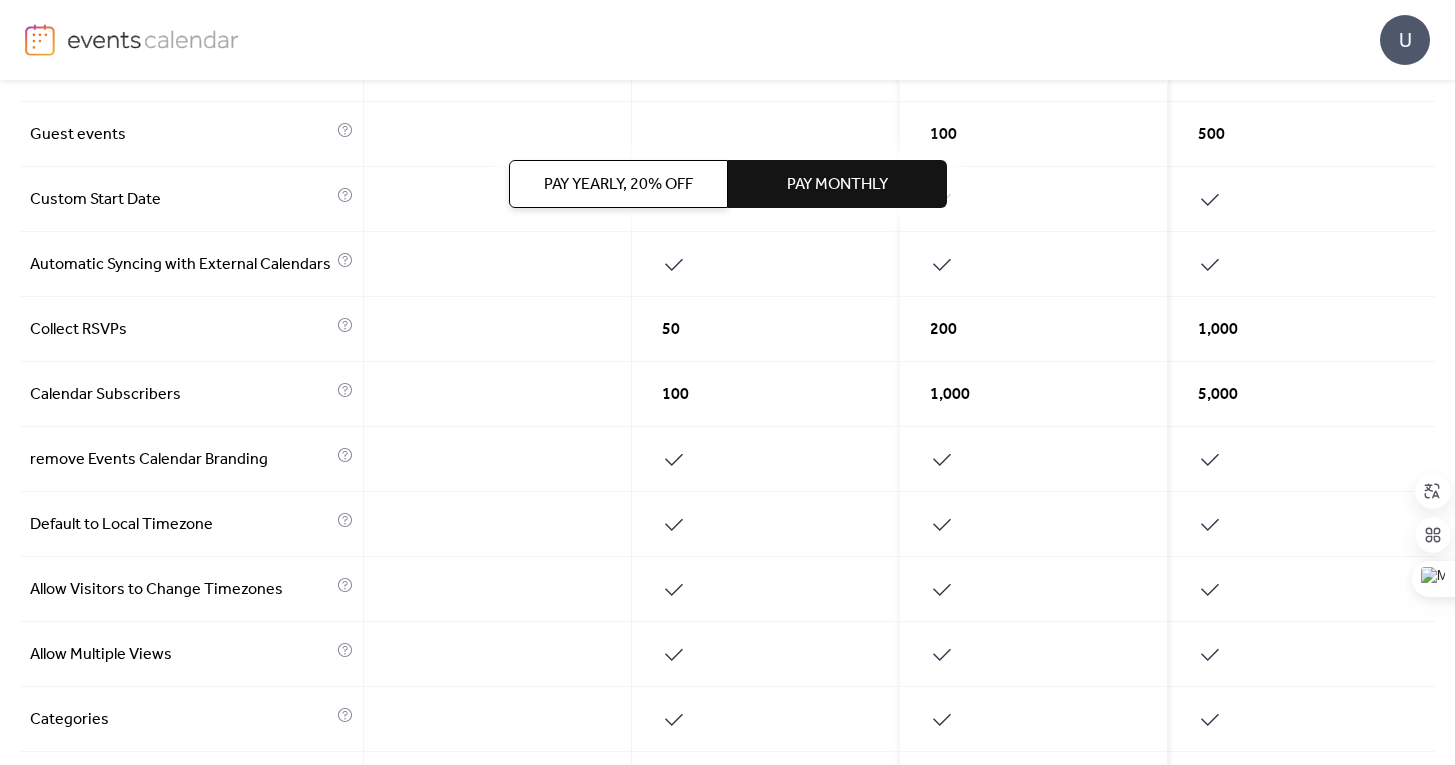 scroll, scrollTop: 0, scrollLeft: 0, axis: both 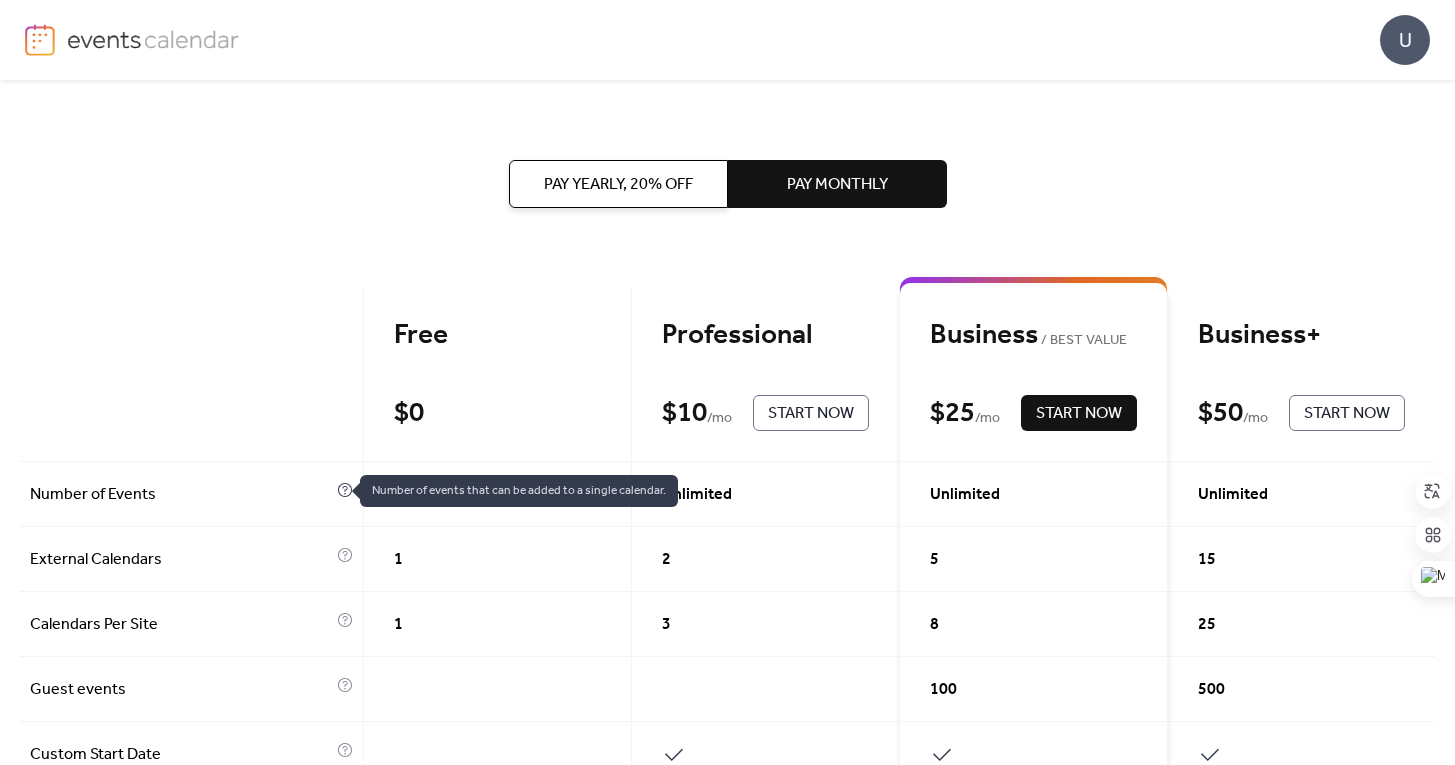 click 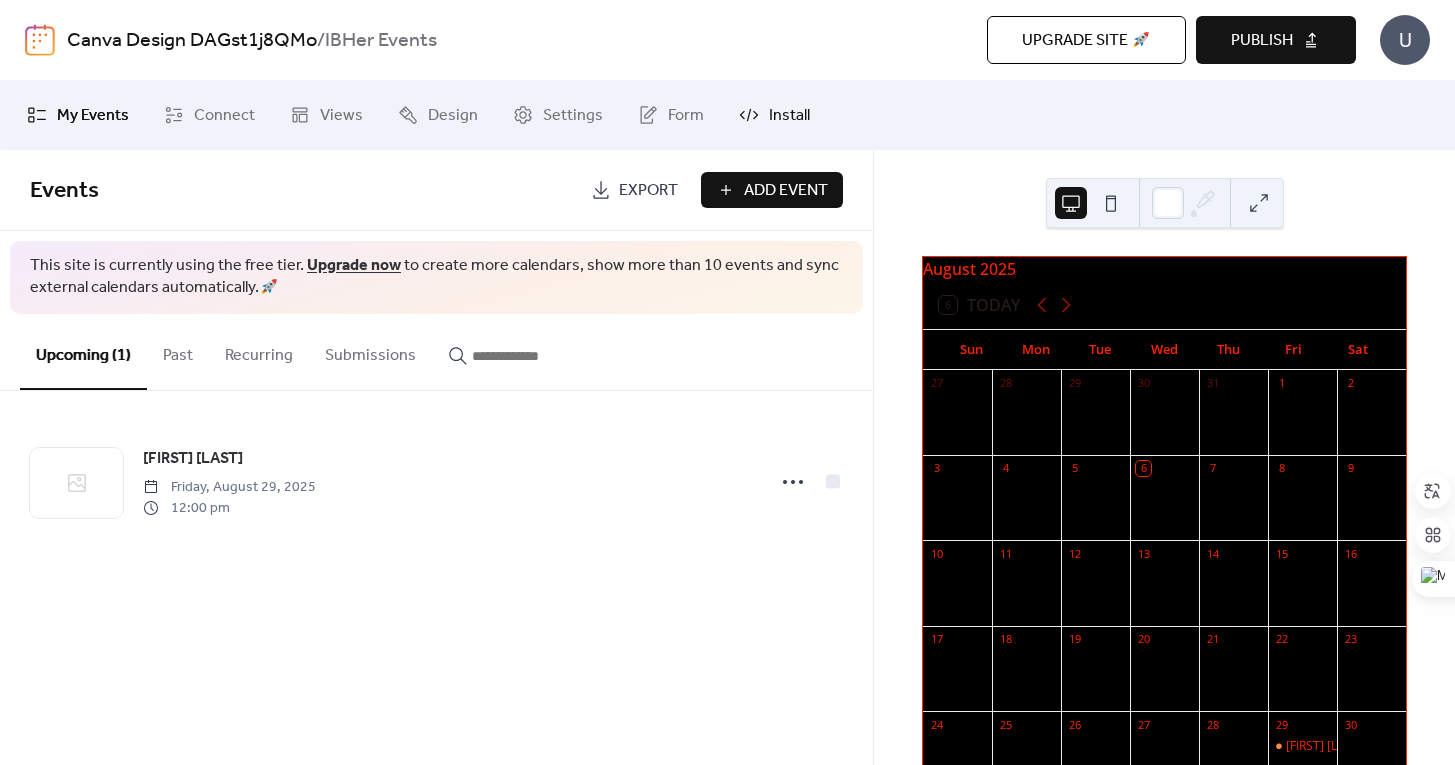 click on "Install" at bounding box center (774, 115) 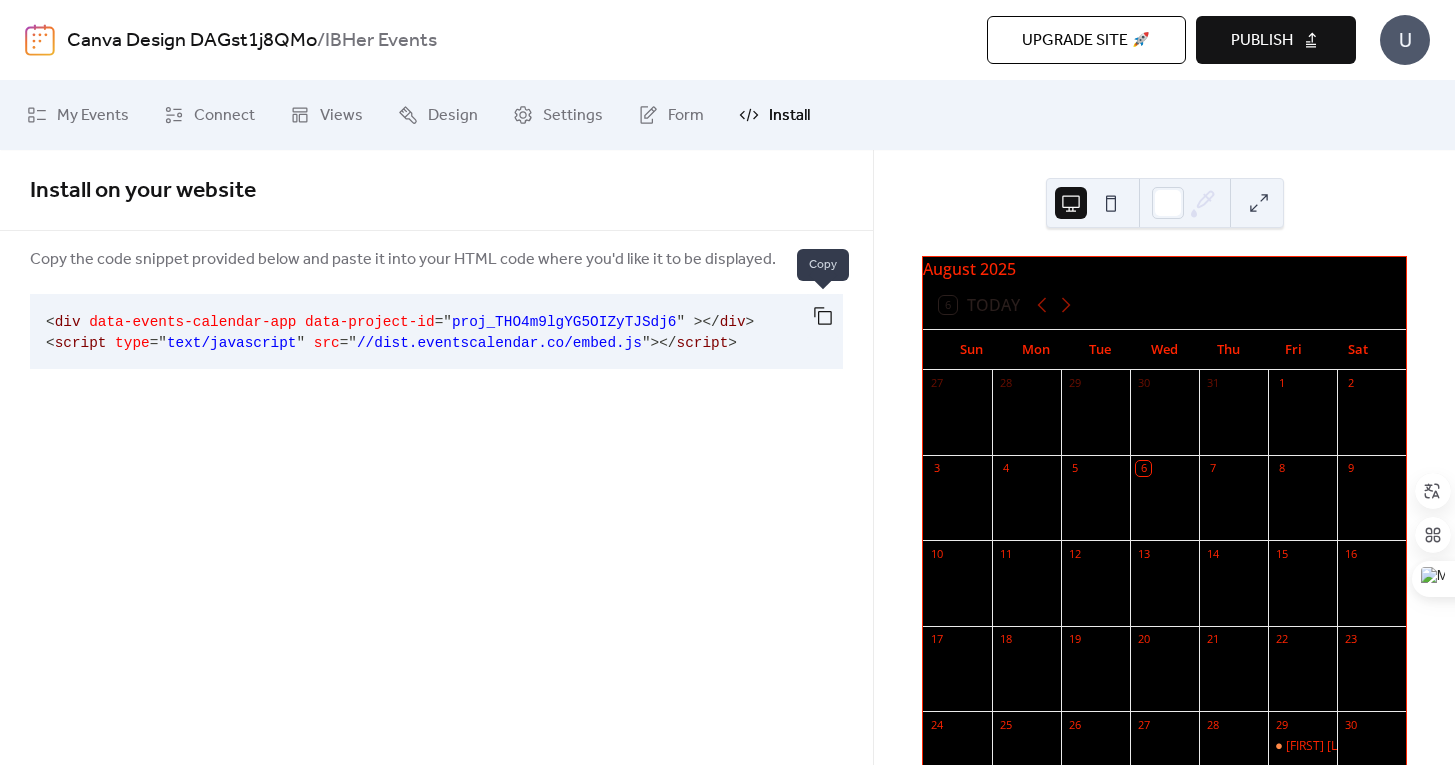 click at bounding box center [823, 316] 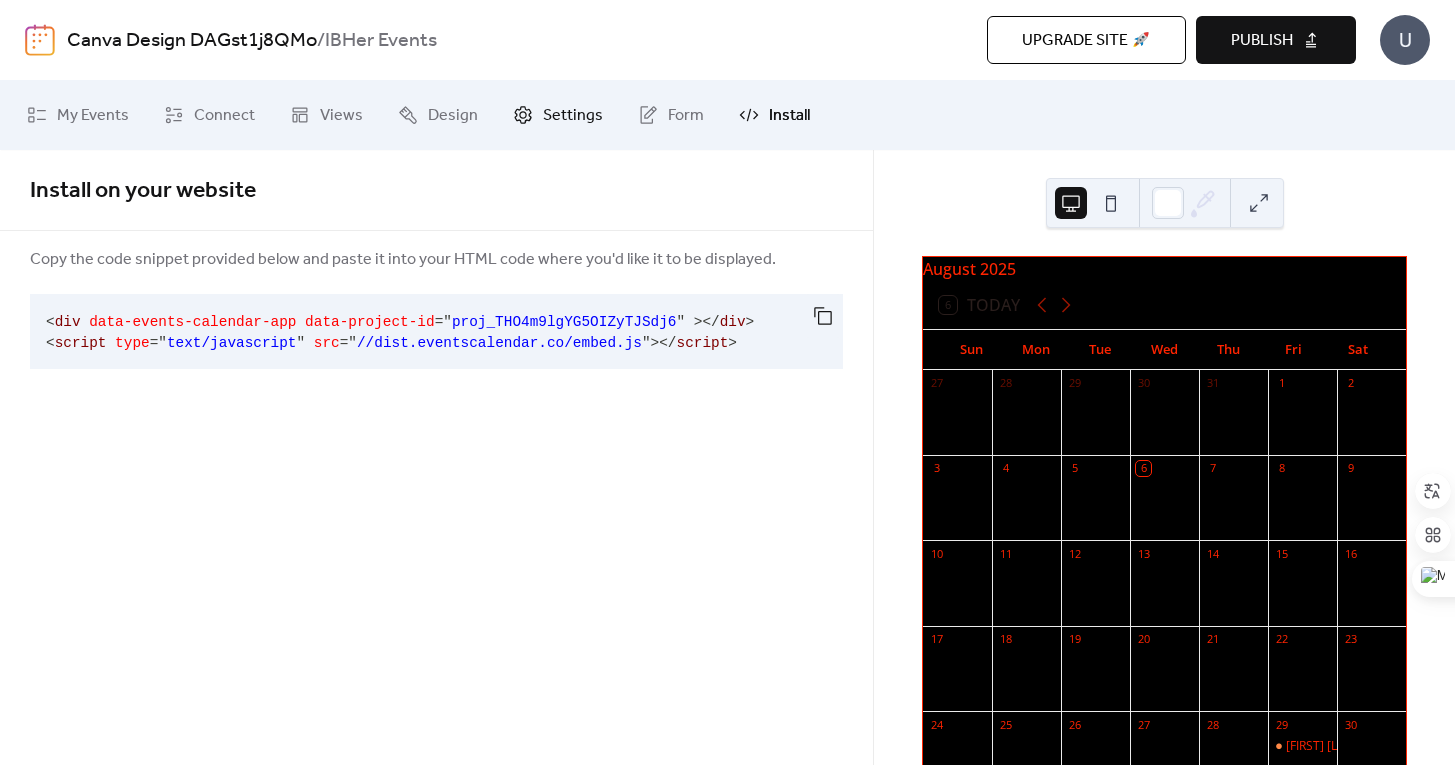click on "Settings" at bounding box center (573, 116) 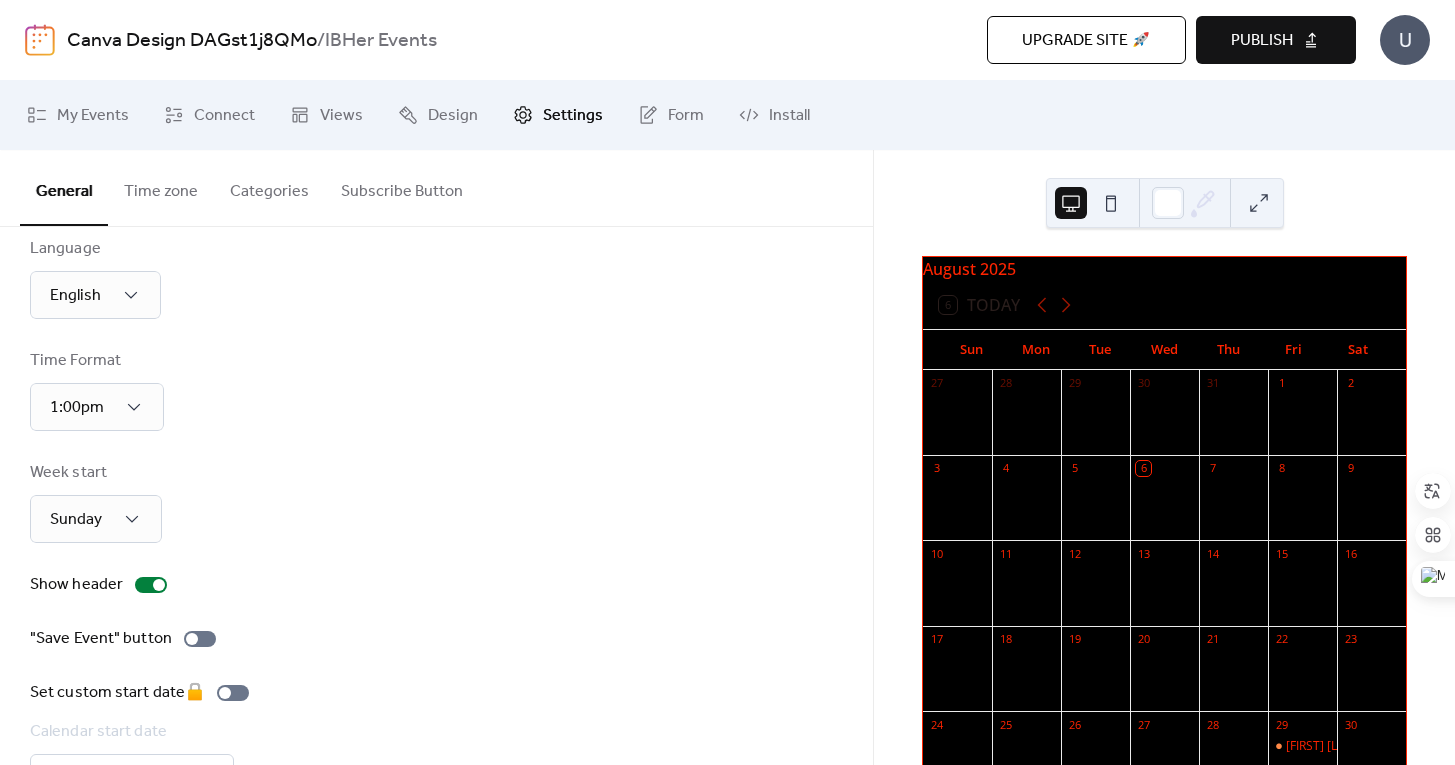 scroll, scrollTop: 153, scrollLeft: 0, axis: vertical 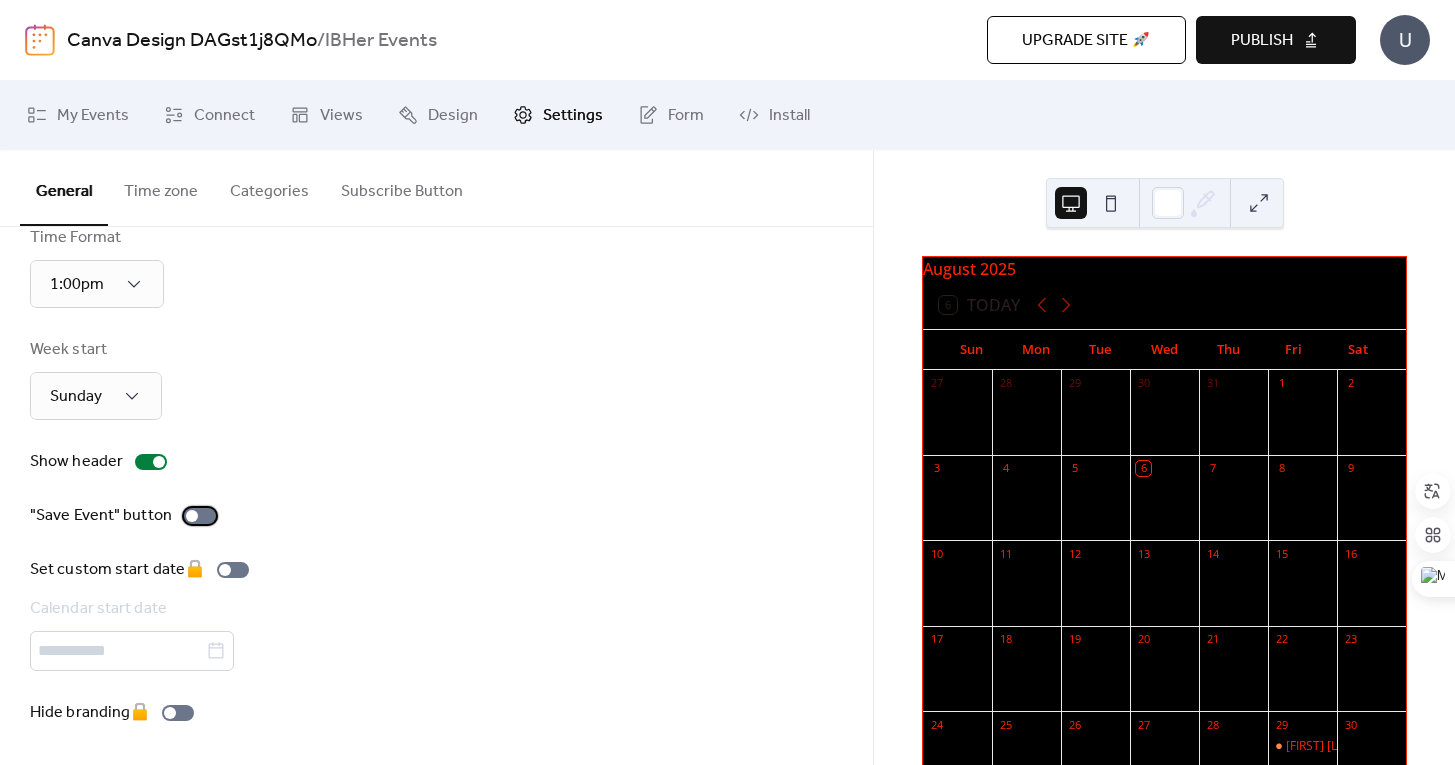 click at bounding box center [200, 516] 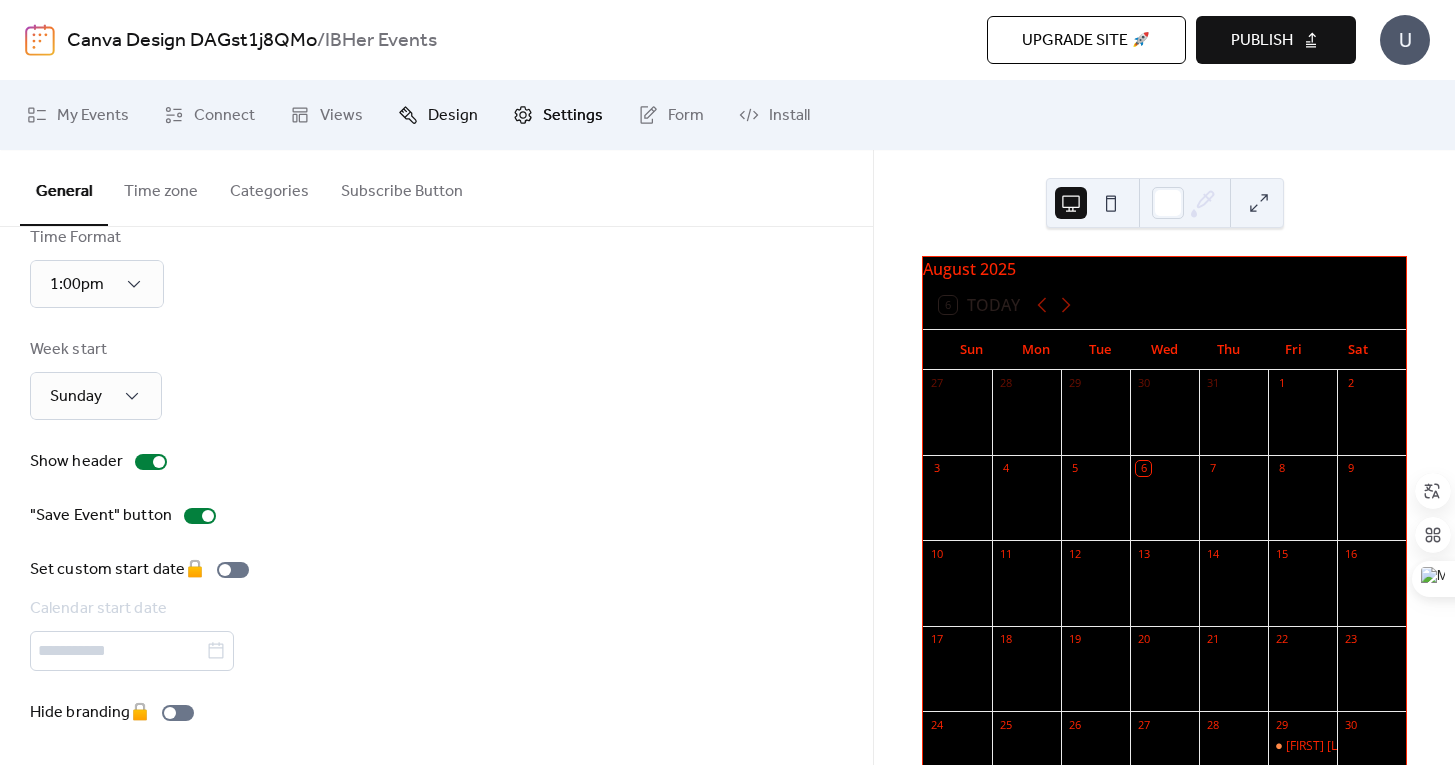 click on "Design" at bounding box center (453, 116) 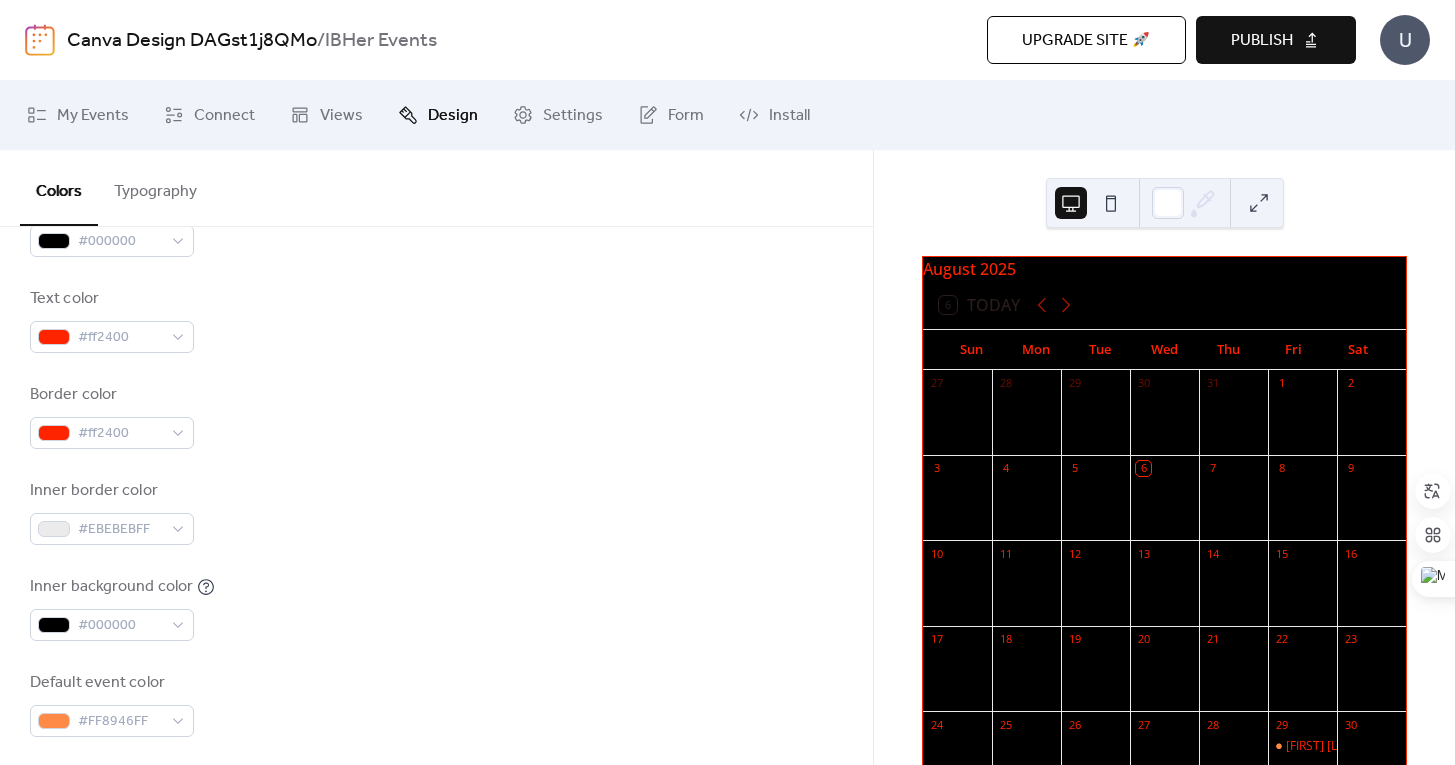 scroll, scrollTop: 367, scrollLeft: 0, axis: vertical 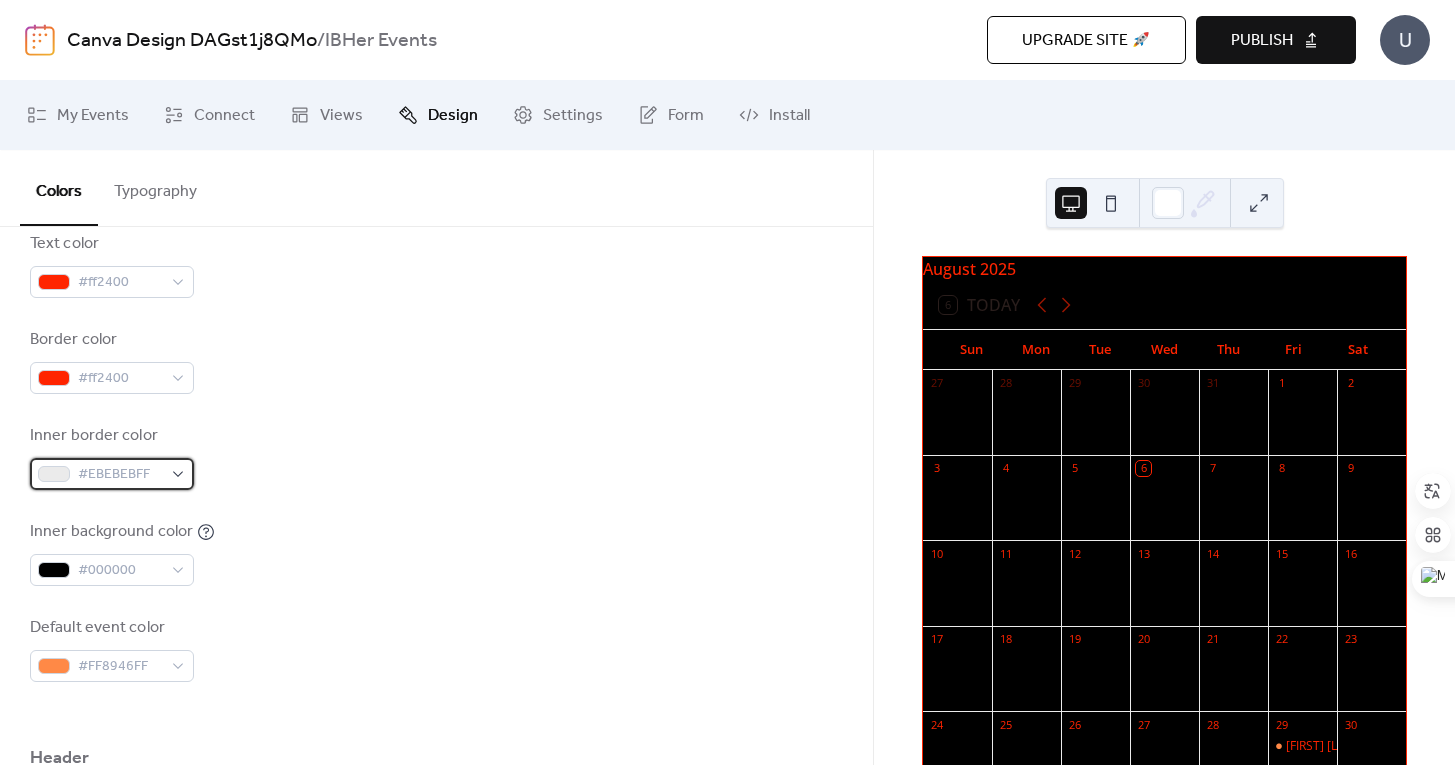 click on "#EBEBEBFF" at bounding box center (112, 474) 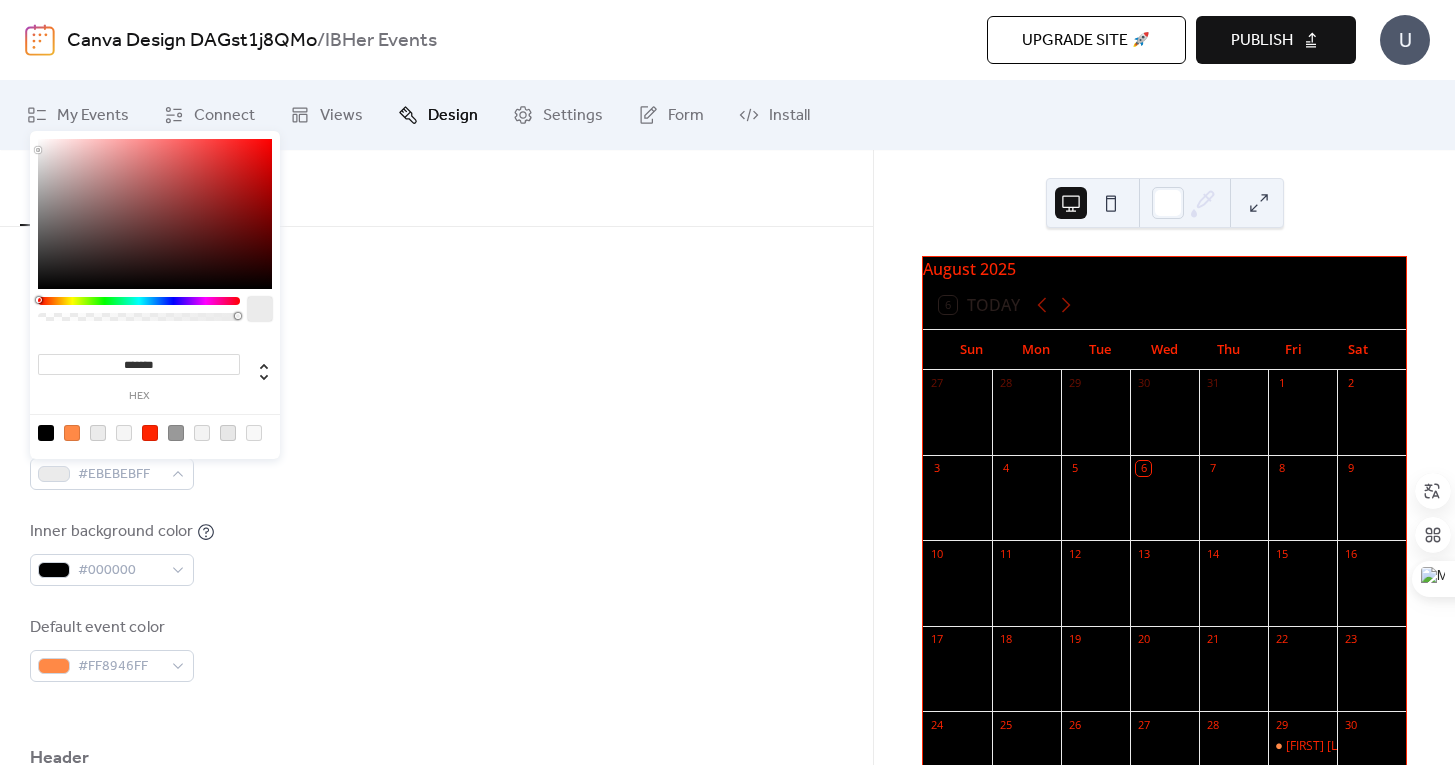 click at bounding box center [254, 433] 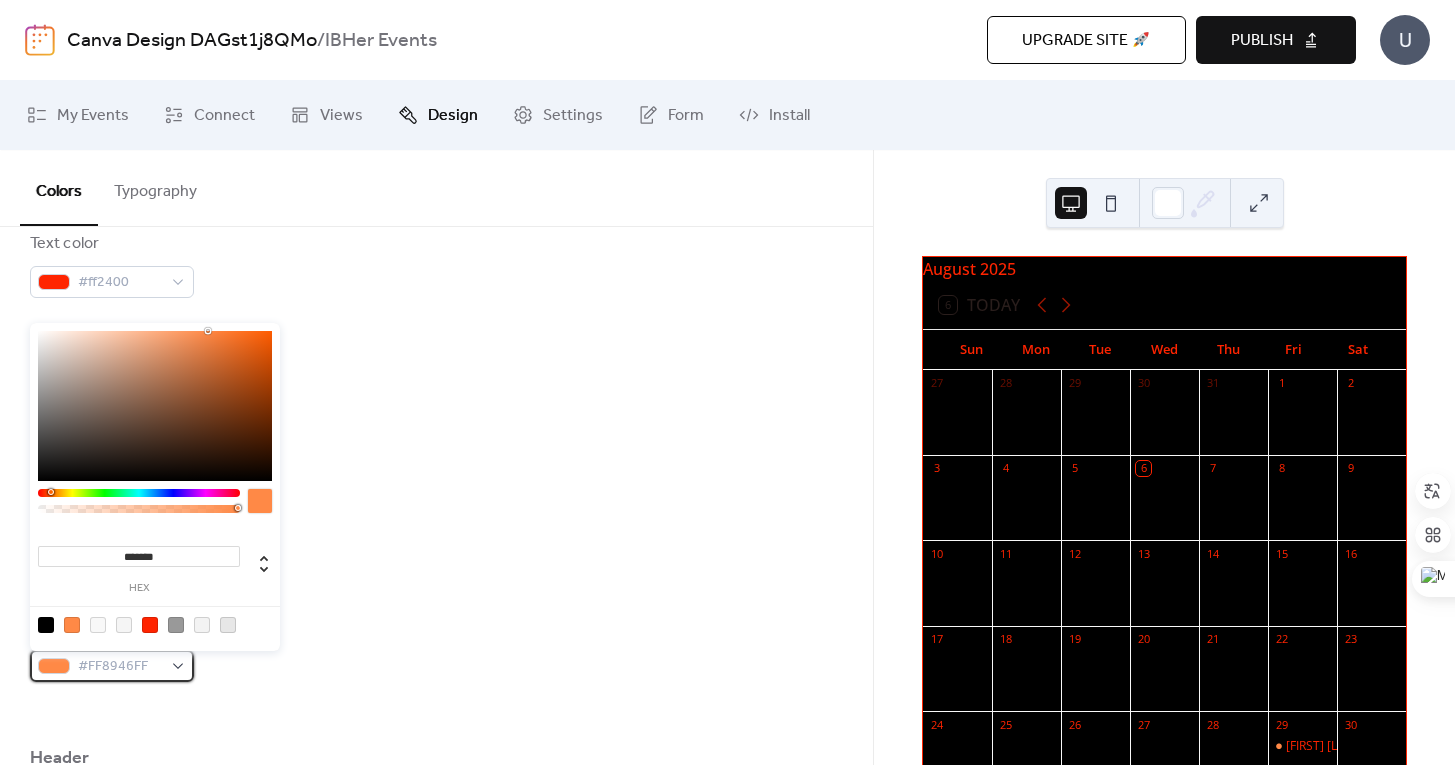 click on "#FF8946FF" at bounding box center [112, 666] 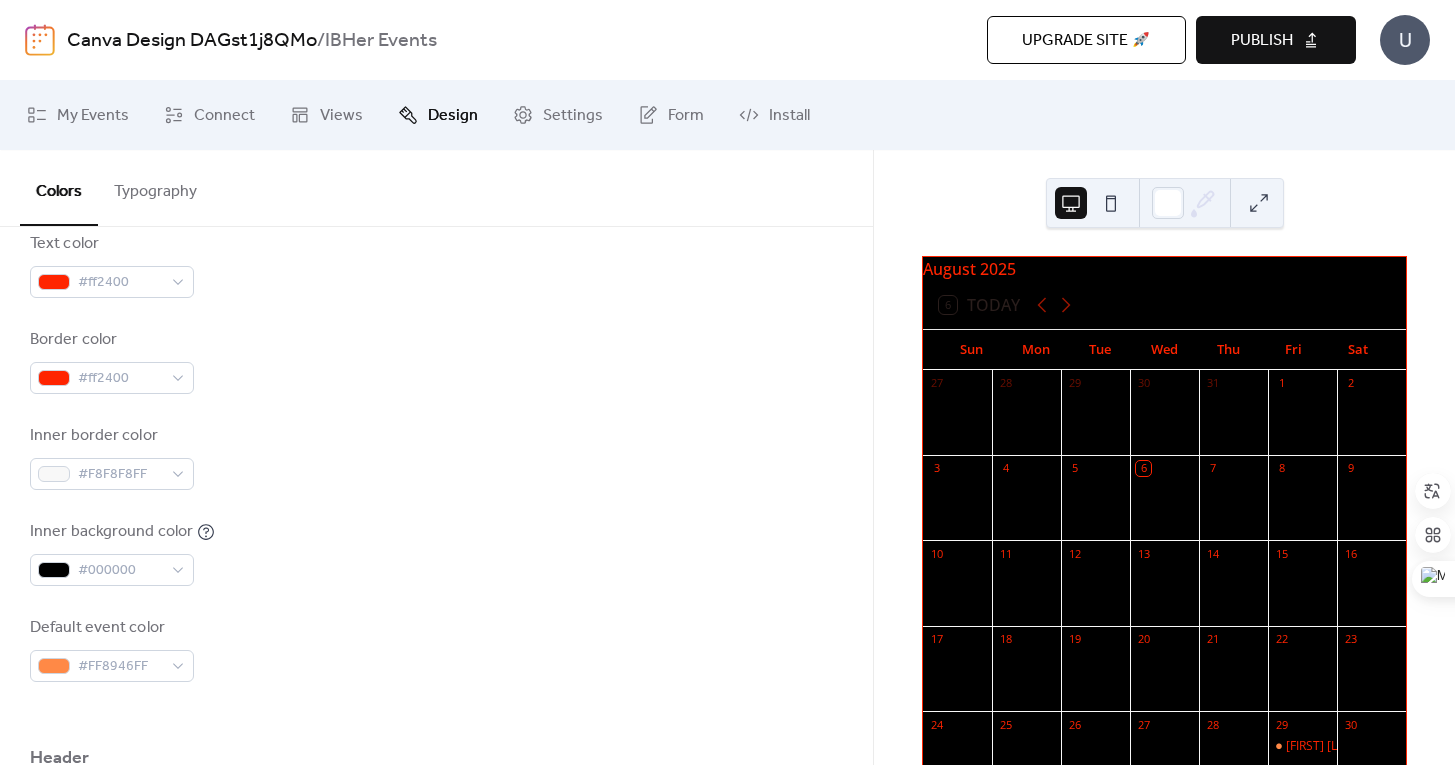 click on "Inner background color #000000" at bounding box center [436, 553] 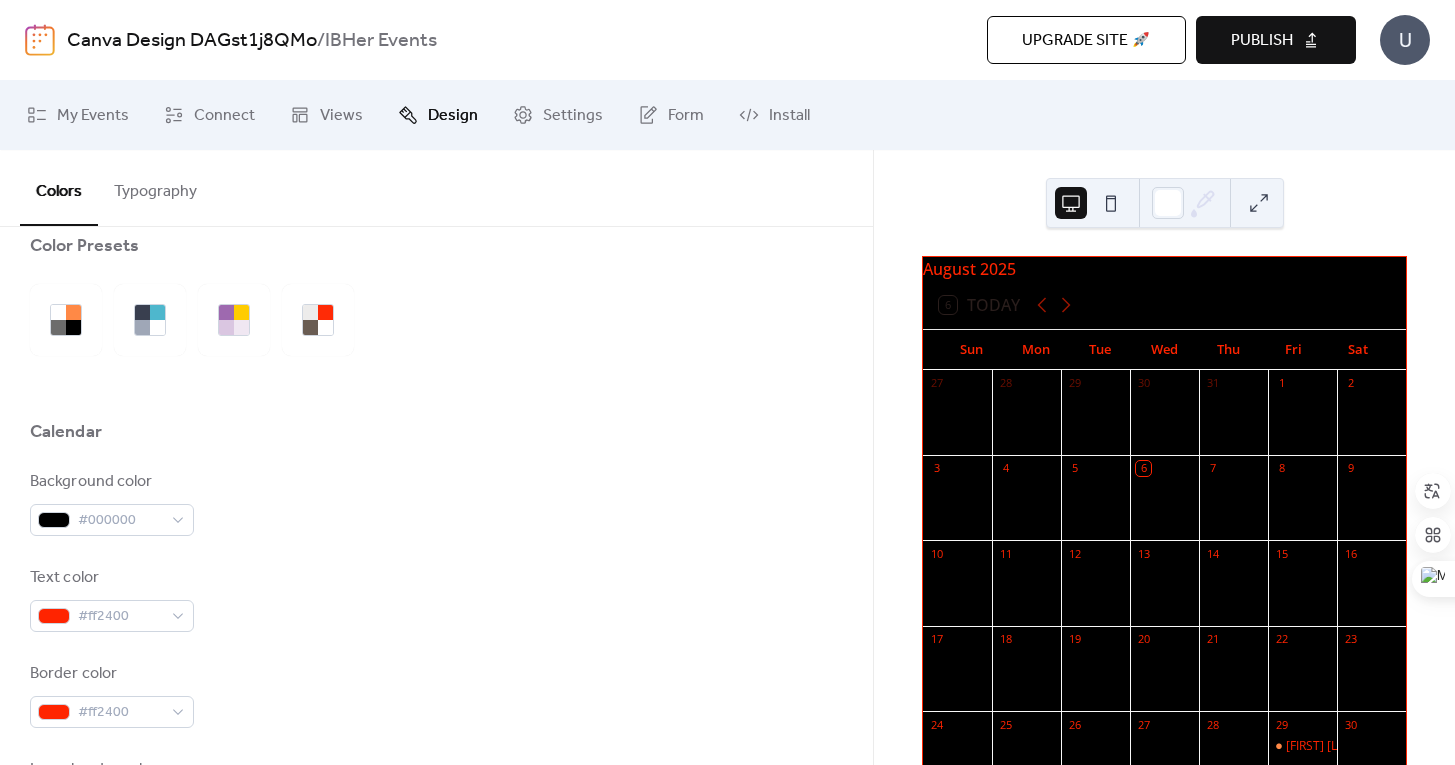 scroll, scrollTop: 0, scrollLeft: 0, axis: both 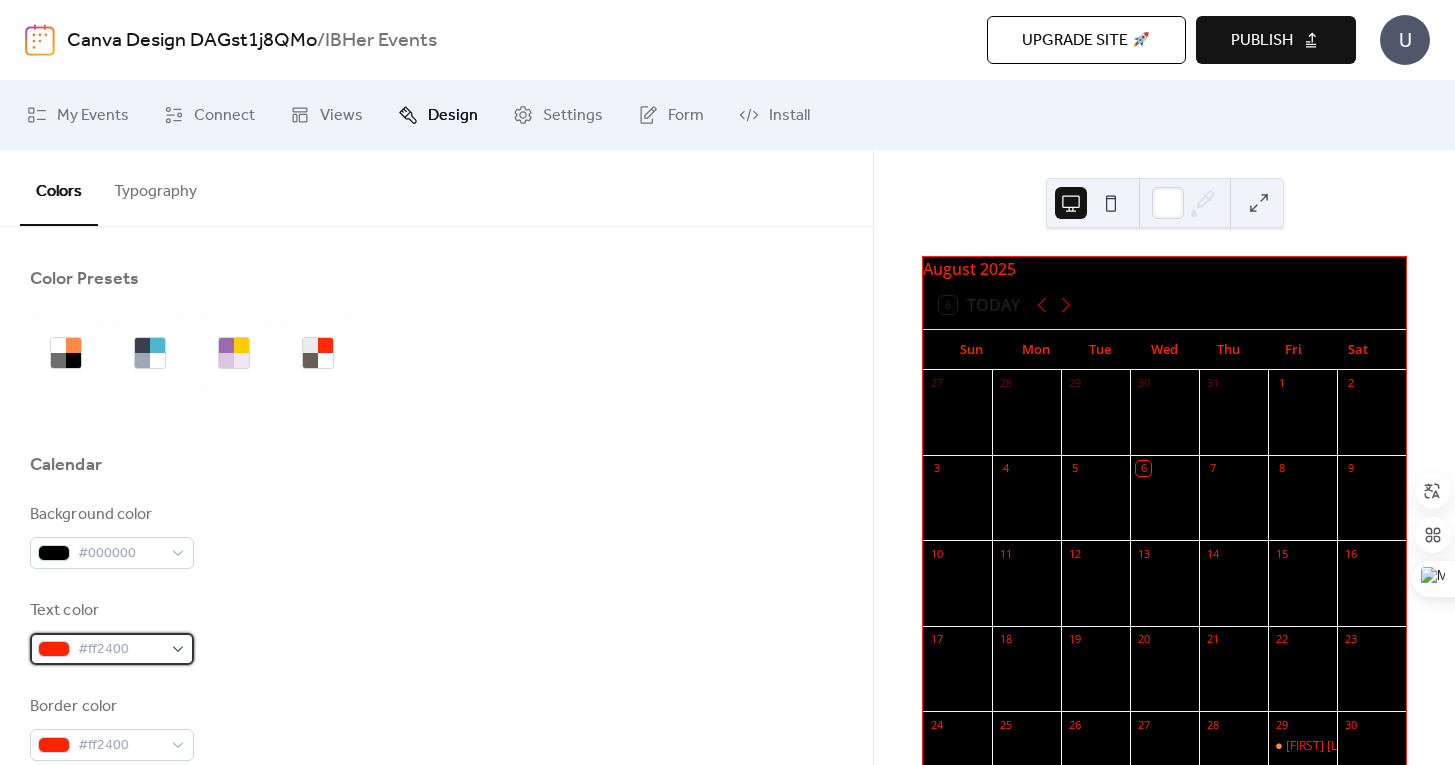 click on "#ff2400" at bounding box center [112, 649] 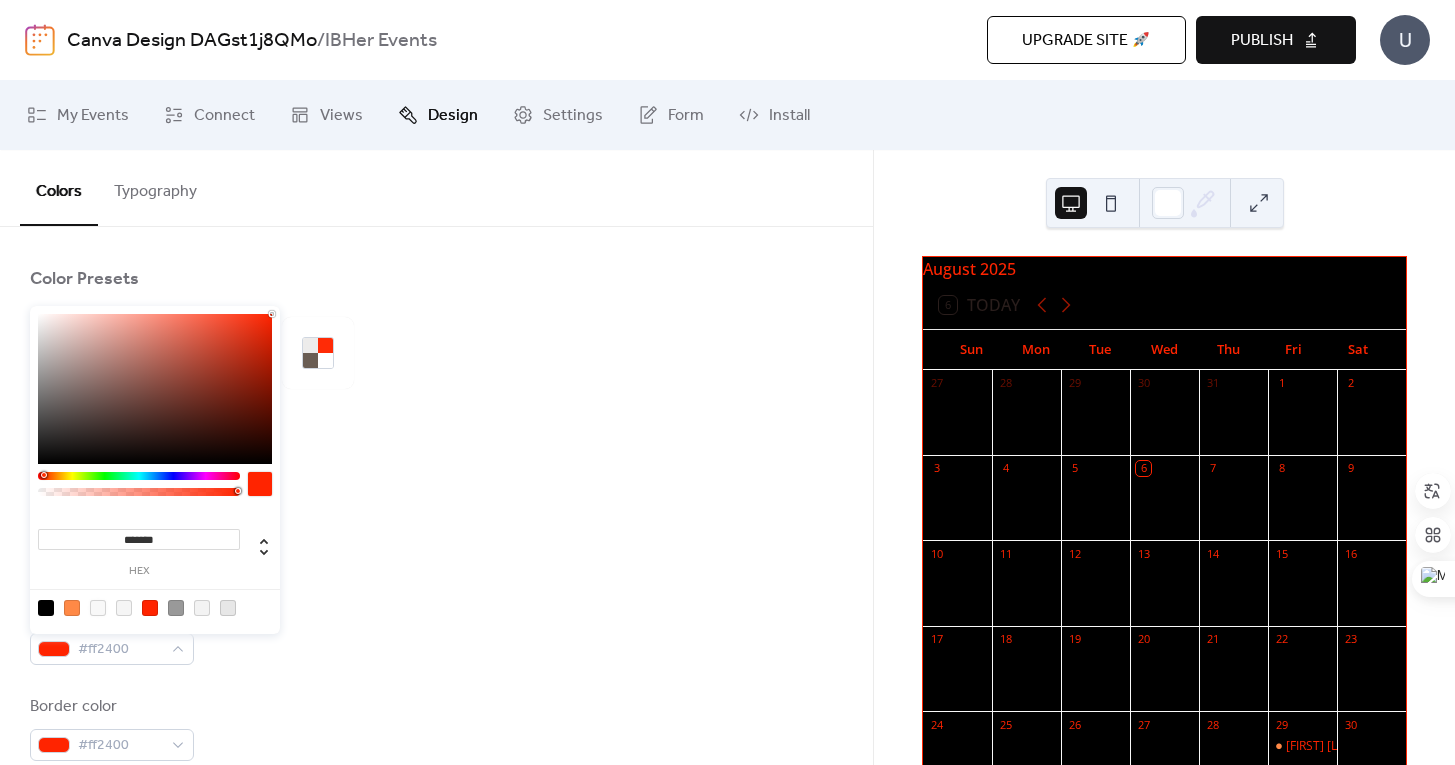 click at bounding box center (98, 608) 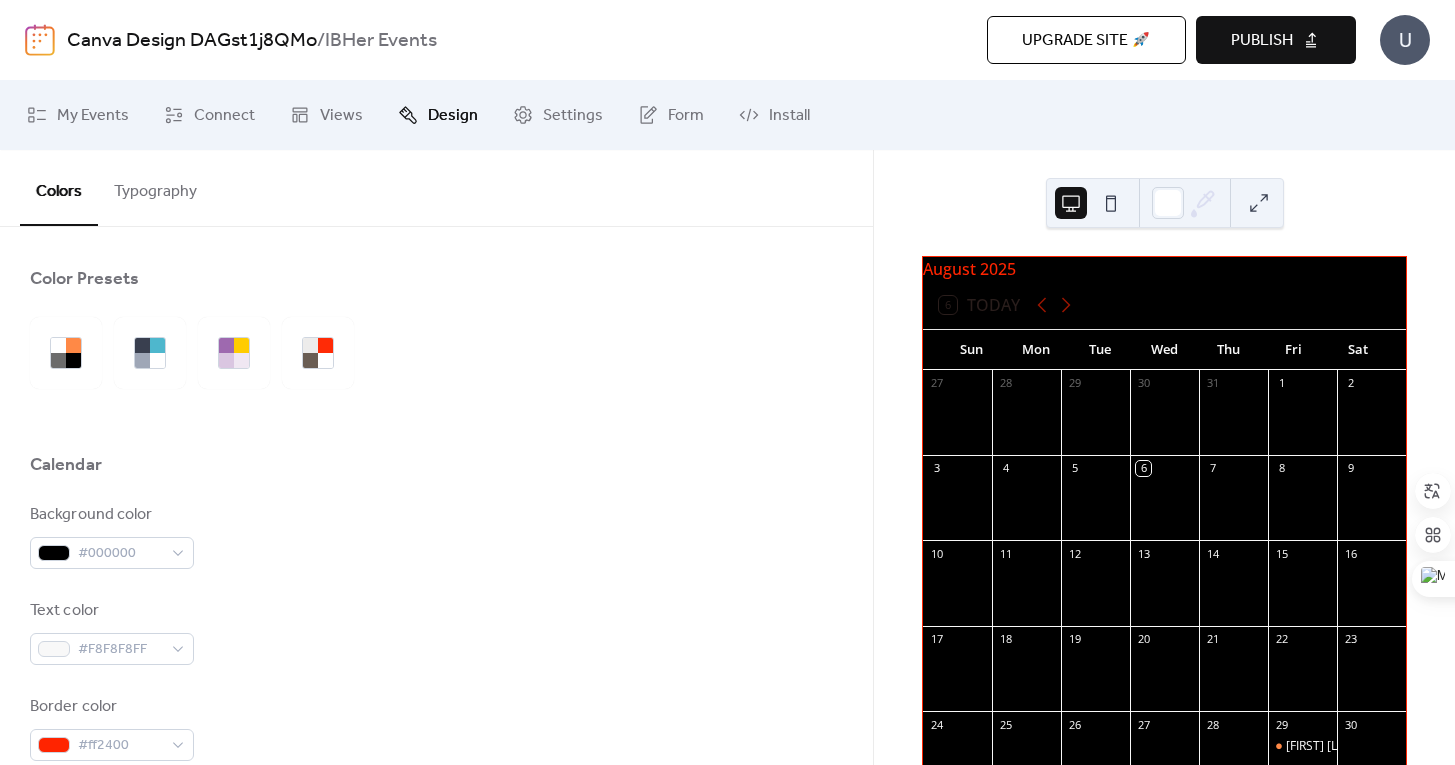 click on "Background color #000000 Text color #F8F8F8FF Border color #ff2400 Inner border color #F8F8F8FF Inner background color #000000 Default event color #FF8946FF" at bounding box center (436, 776) 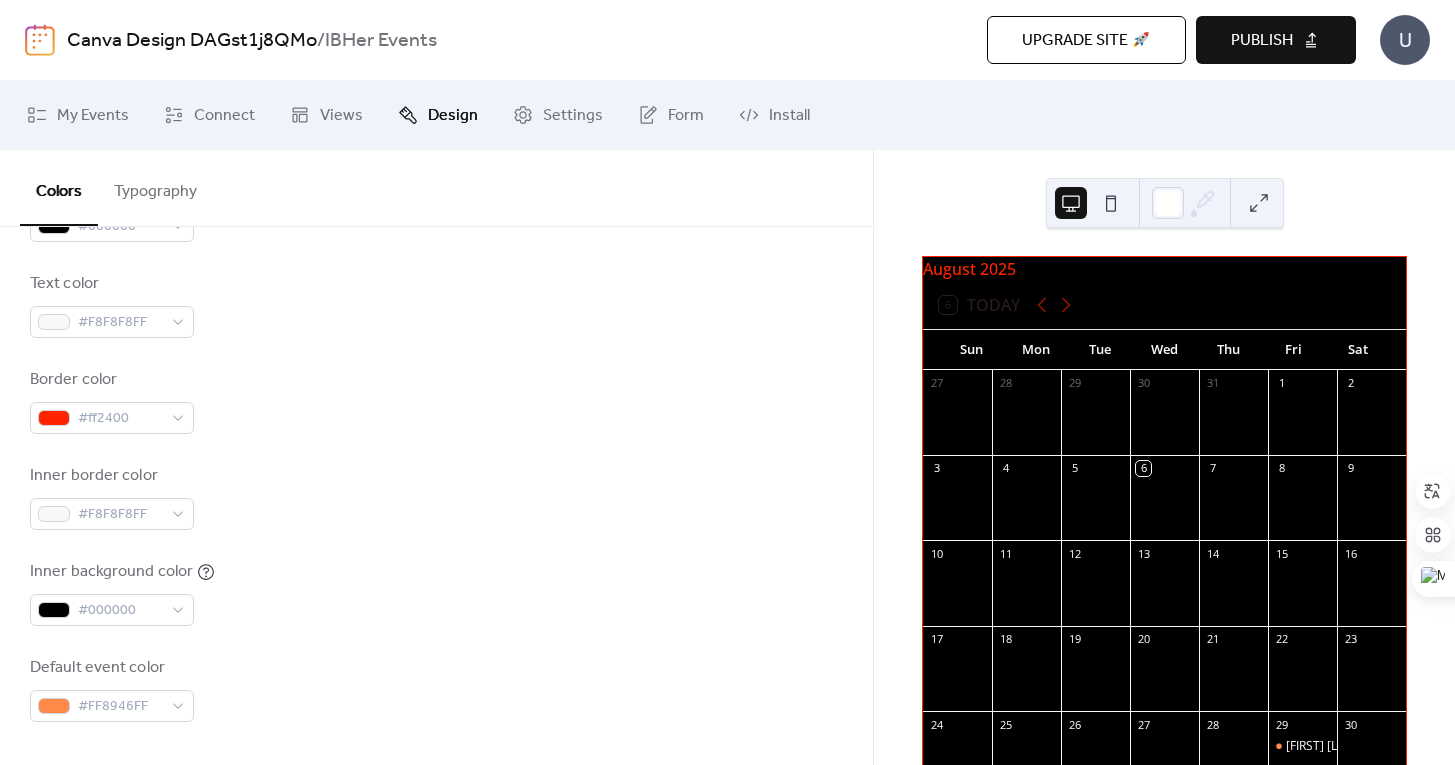 scroll, scrollTop: 334, scrollLeft: 0, axis: vertical 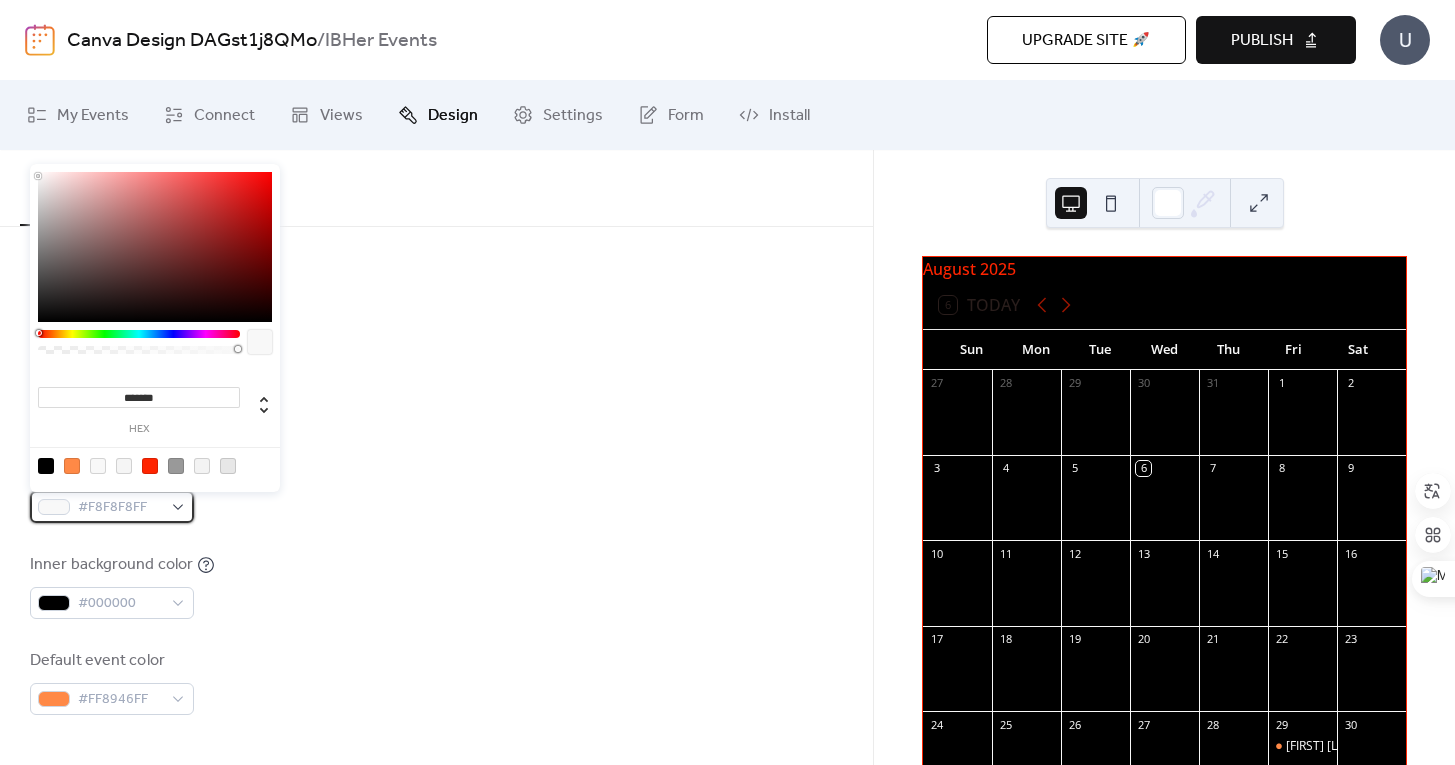 click on "#F8F8F8FF" at bounding box center (112, 507) 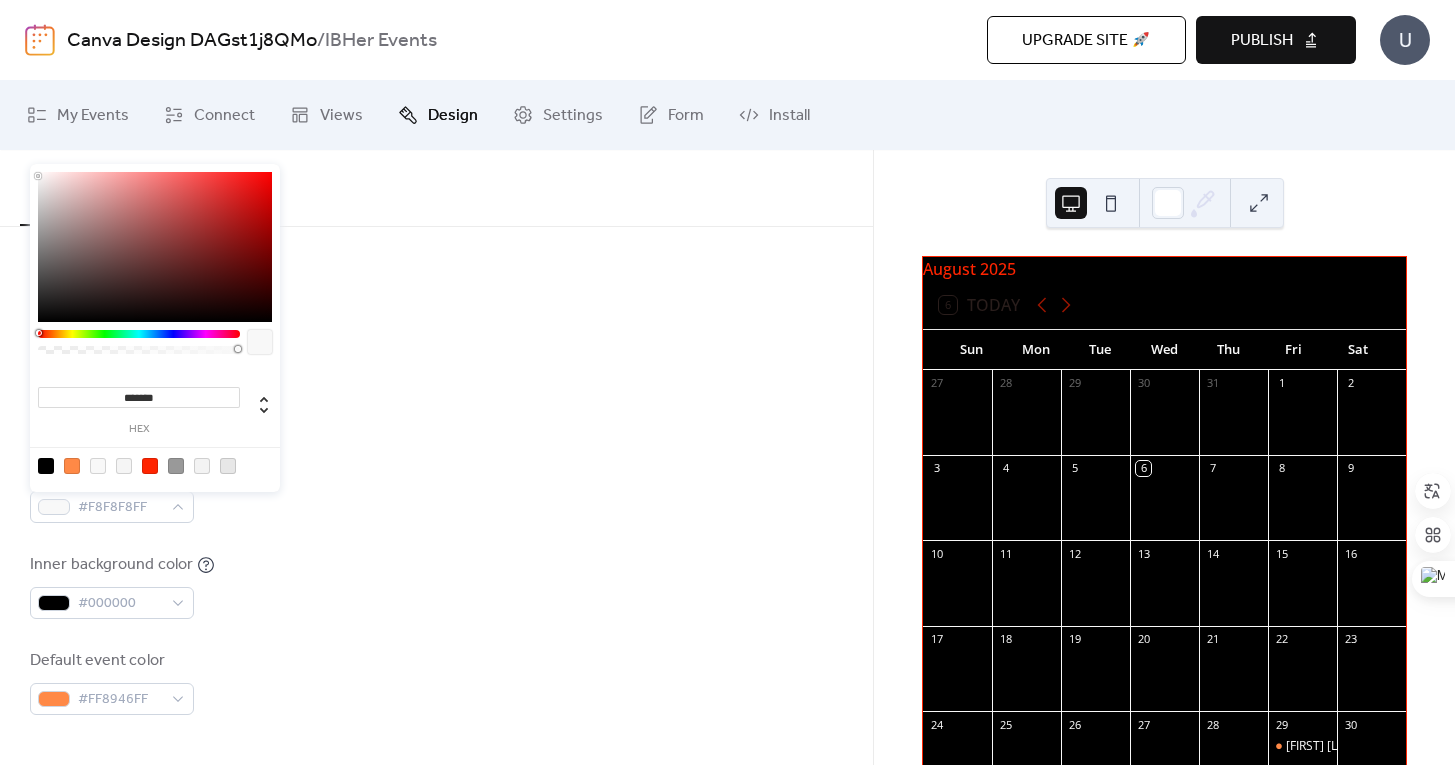 click at bounding box center (150, 466) 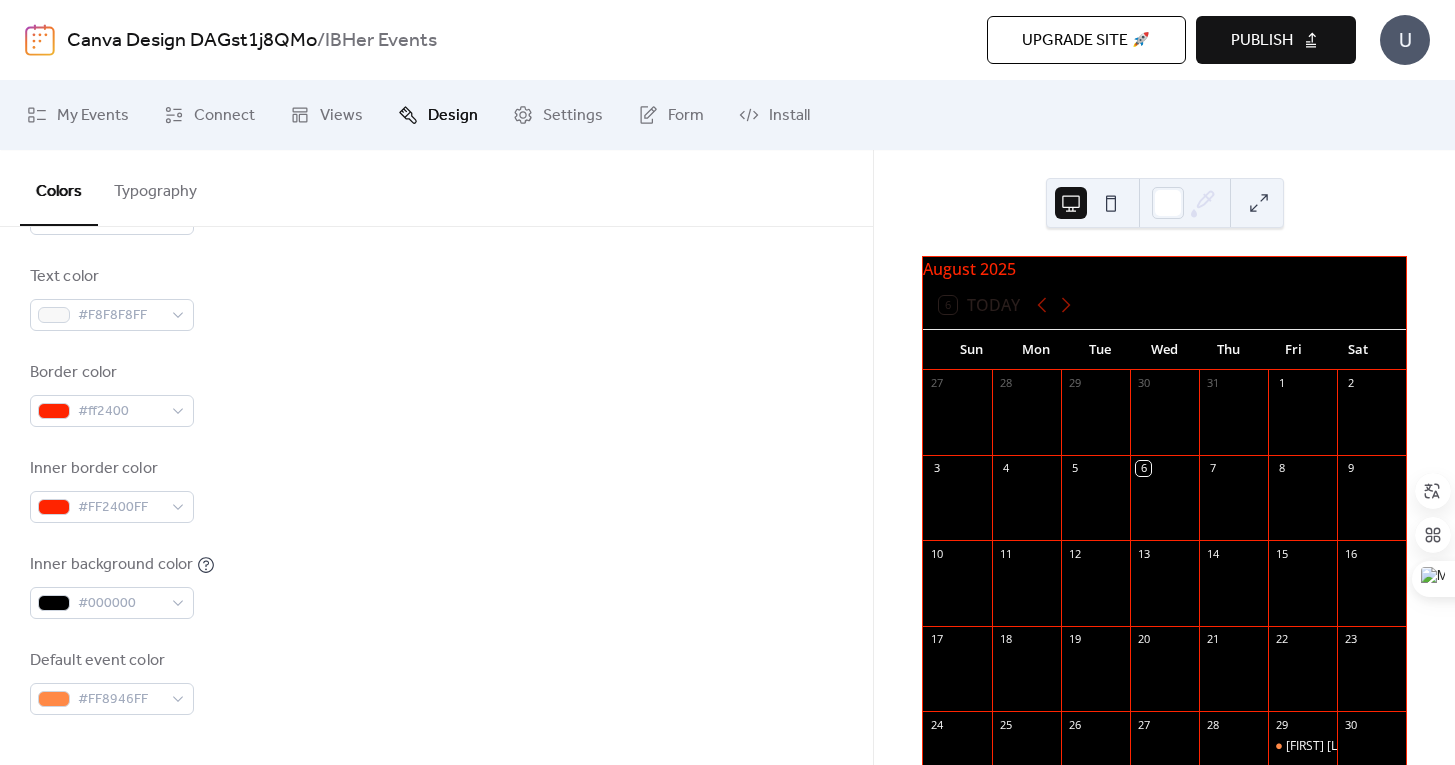 click on "Inner border color #FF2400FF" at bounding box center (436, 490) 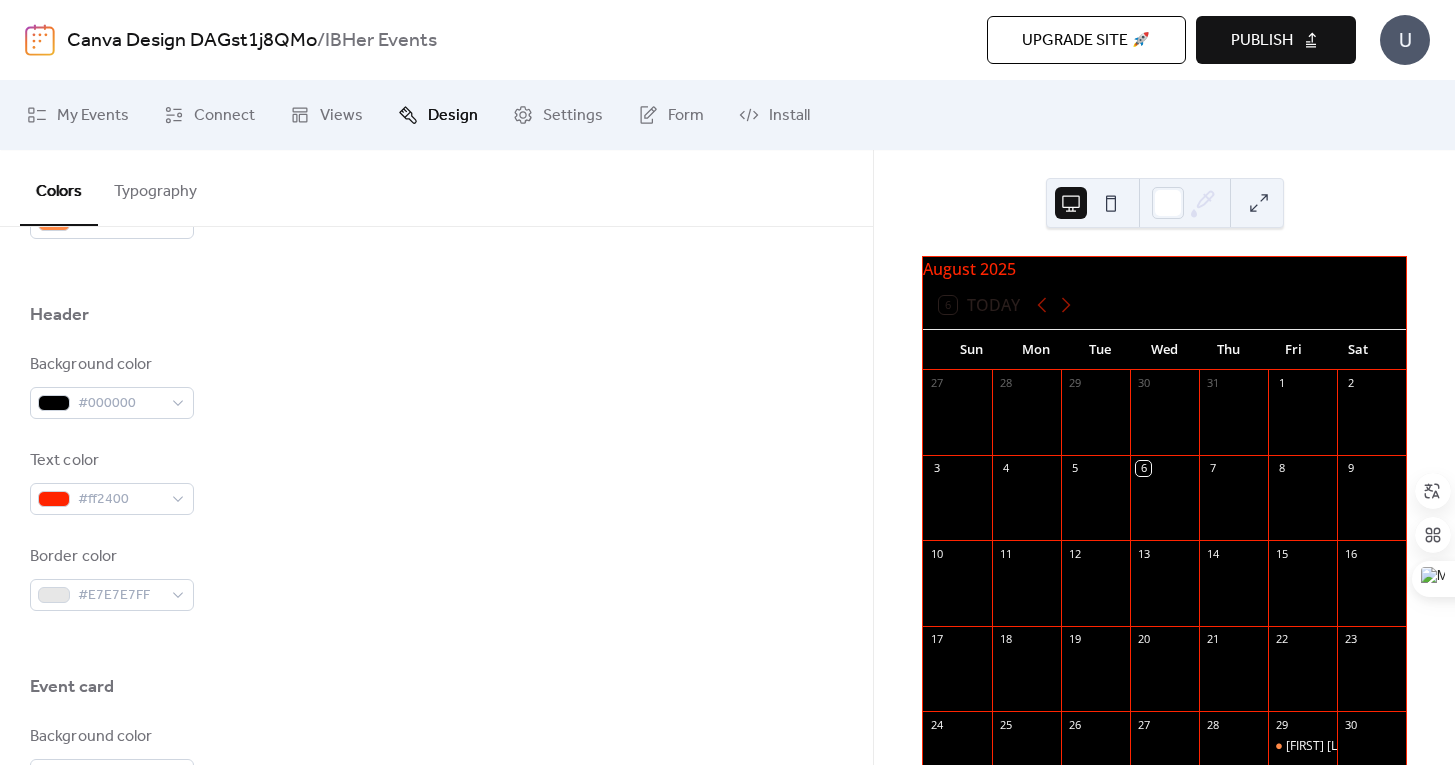 scroll, scrollTop: 835, scrollLeft: 0, axis: vertical 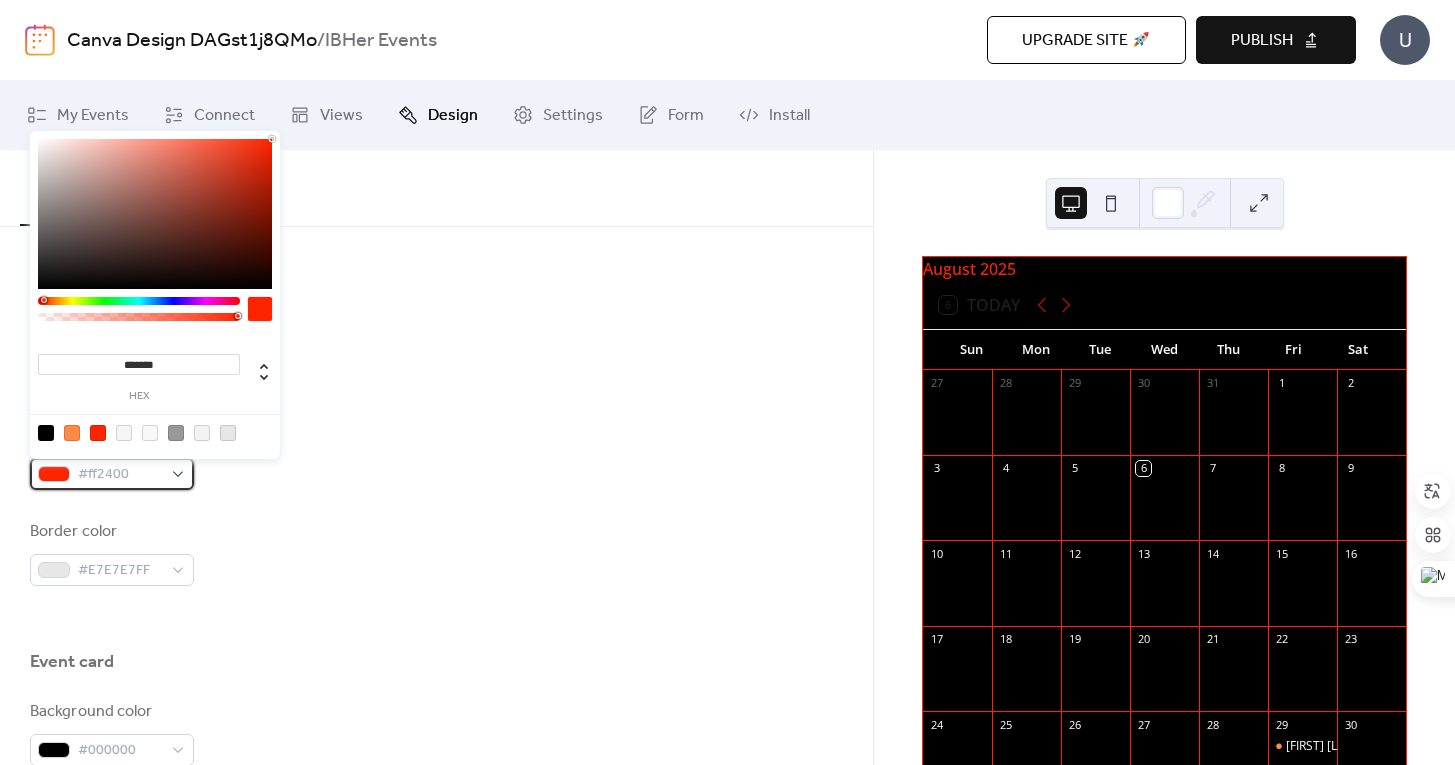 click on "#ff2400" at bounding box center (112, 474) 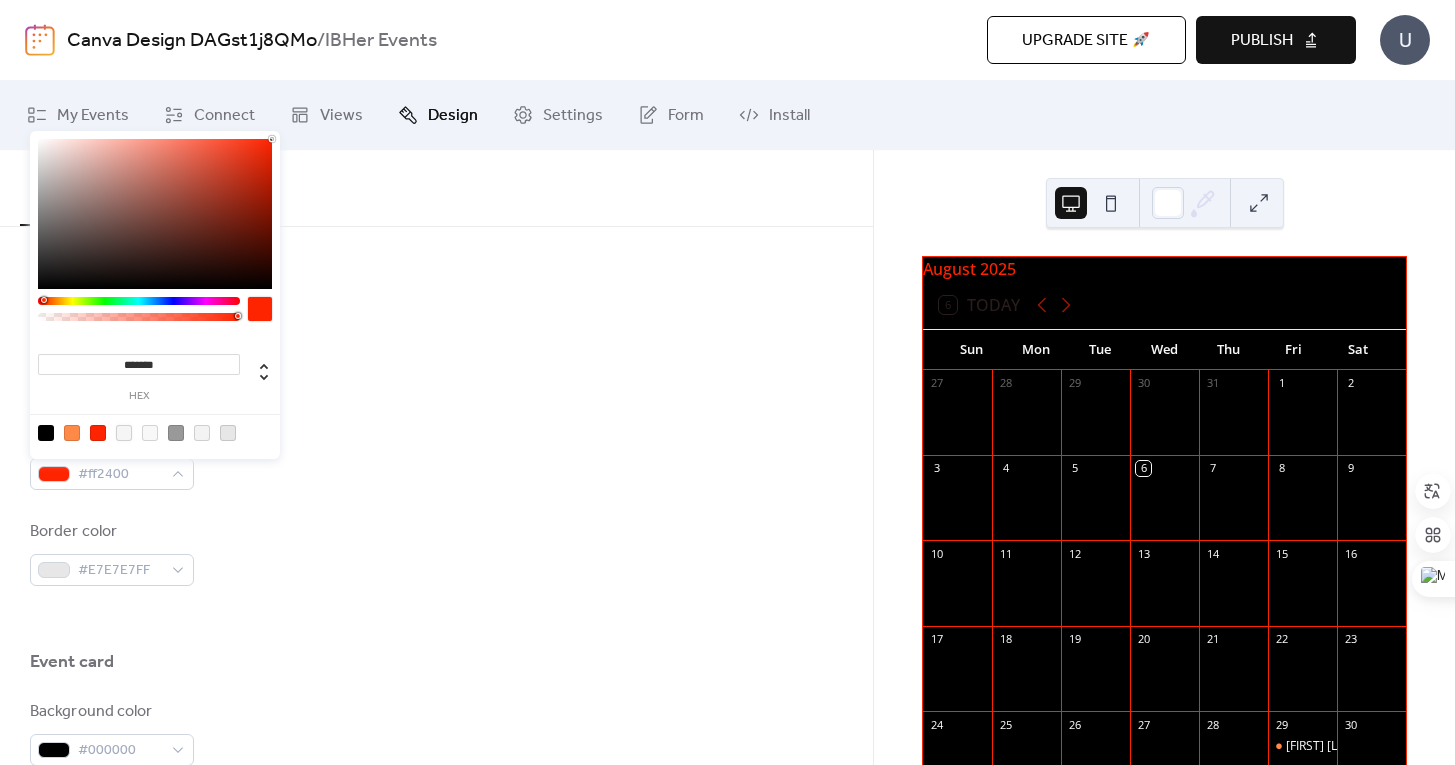 click at bounding box center [124, 433] 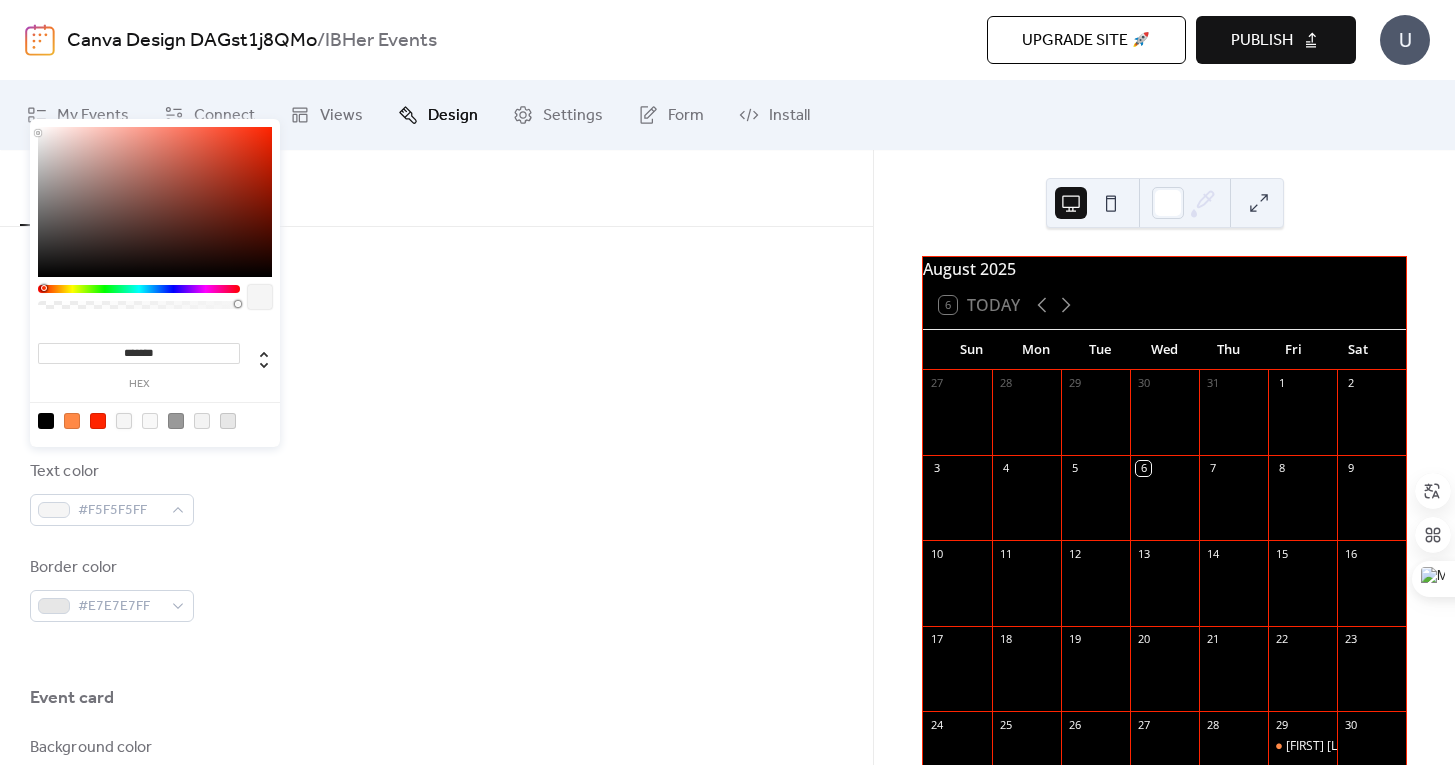 scroll, scrollTop: 788, scrollLeft: 0, axis: vertical 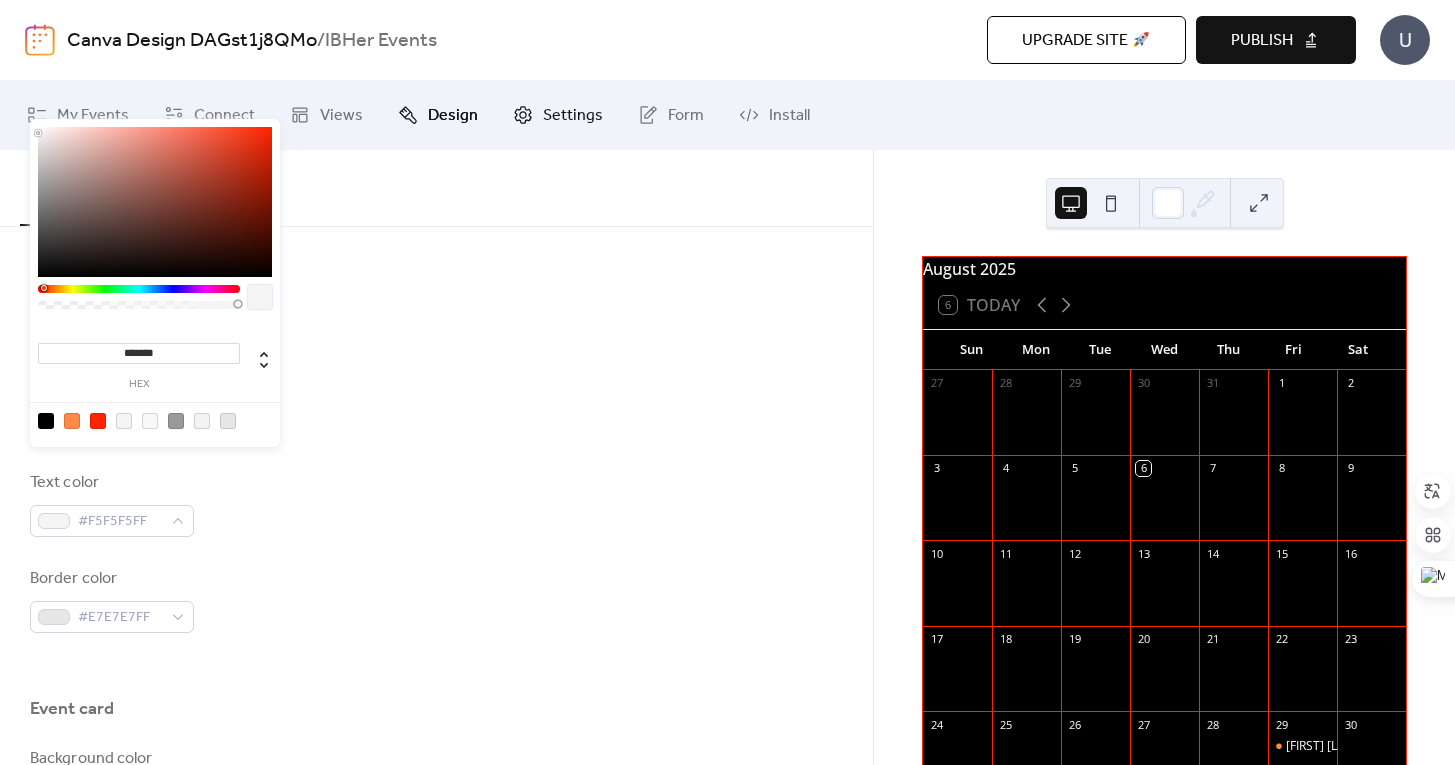 click on "Settings" at bounding box center (573, 116) 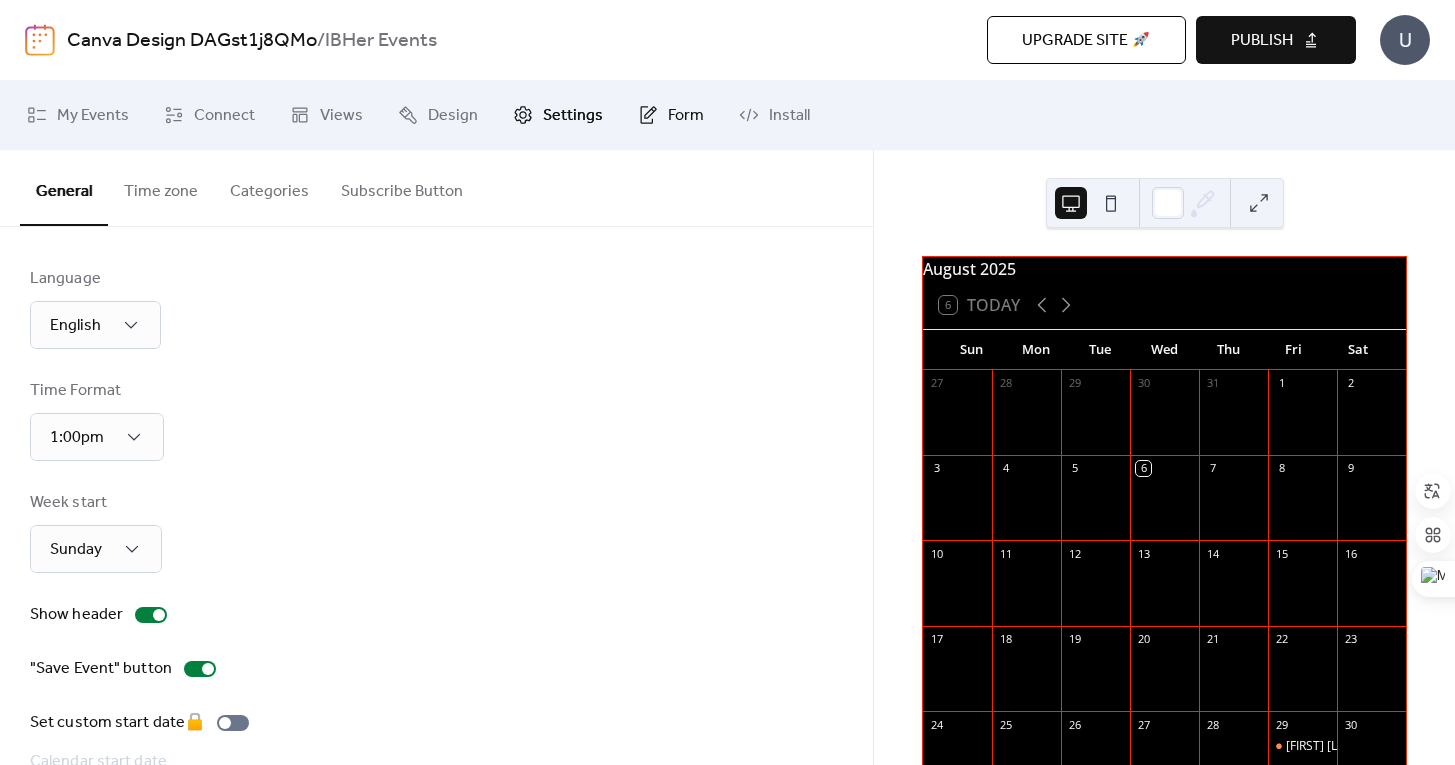 click on "Form" at bounding box center [686, 116] 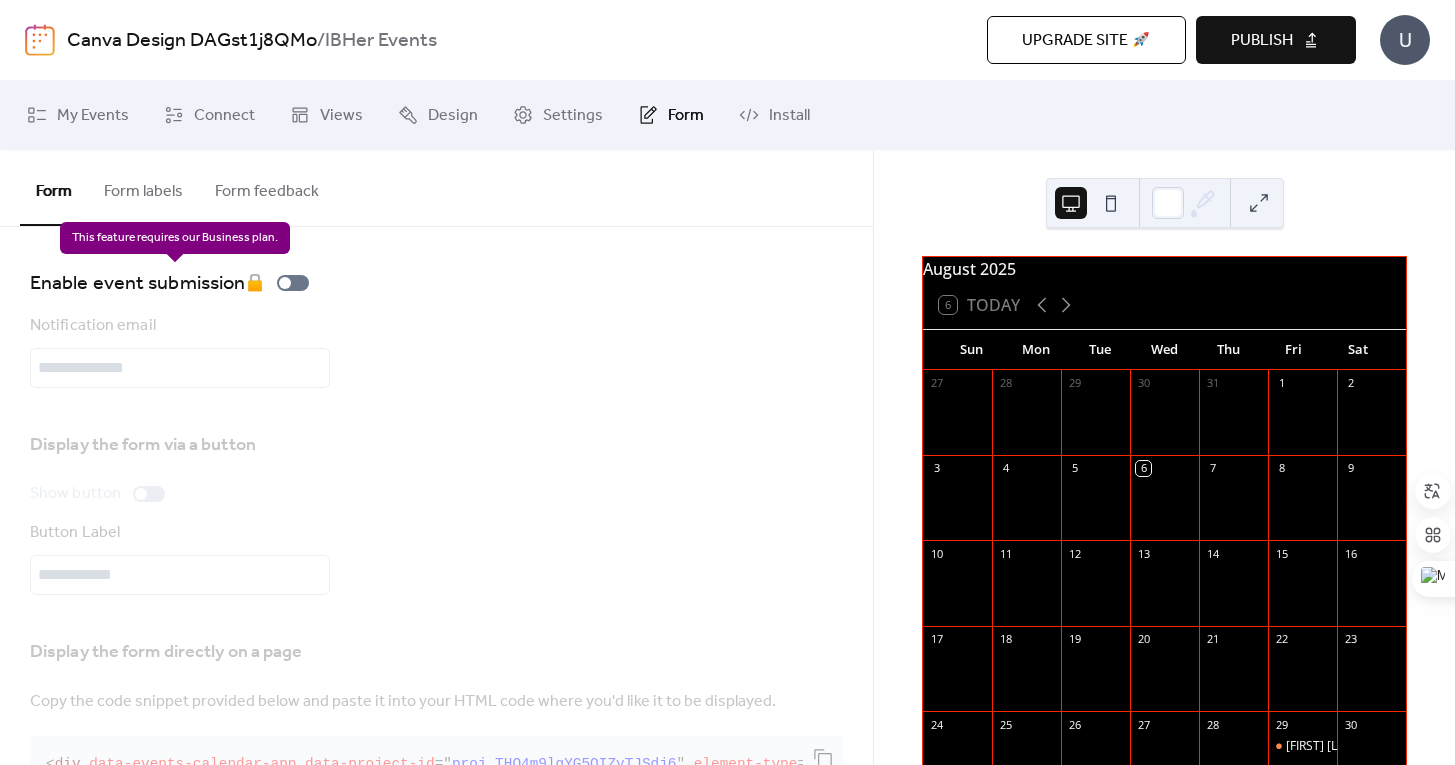 click on "Enable event submission  🔒" at bounding box center (173, 283) 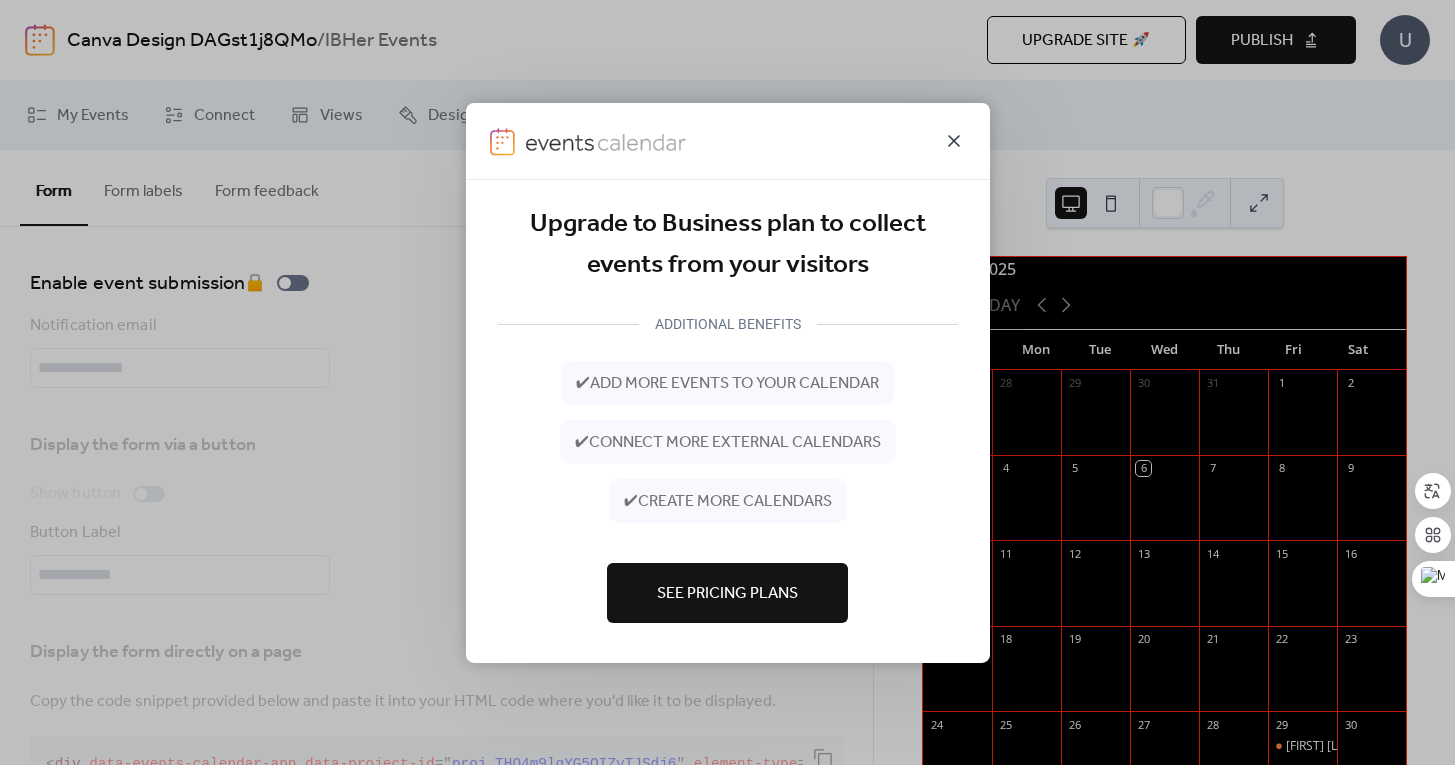 click 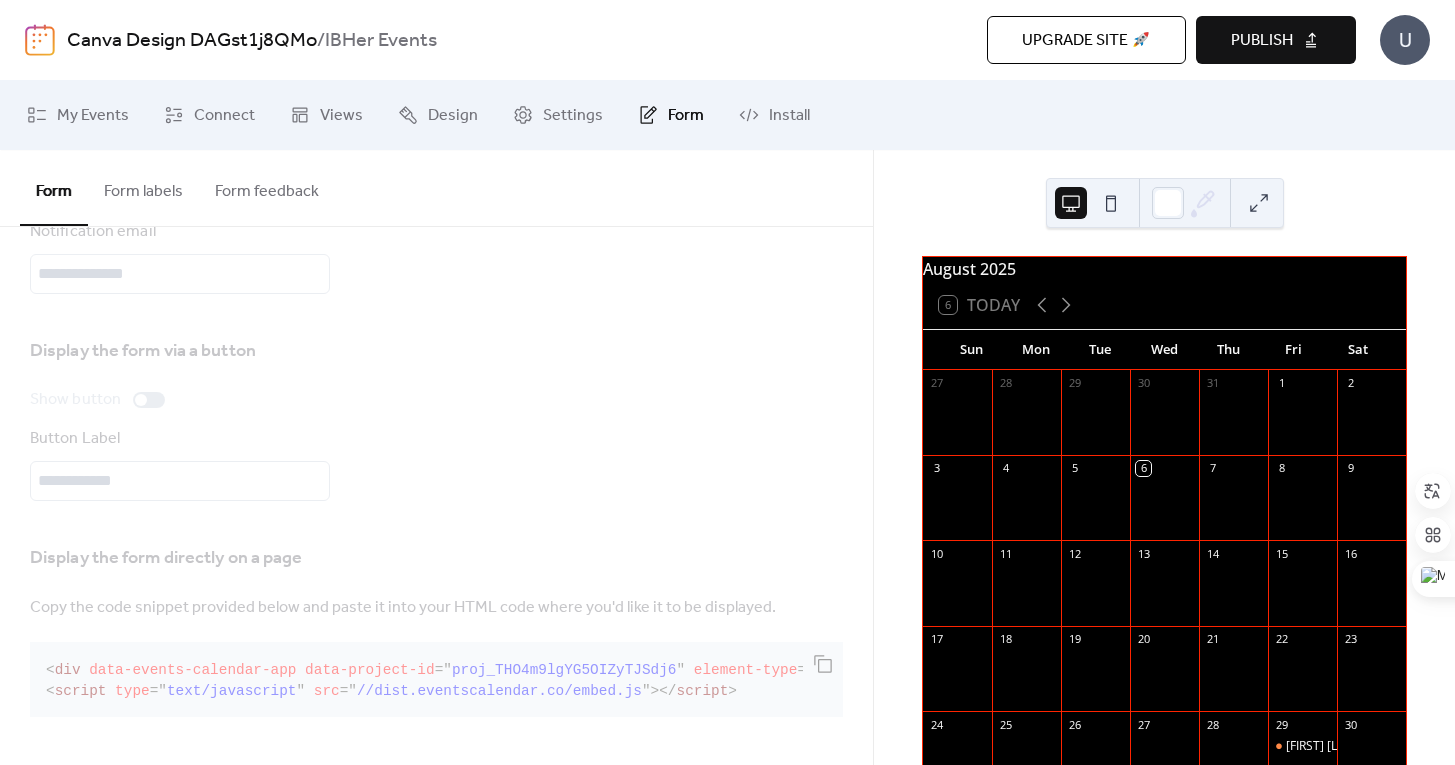 scroll, scrollTop: 0, scrollLeft: 0, axis: both 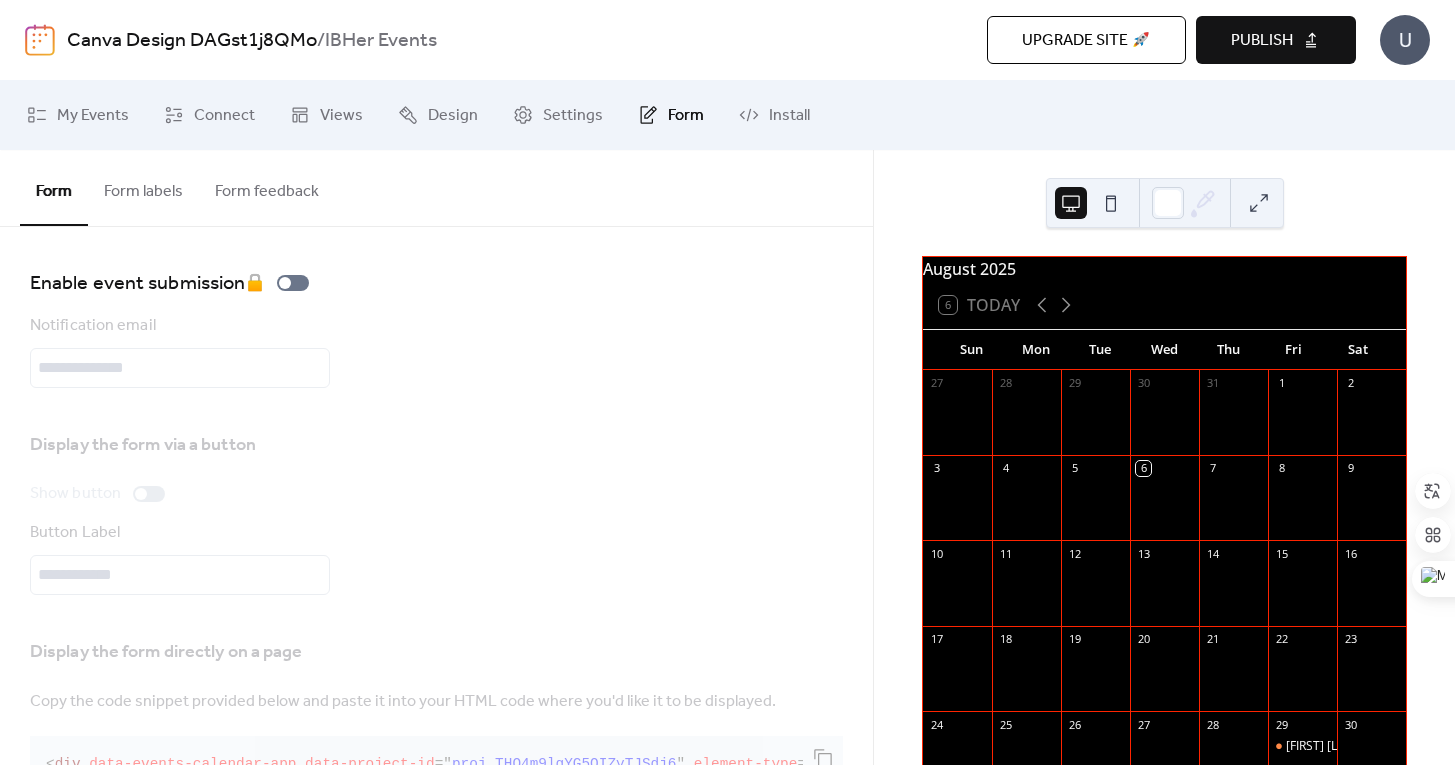 click on "Publish" at bounding box center [1262, 41] 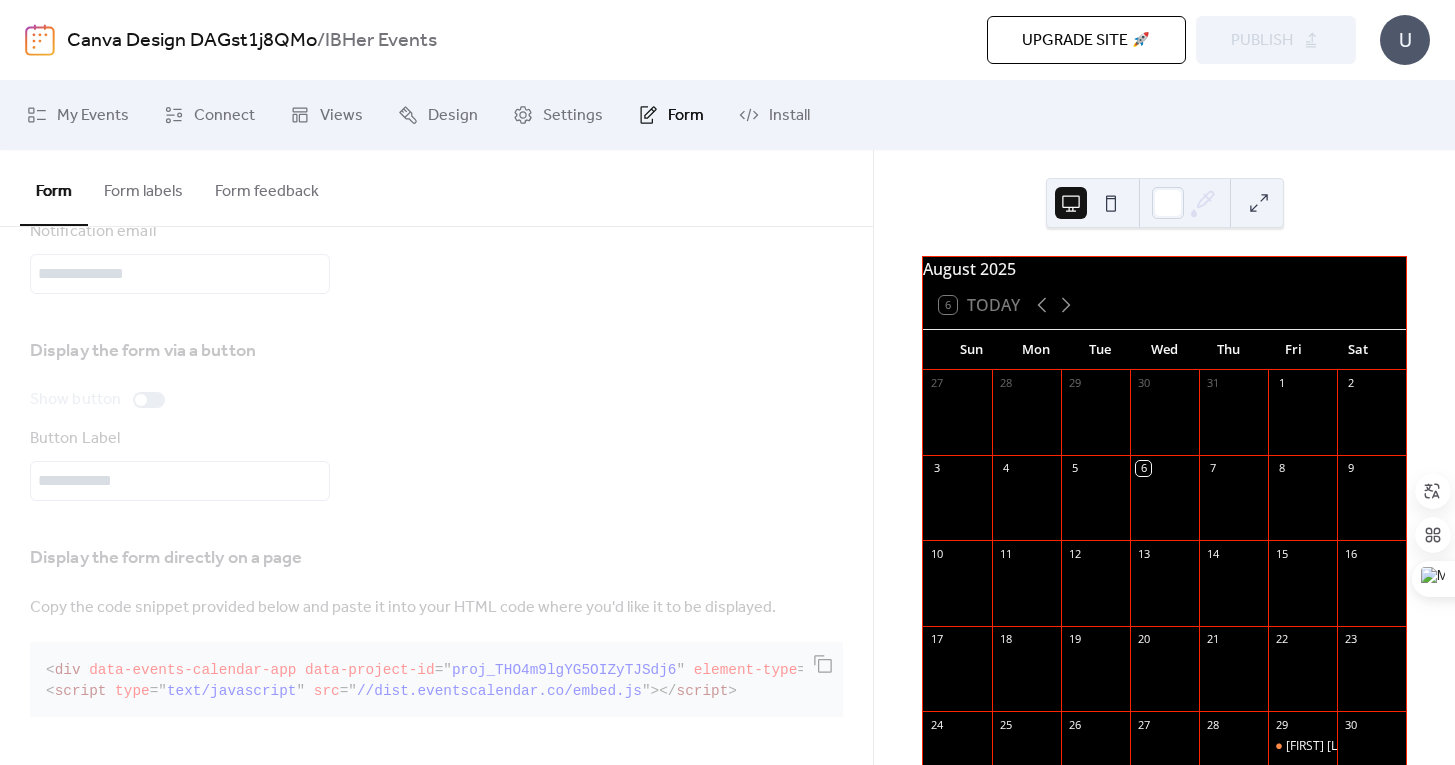 scroll, scrollTop: 0, scrollLeft: 0, axis: both 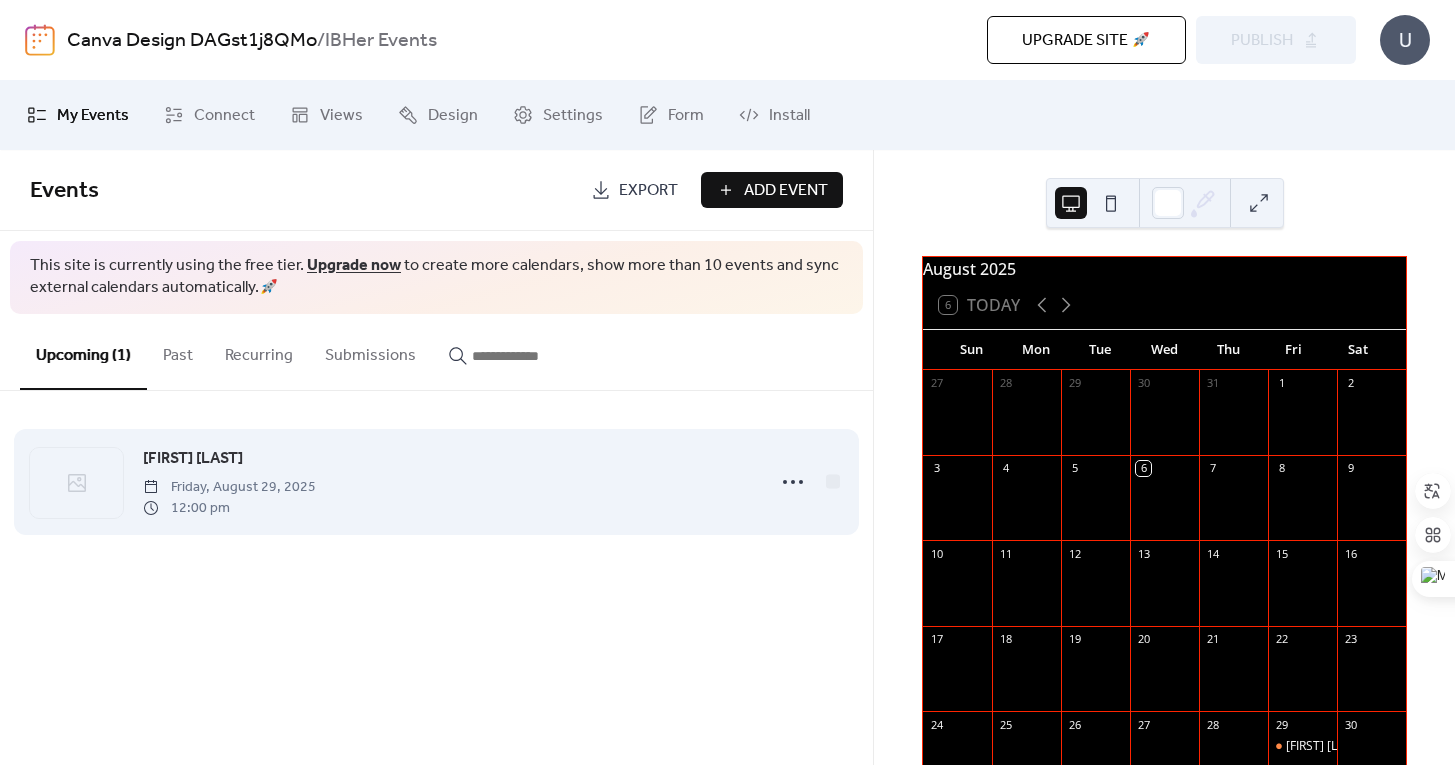 click on "[FIRST] [LAST] Friday, August 29, 2025 12:00 pm" at bounding box center (448, 482) 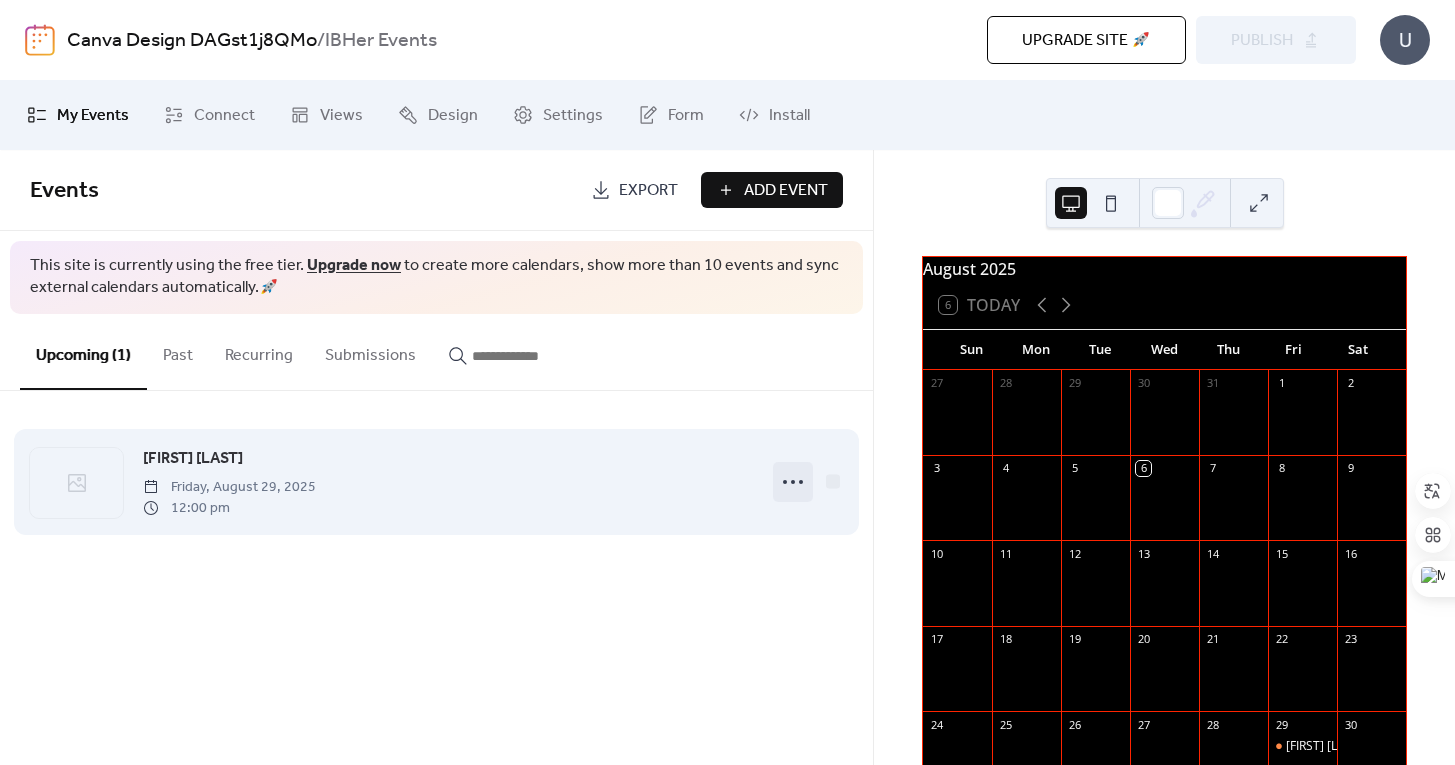 click 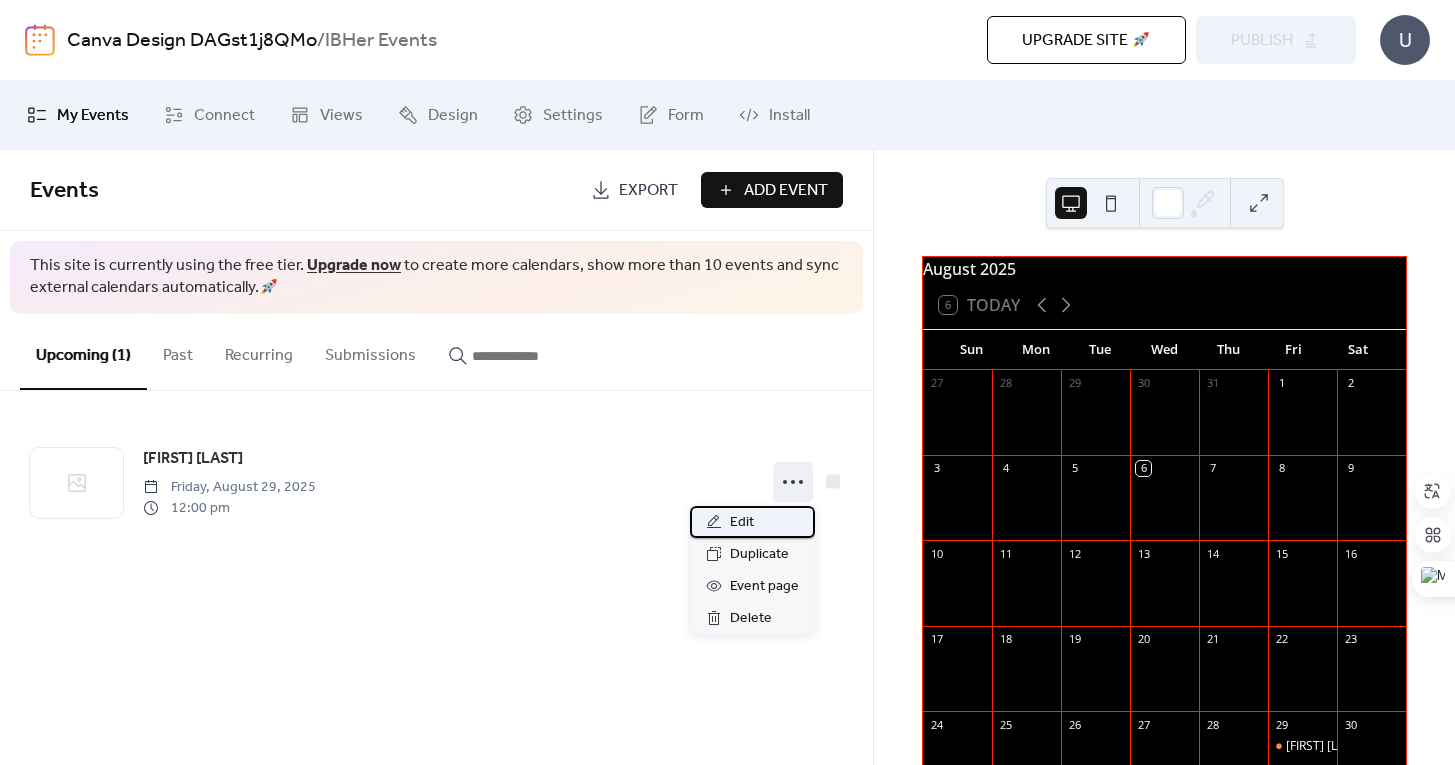 click on "Edit" at bounding box center [752, 522] 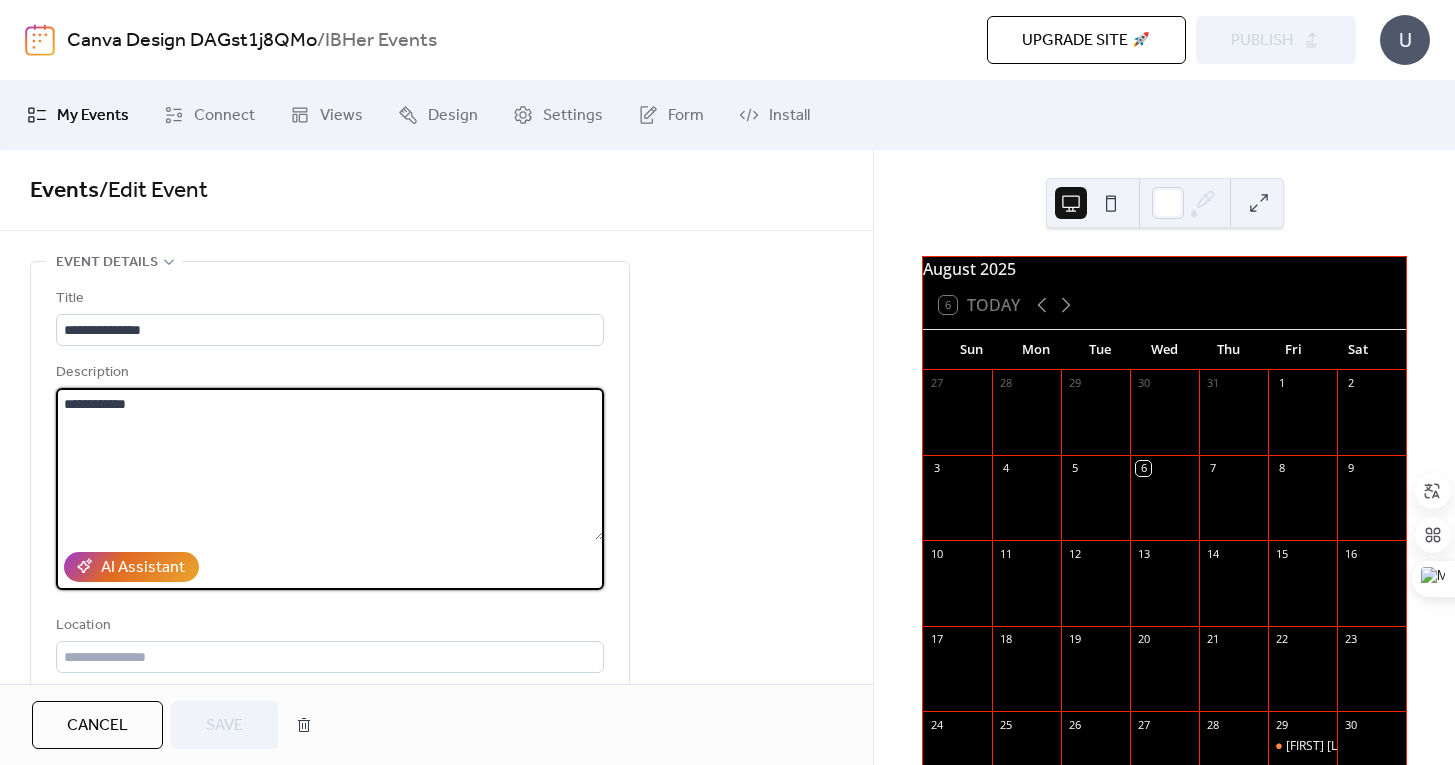 click on "**********" at bounding box center (330, 464) 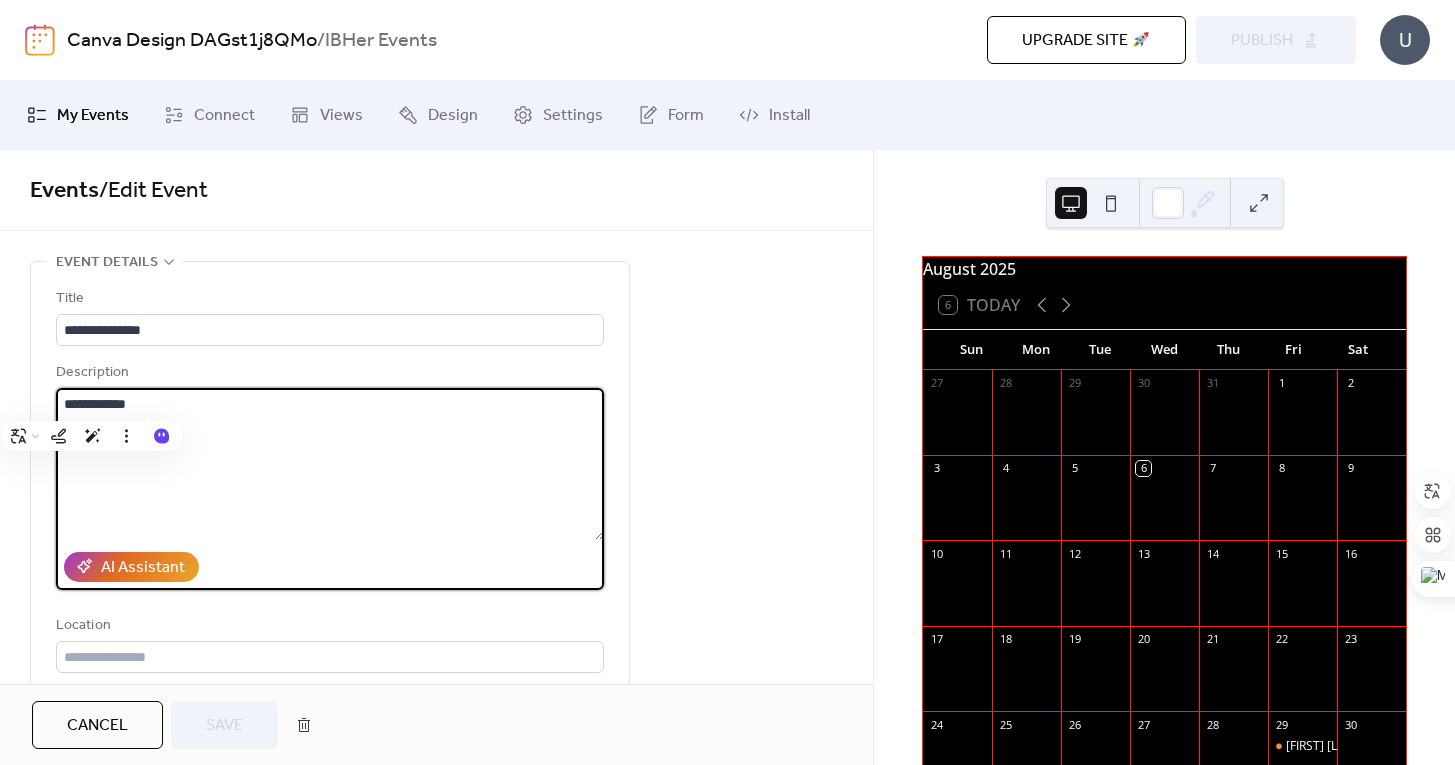 paste on "**********" 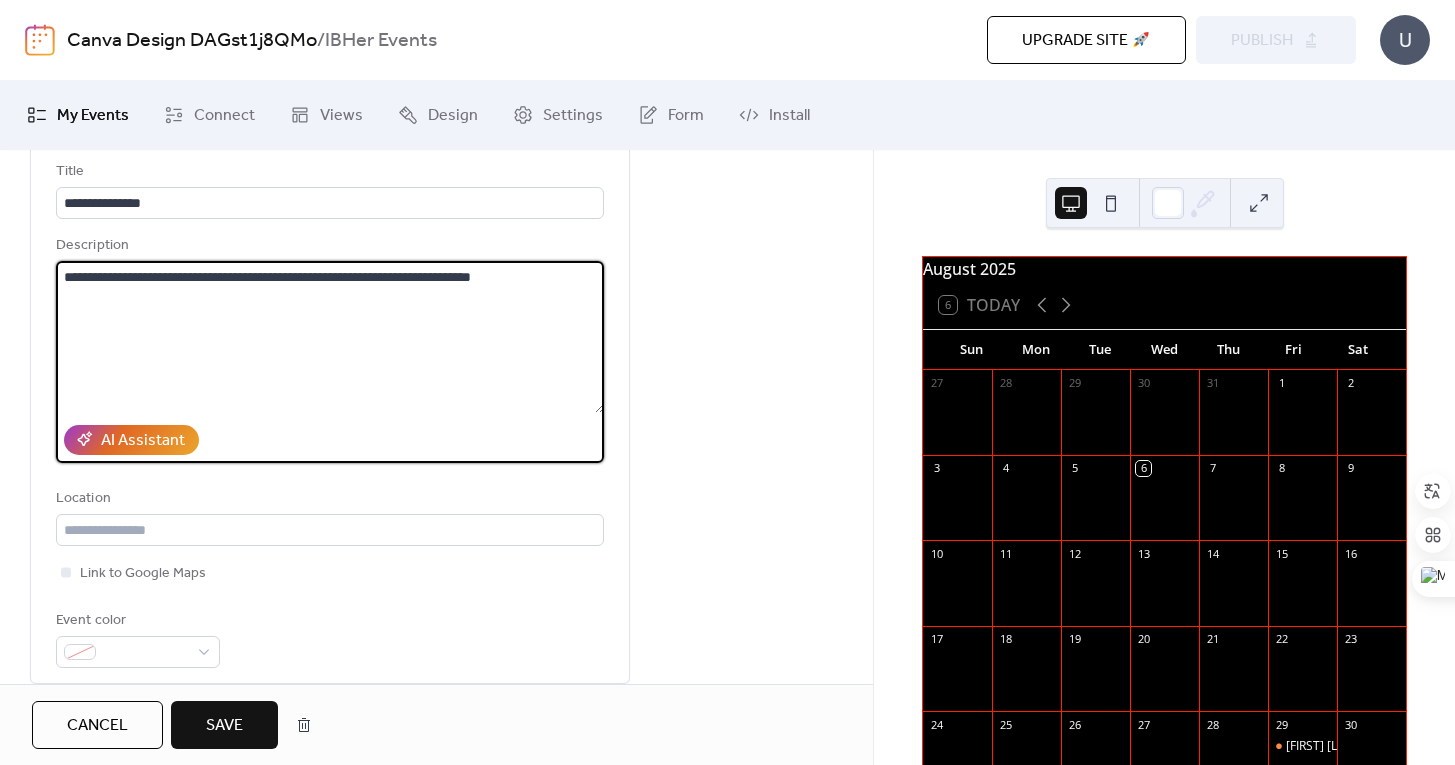 scroll, scrollTop: 104, scrollLeft: 0, axis: vertical 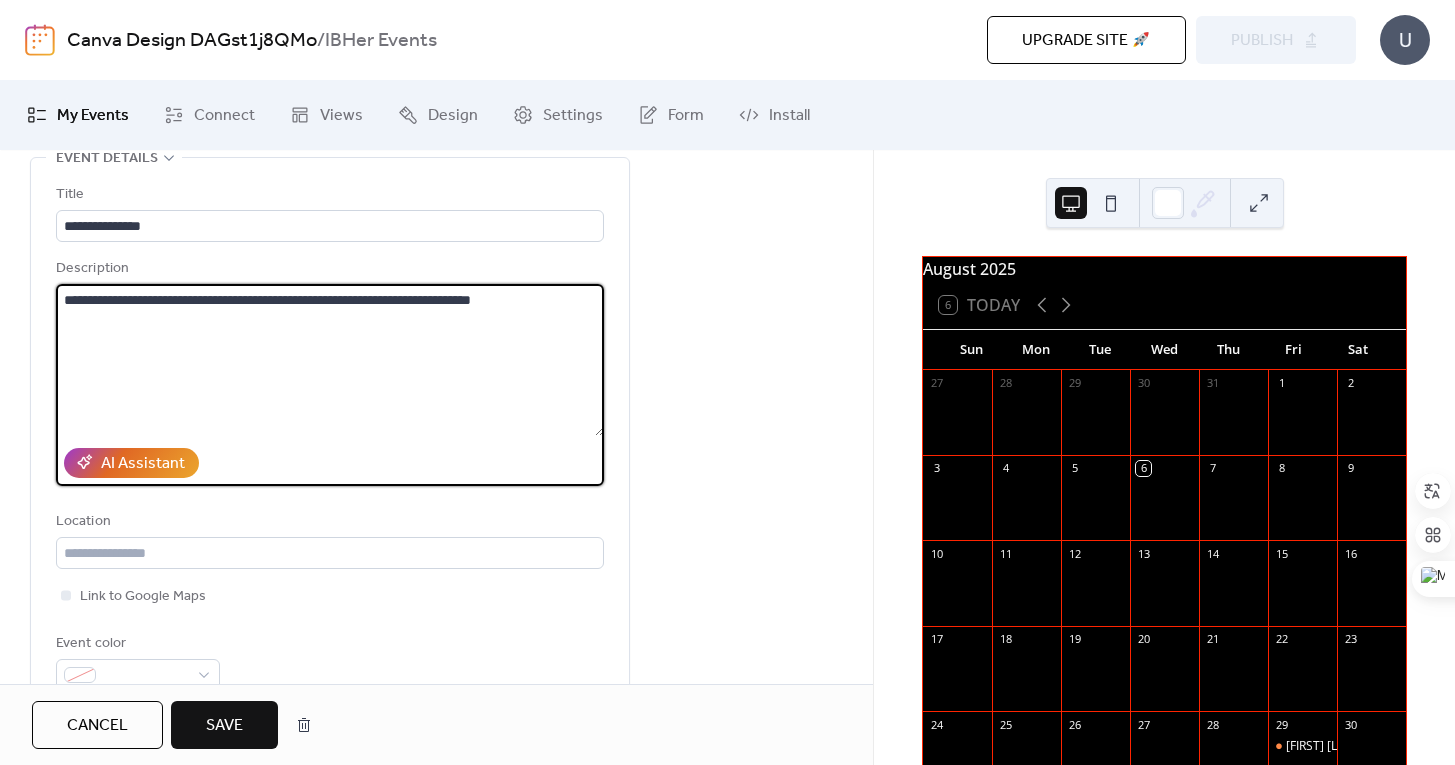 click on "**********" at bounding box center [330, 360] 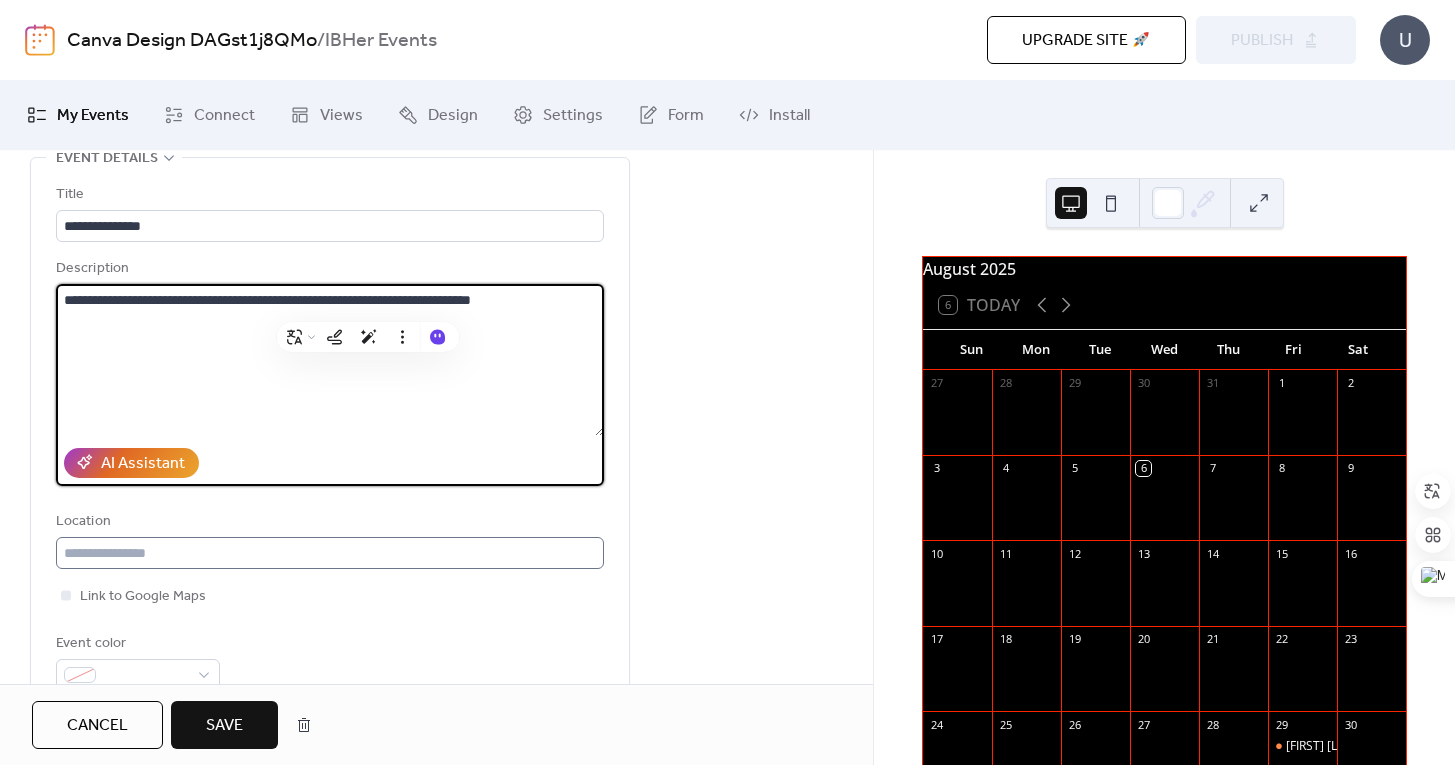 type on "**********" 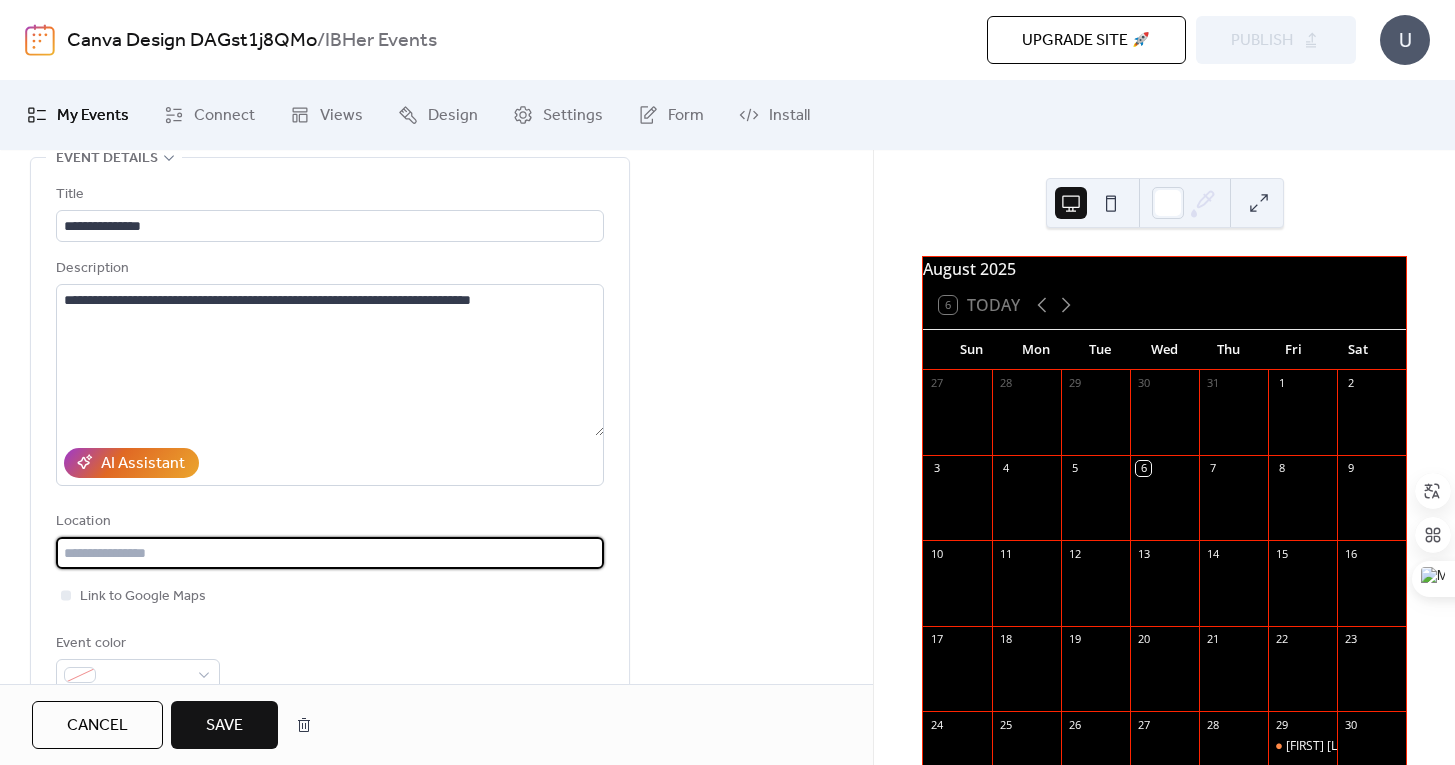 click at bounding box center (330, 553) 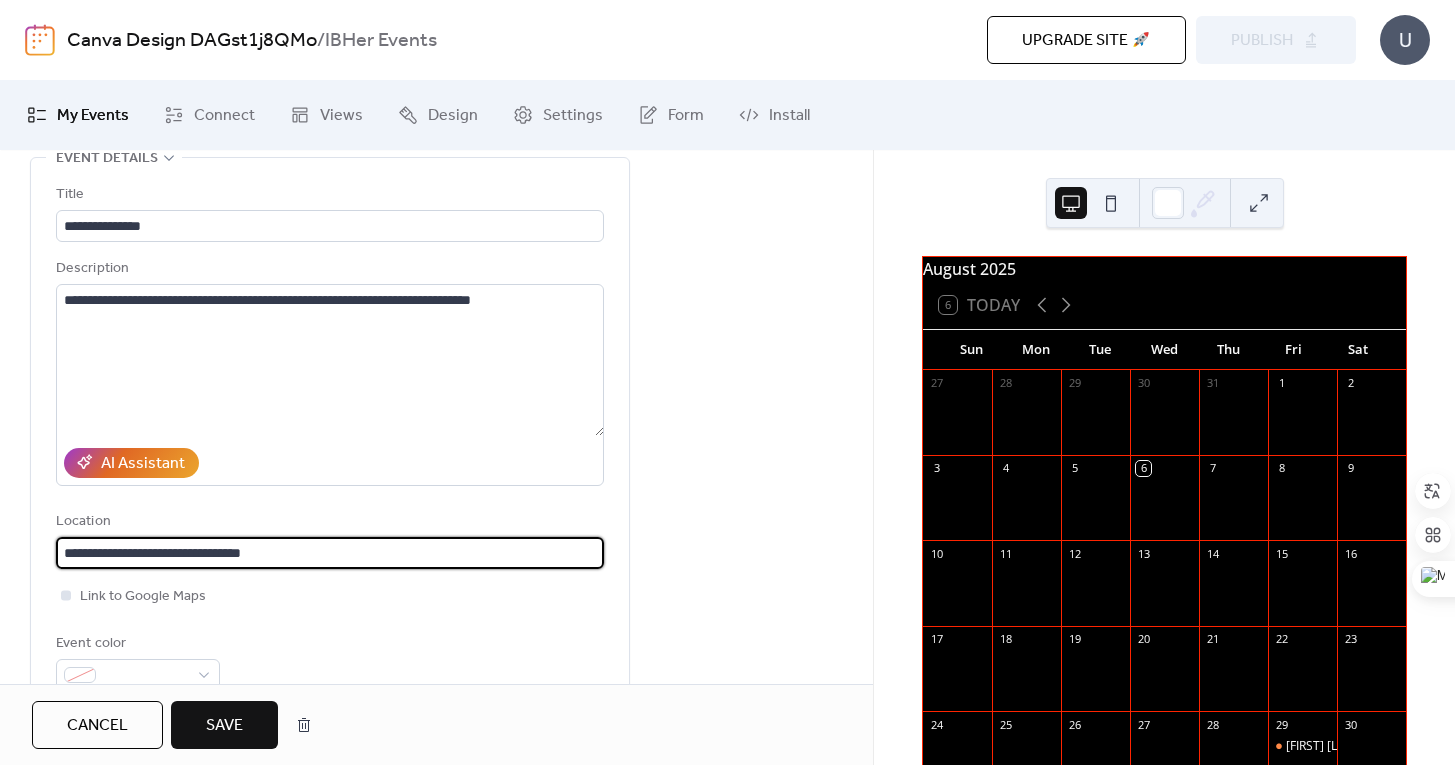 type on "**********" 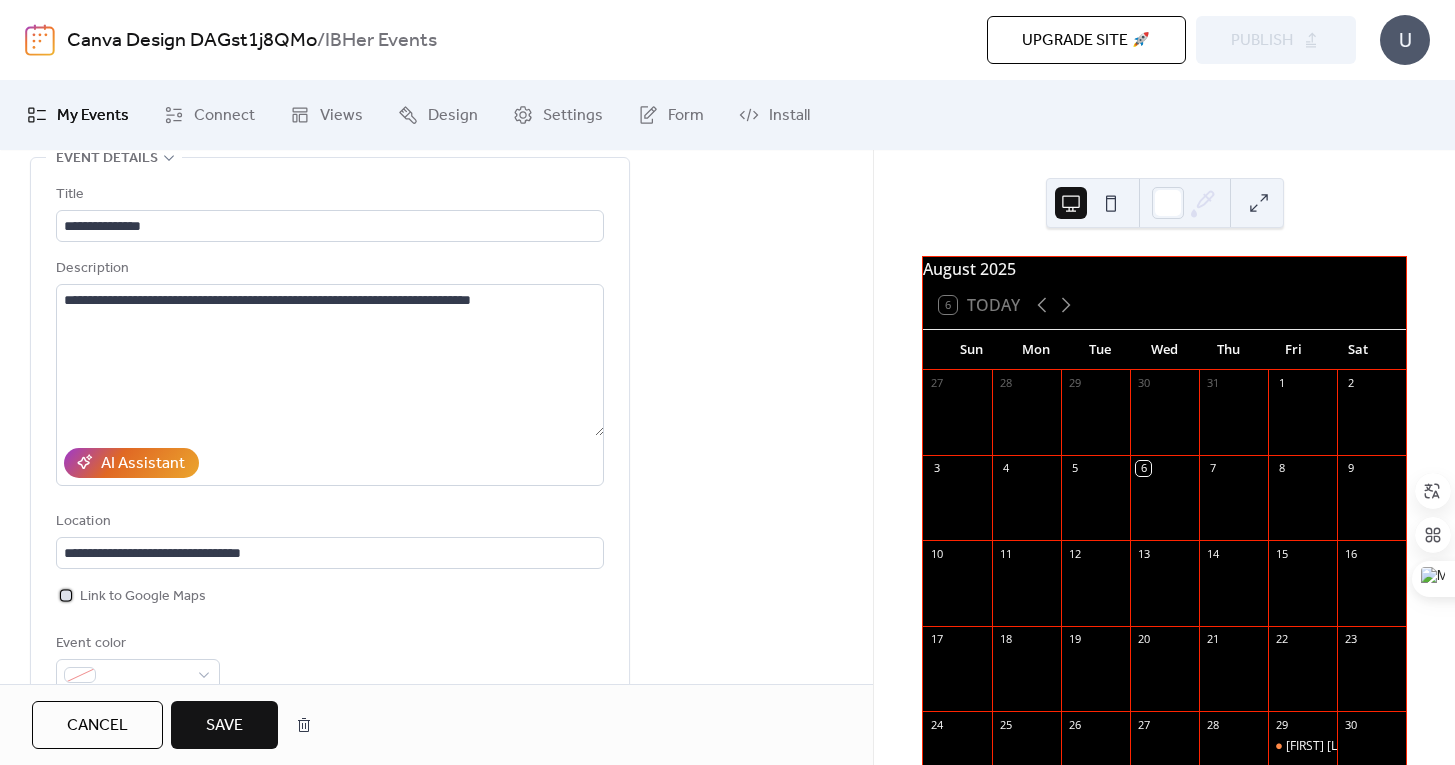 click at bounding box center [66, 595] 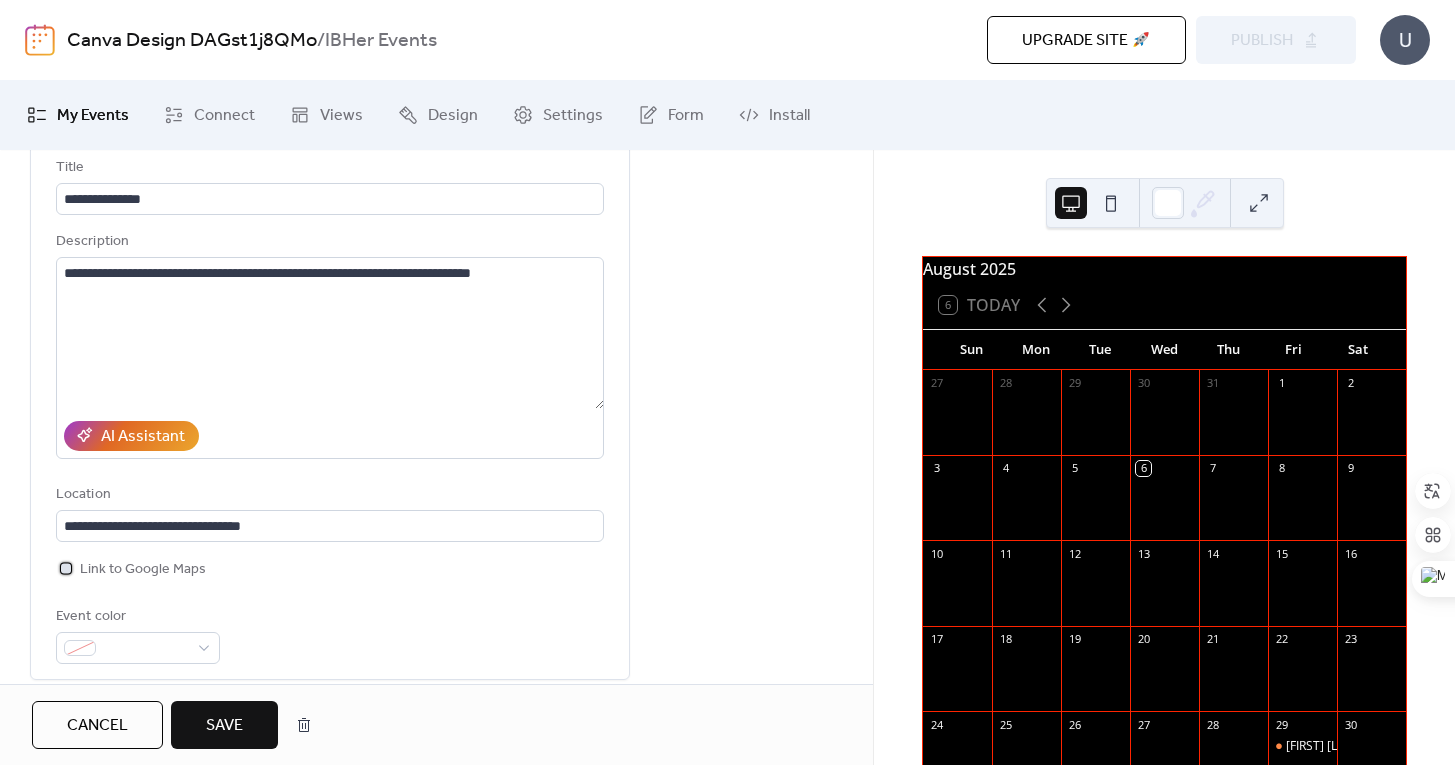 scroll, scrollTop: 156, scrollLeft: 0, axis: vertical 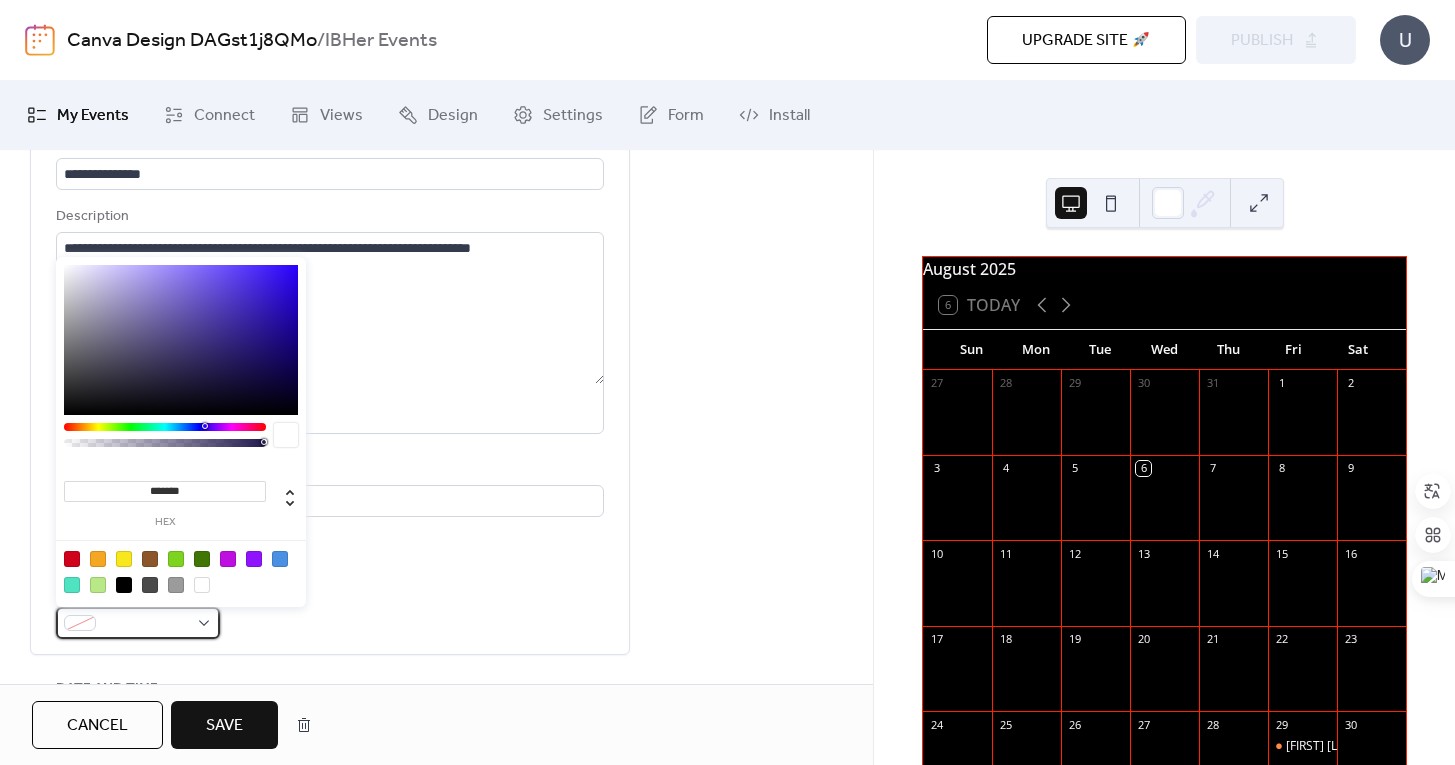 click at bounding box center [138, 623] 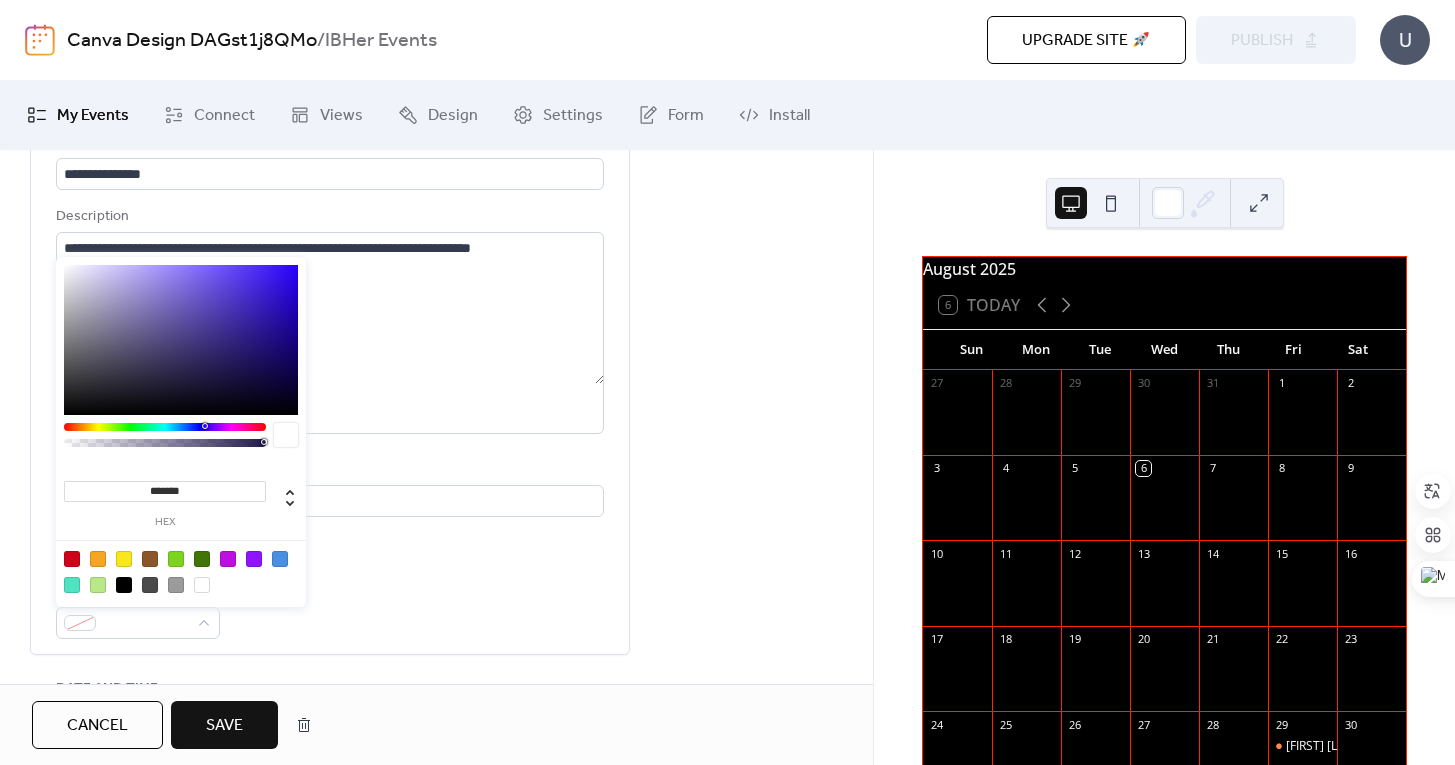 click at bounding box center [176, 559] 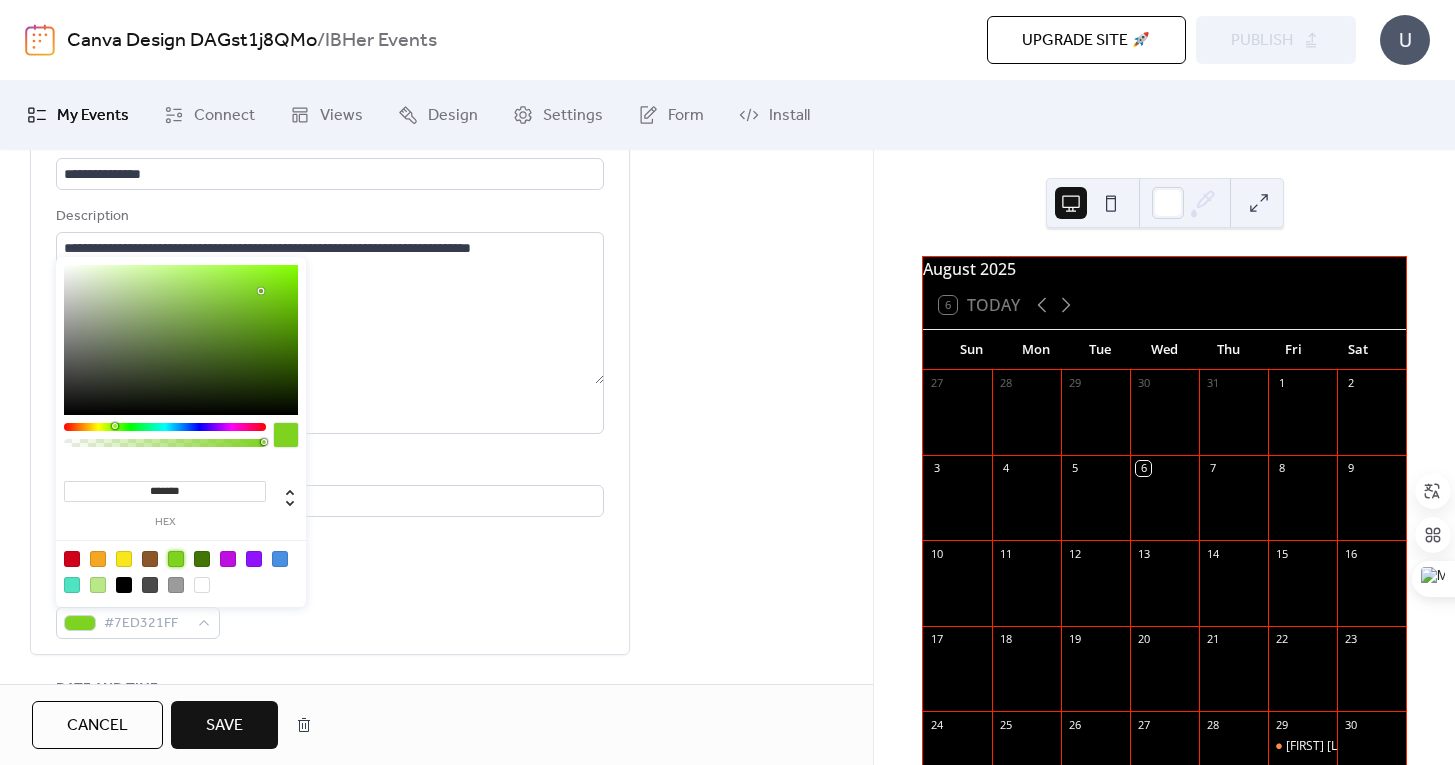 click on "Event color #7ED321FF" at bounding box center [330, 609] 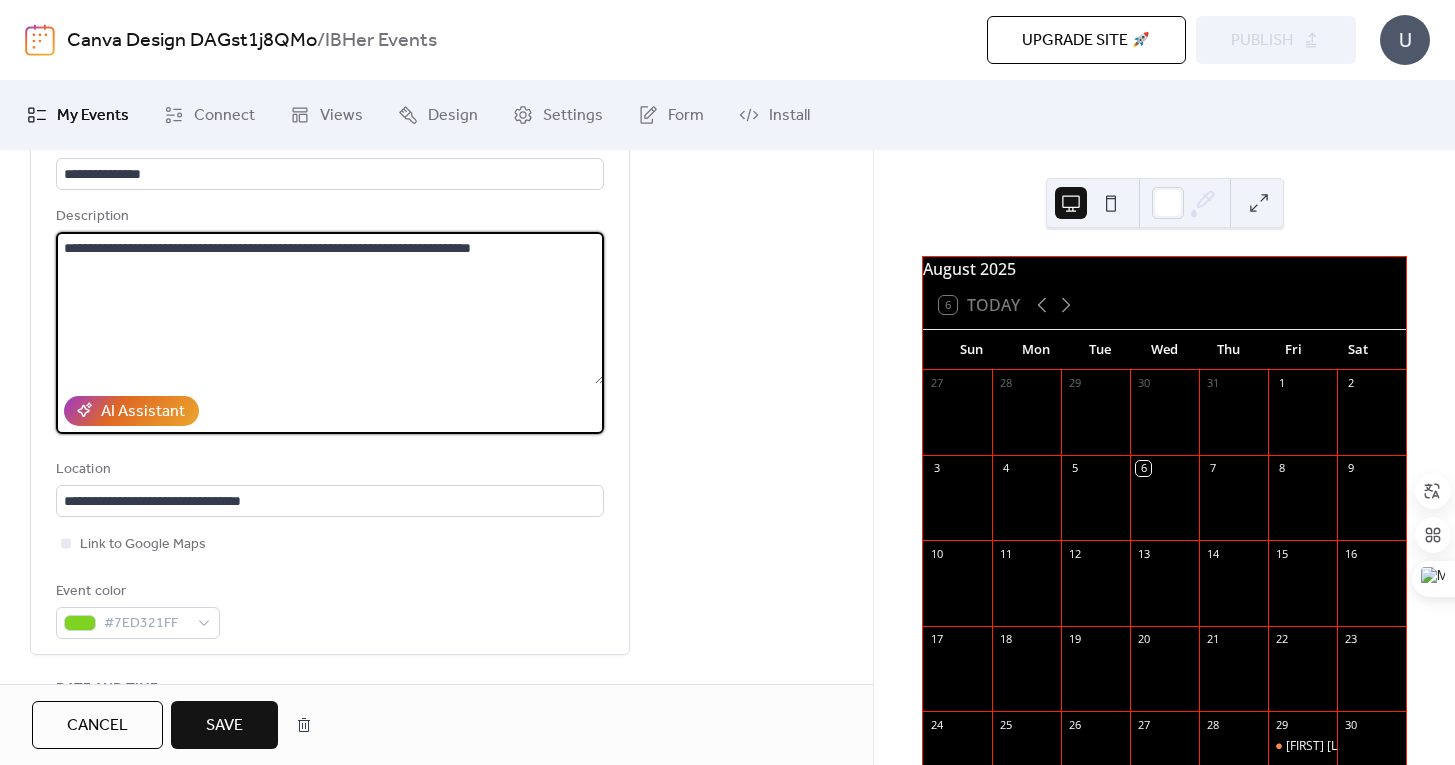 click on "**********" at bounding box center [330, 308] 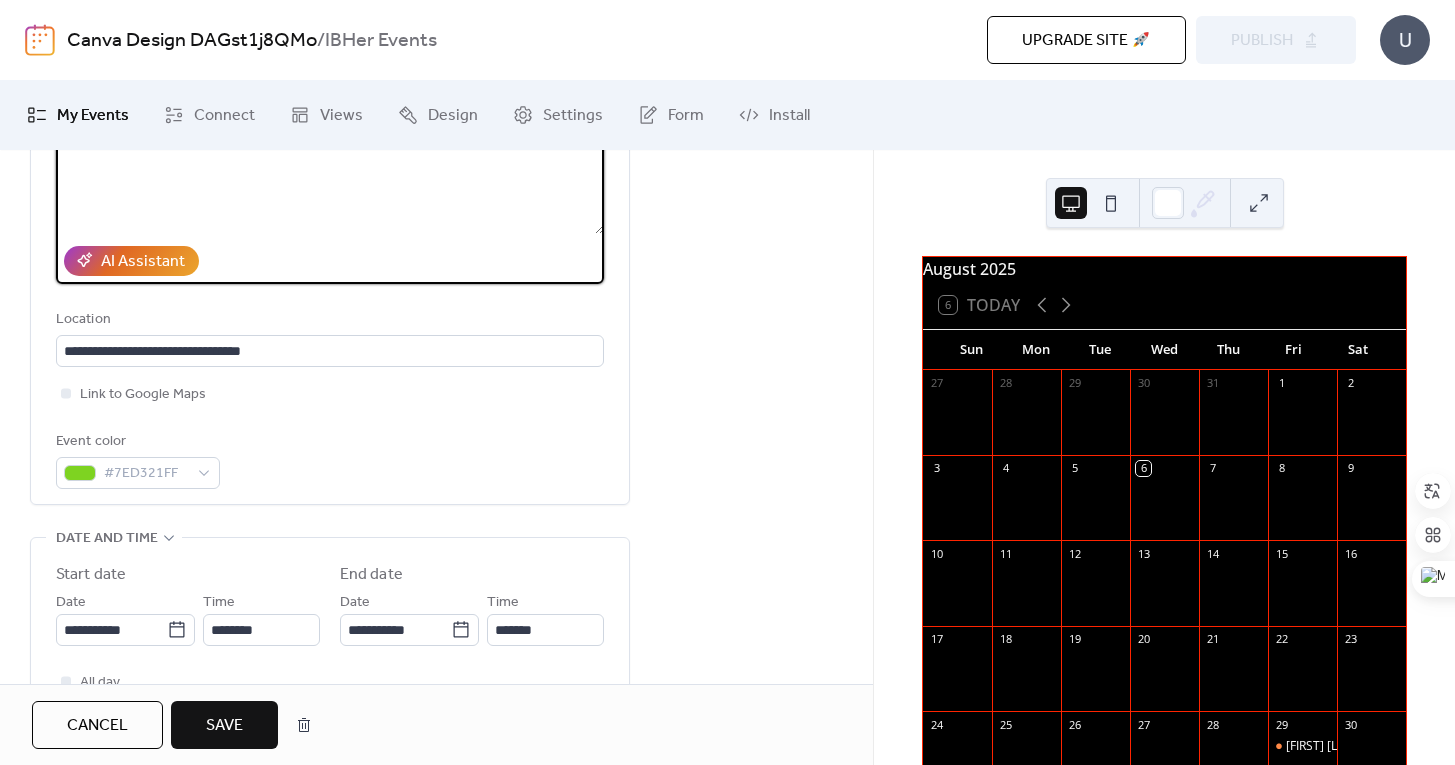 scroll, scrollTop: 335, scrollLeft: 0, axis: vertical 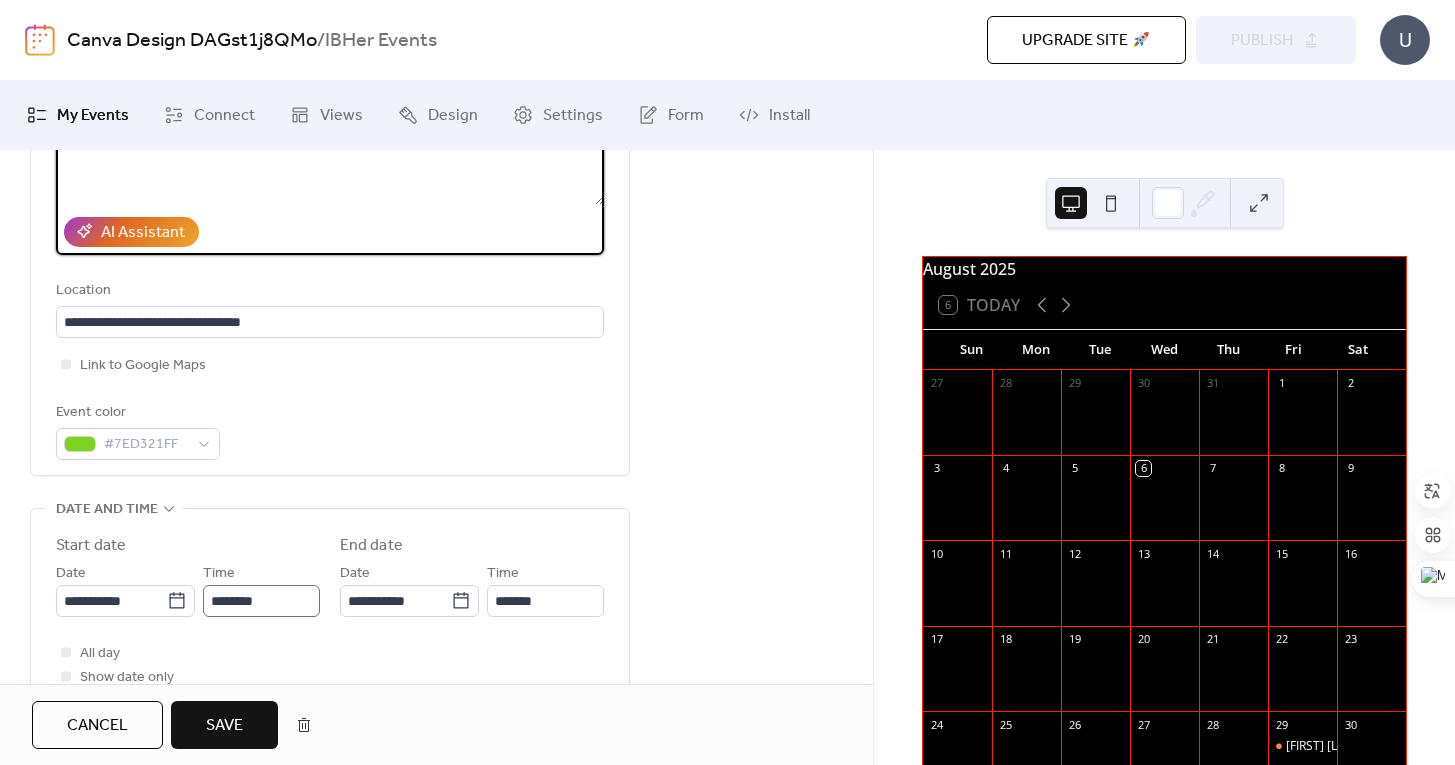 type on "**********" 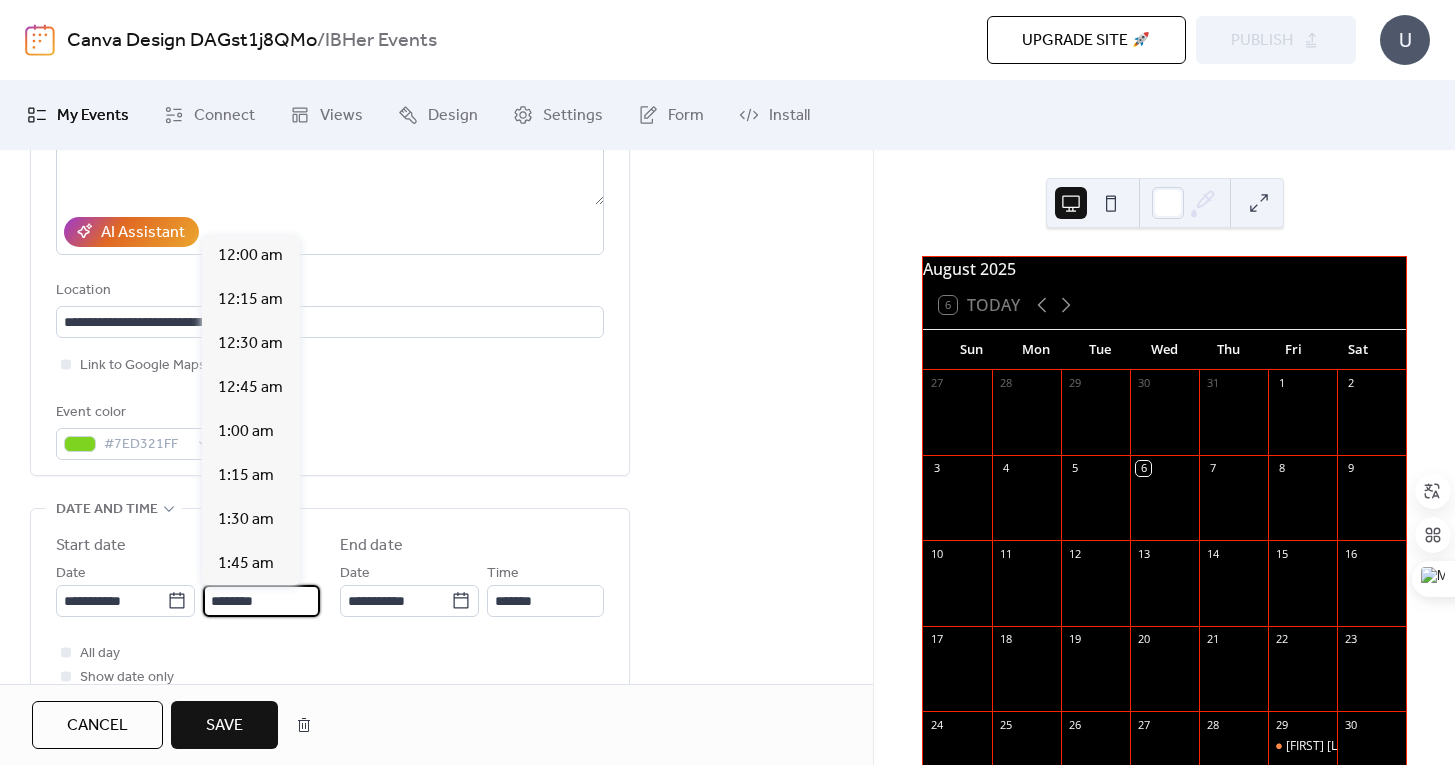 click on "********" at bounding box center (261, 601) 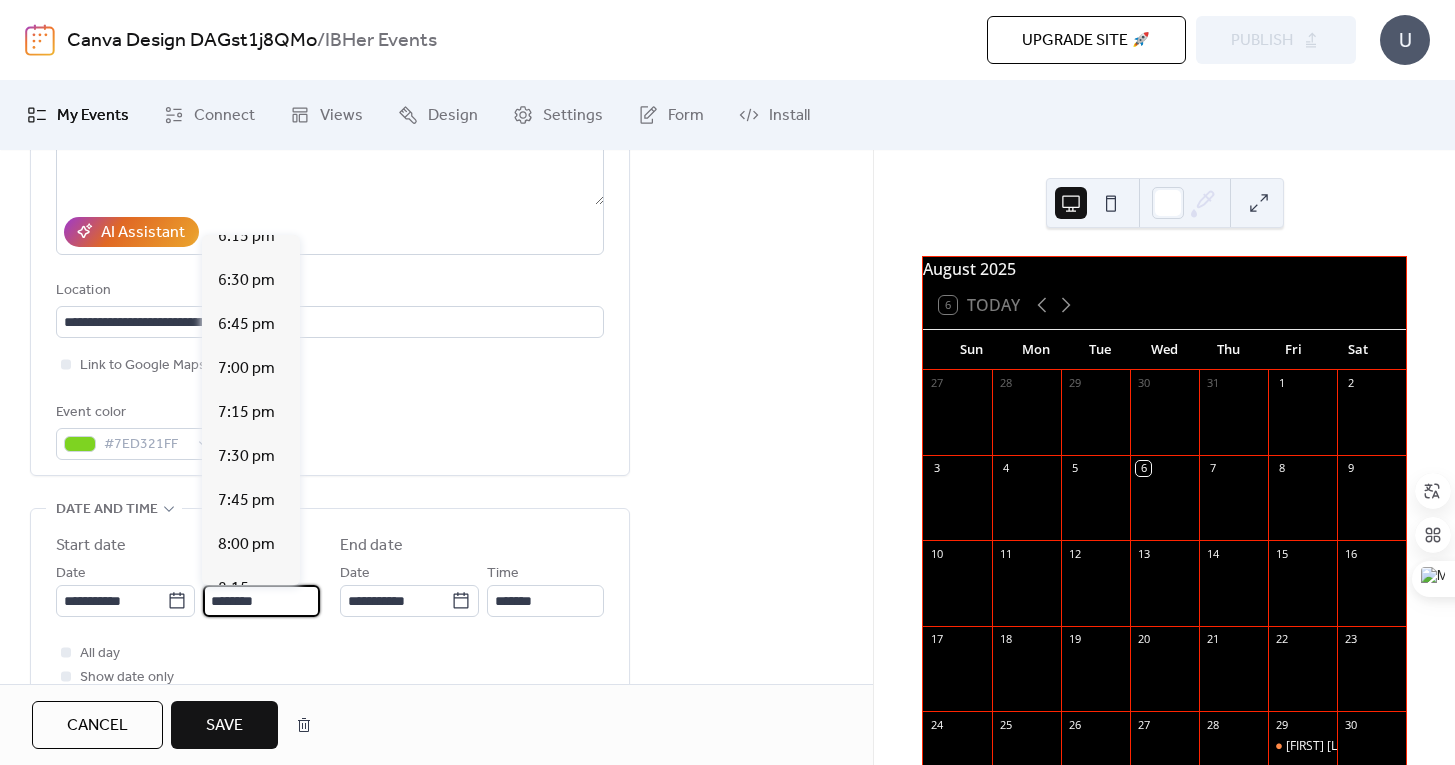 scroll, scrollTop: 3253, scrollLeft: 0, axis: vertical 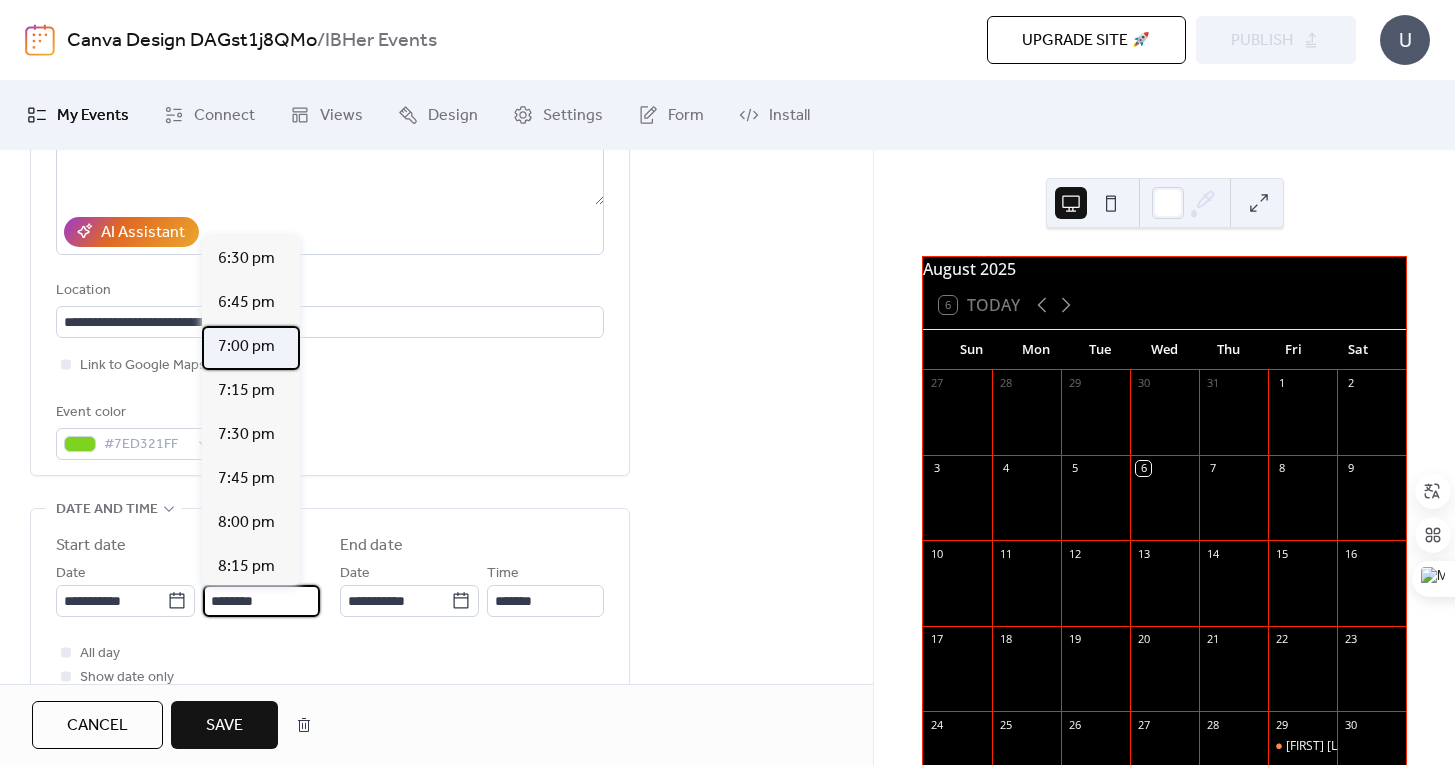 click on "7:00 pm" at bounding box center [246, 347] 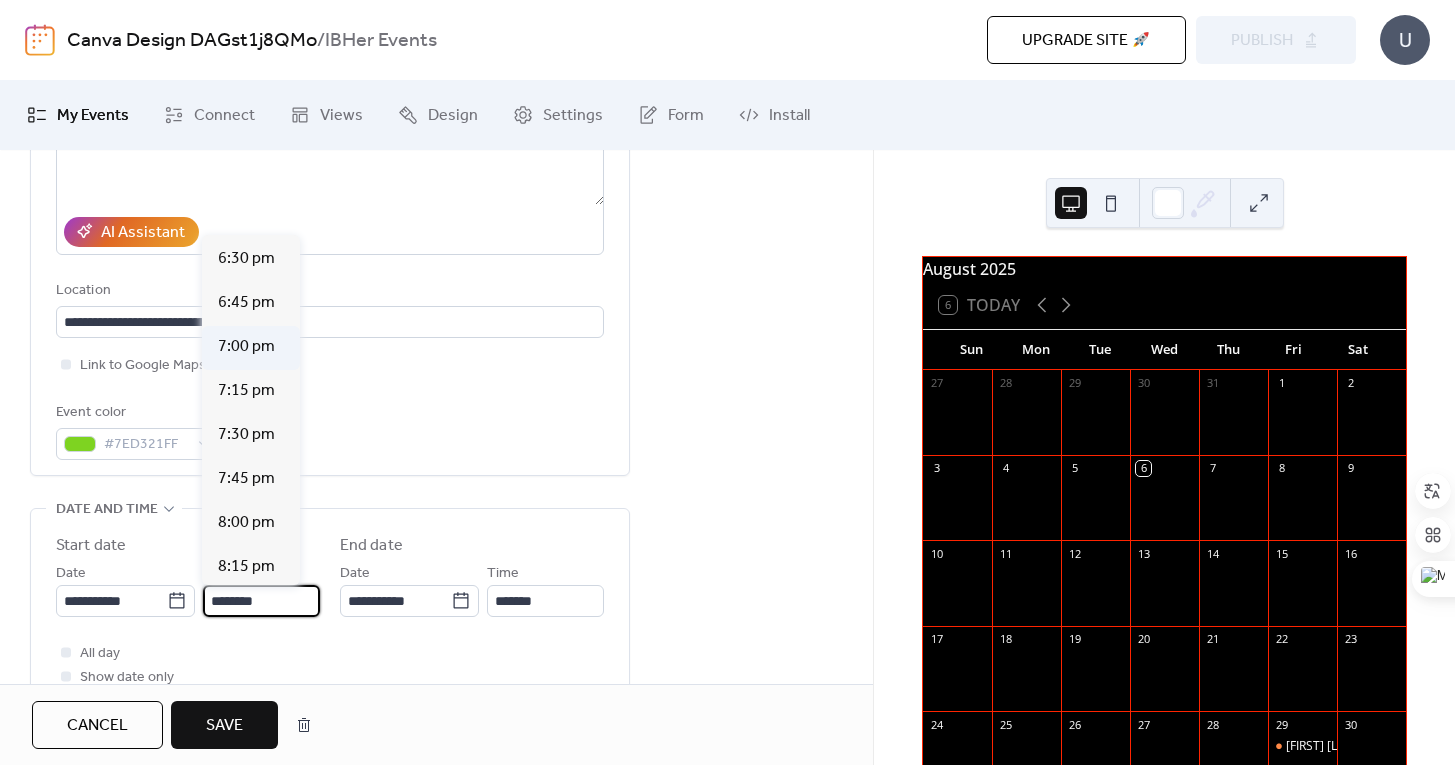 type on "*******" 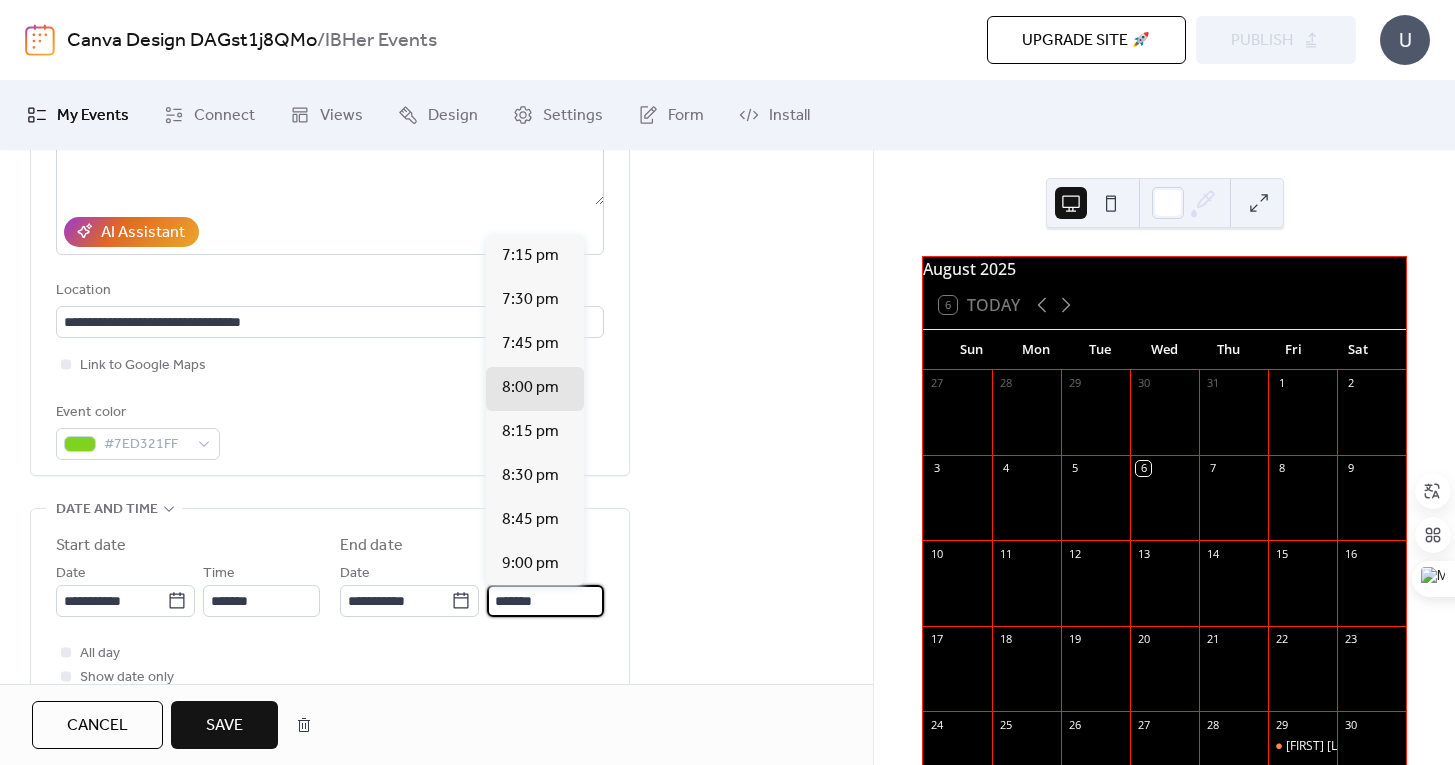 click on "*******" at bounding box center (545, 601) 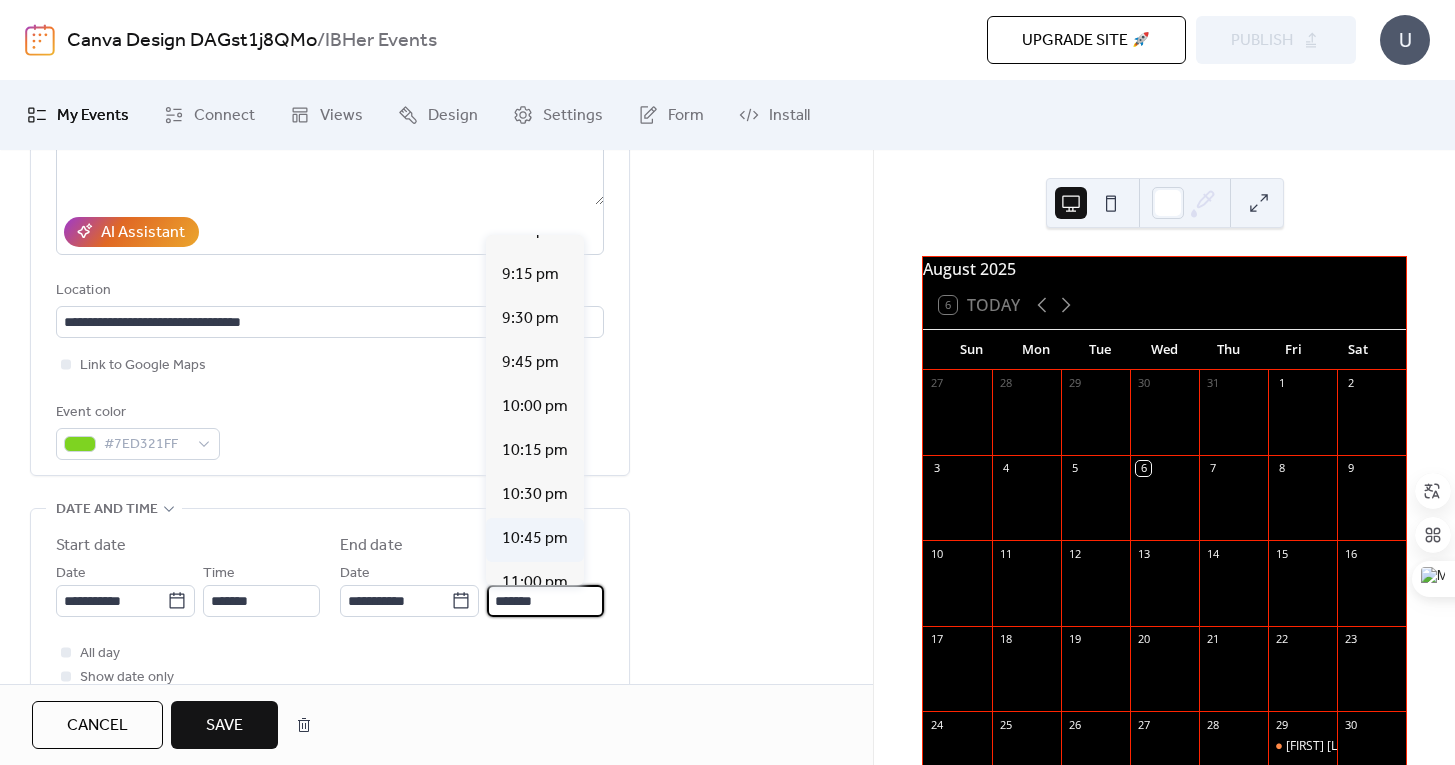 scroll, scrollTop: 381, scrollLeft: 0, axis: vertical 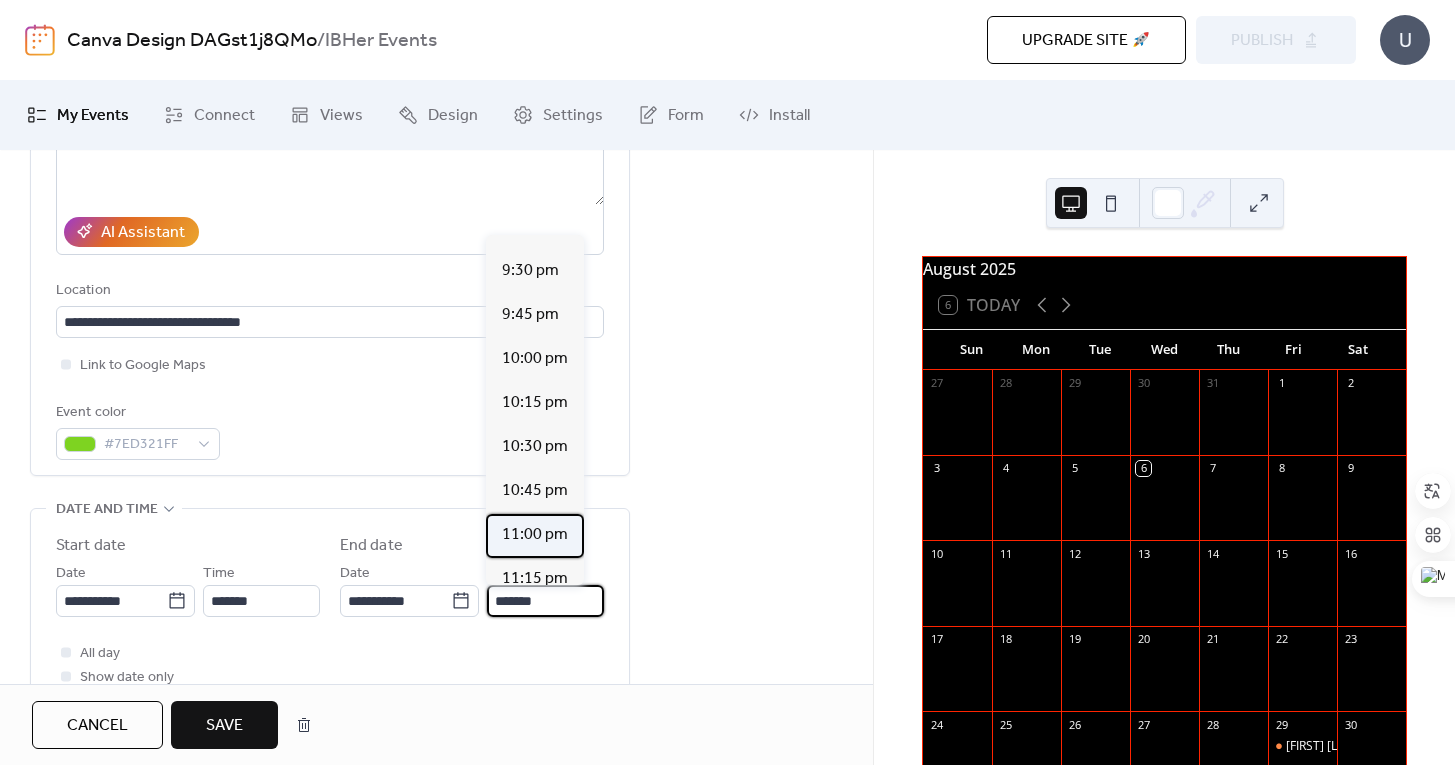 click on "11:00 pm" at bounding box center (535, 535) 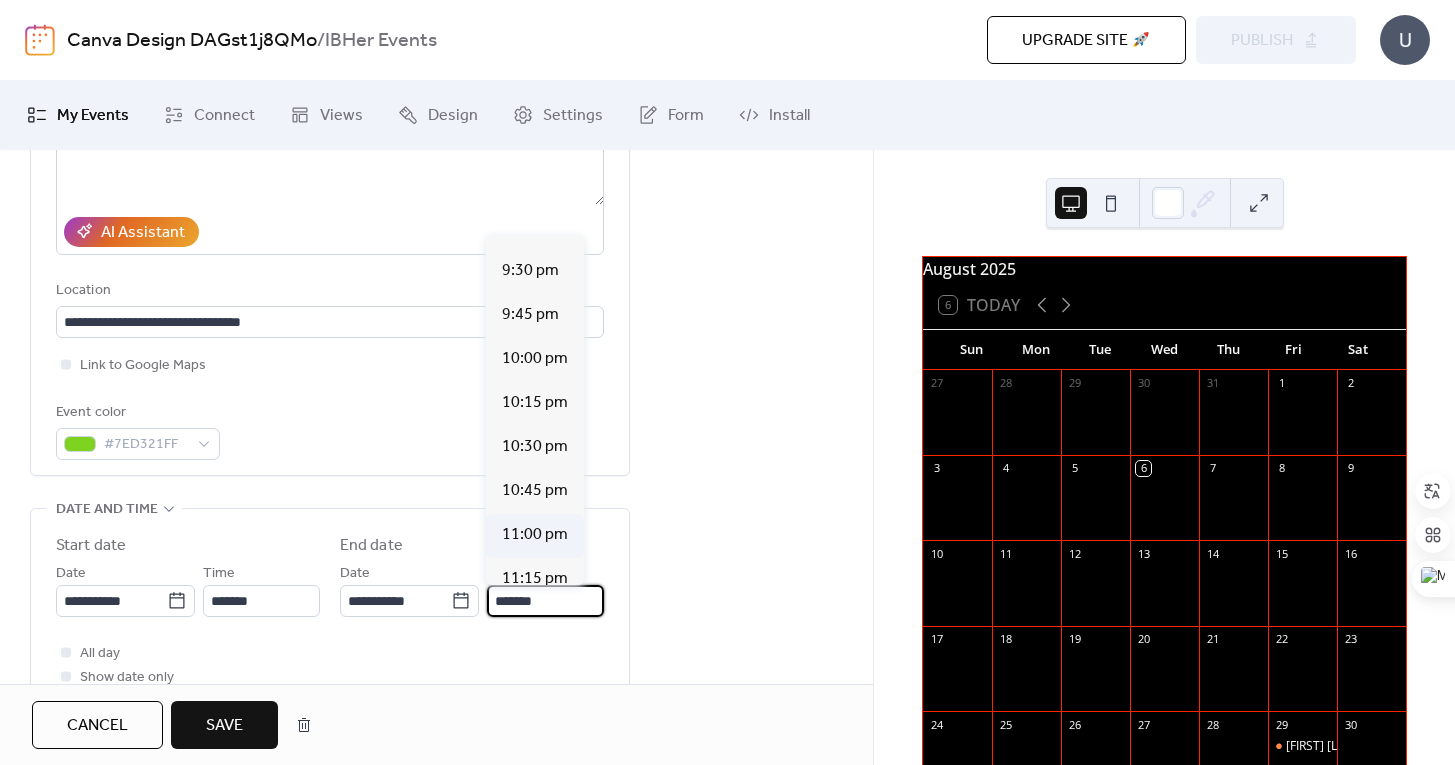 type on "********" 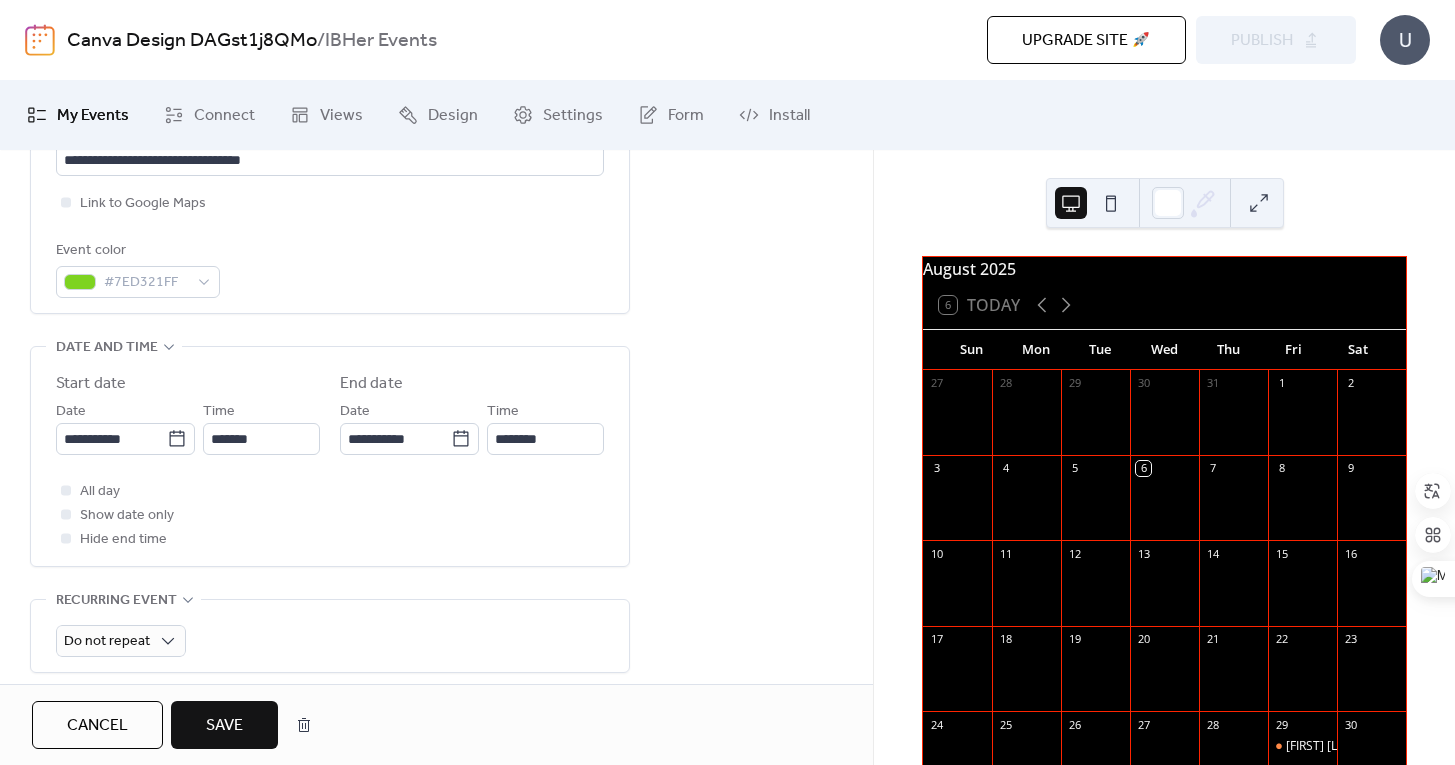 scroll, scrollTop: 511, scrollLeft: 0, axis: vertical 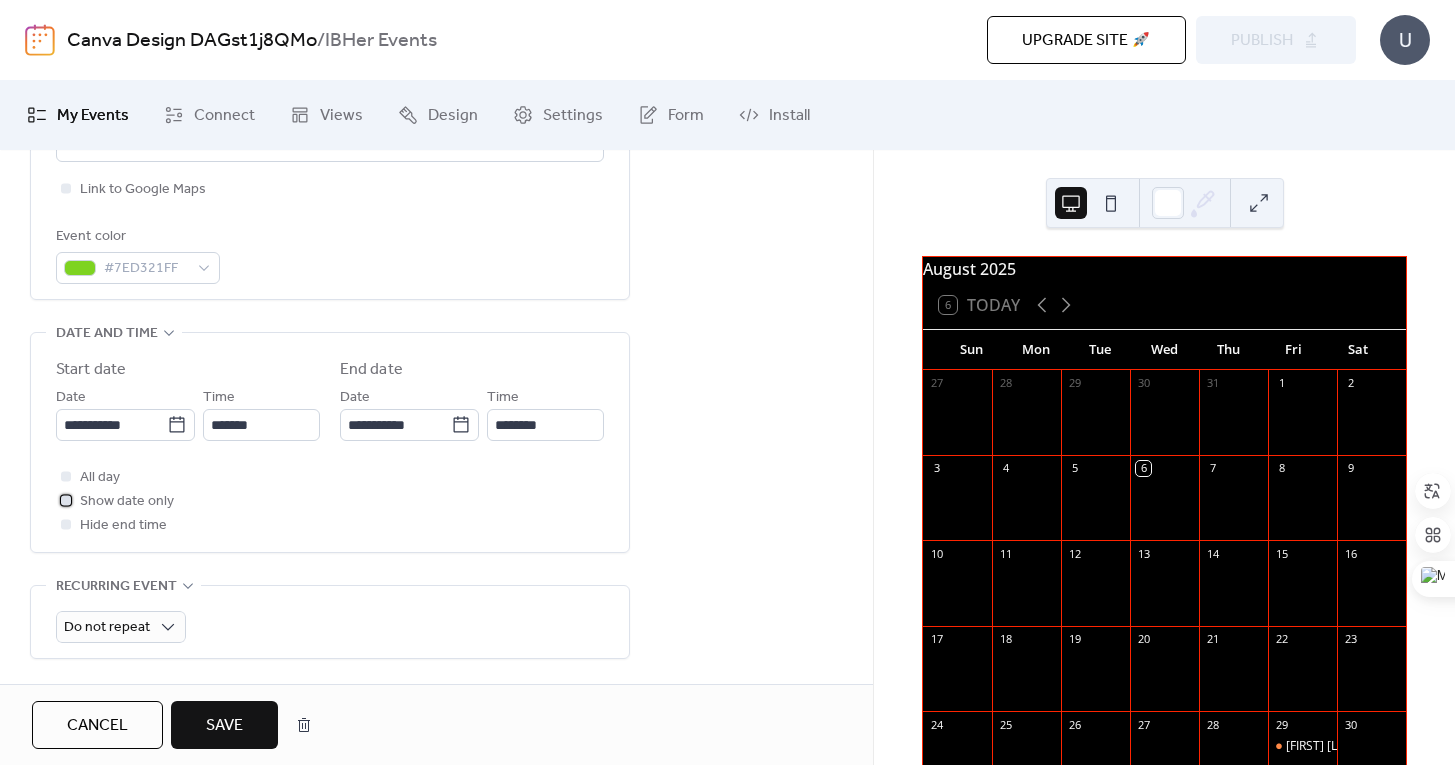 click at bounding box center [66, 500] 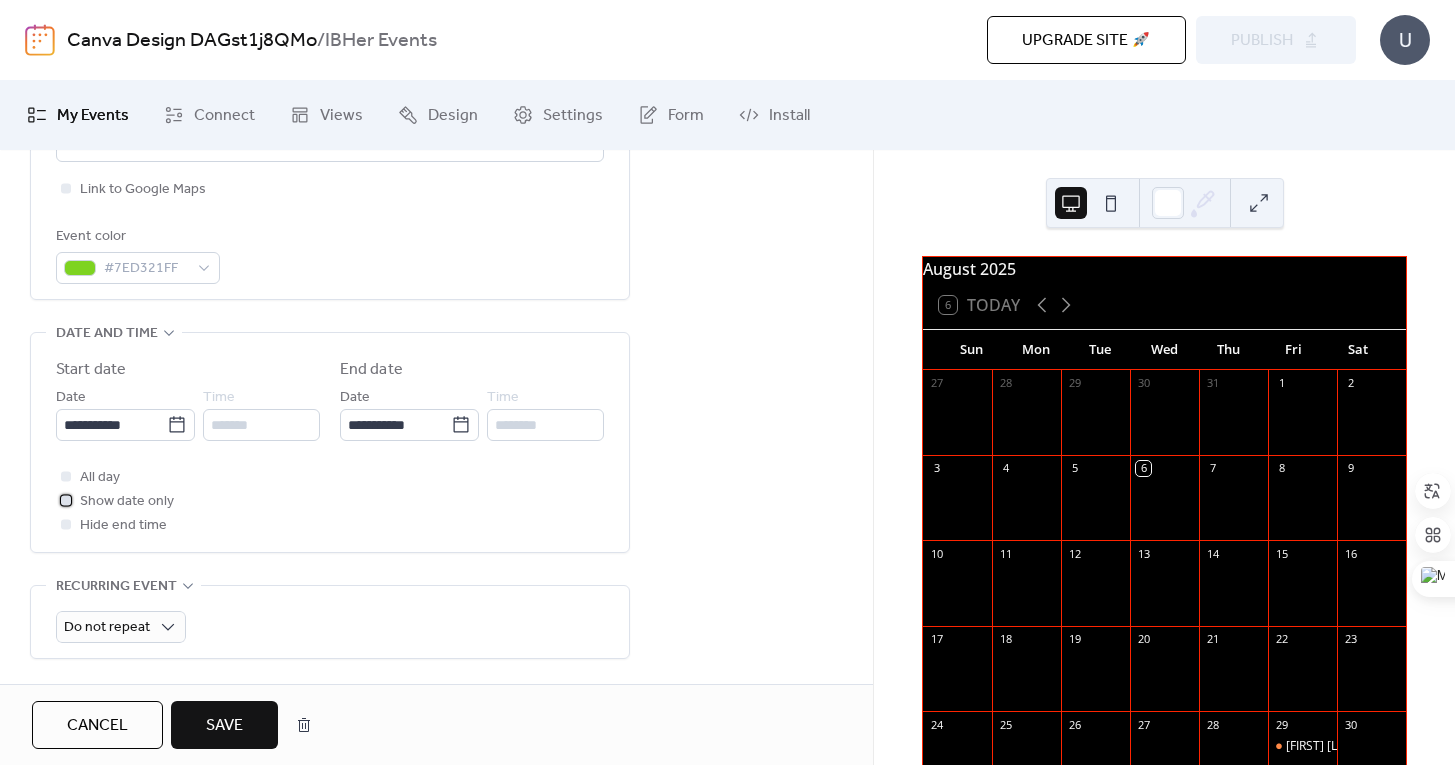 click at bounding box center [66, 500] 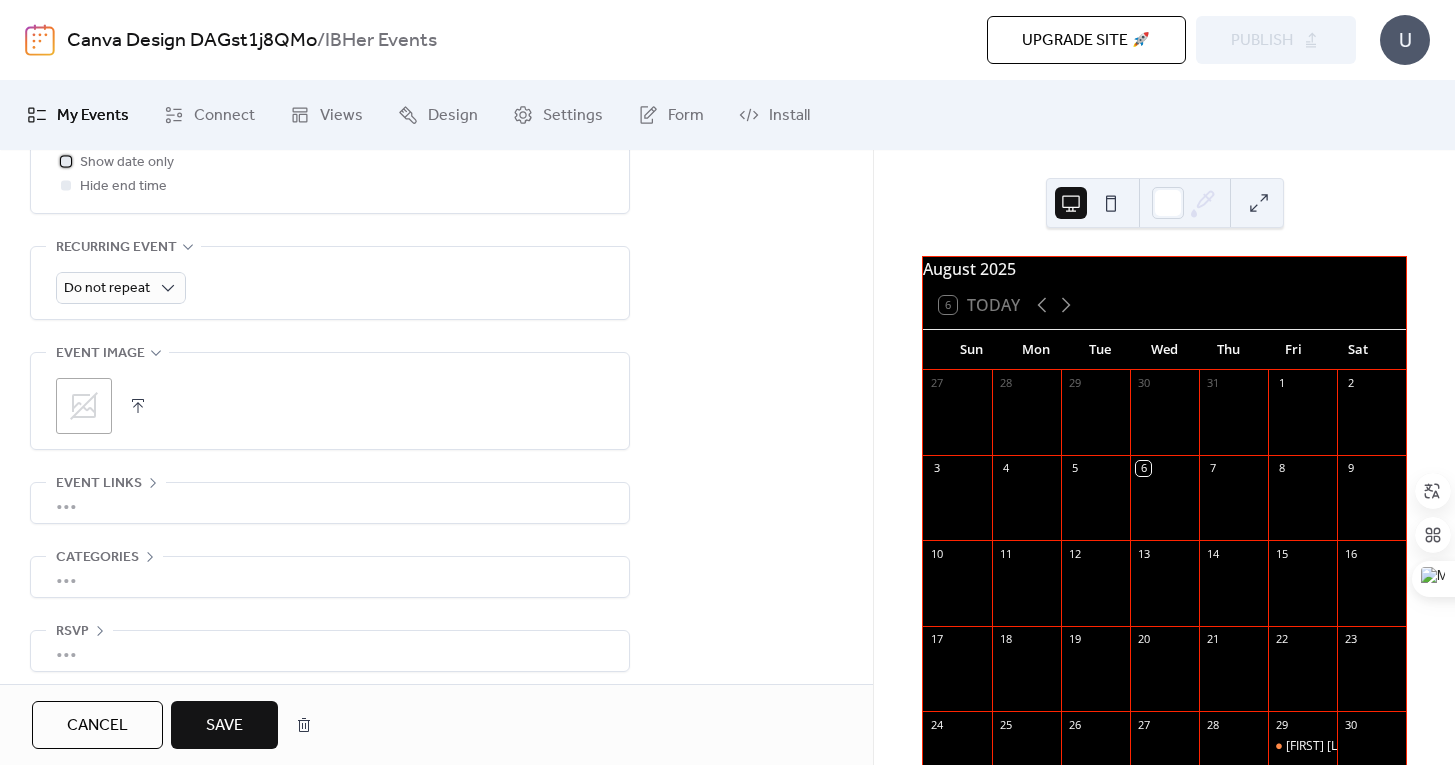 scroll, scrollTop: 862, scrollLeft: 0, axis: vertical 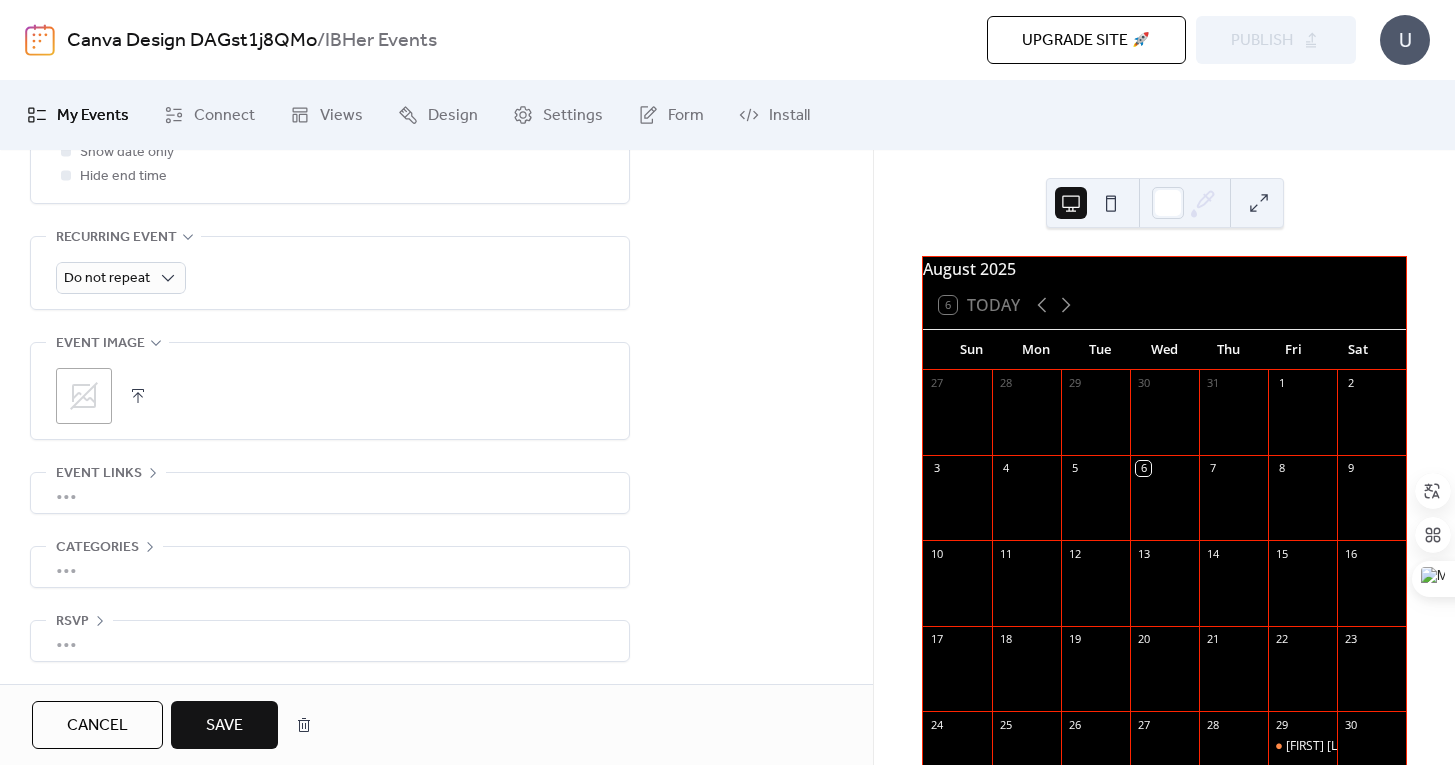 click on "Save" at bounding box center [224, 726] 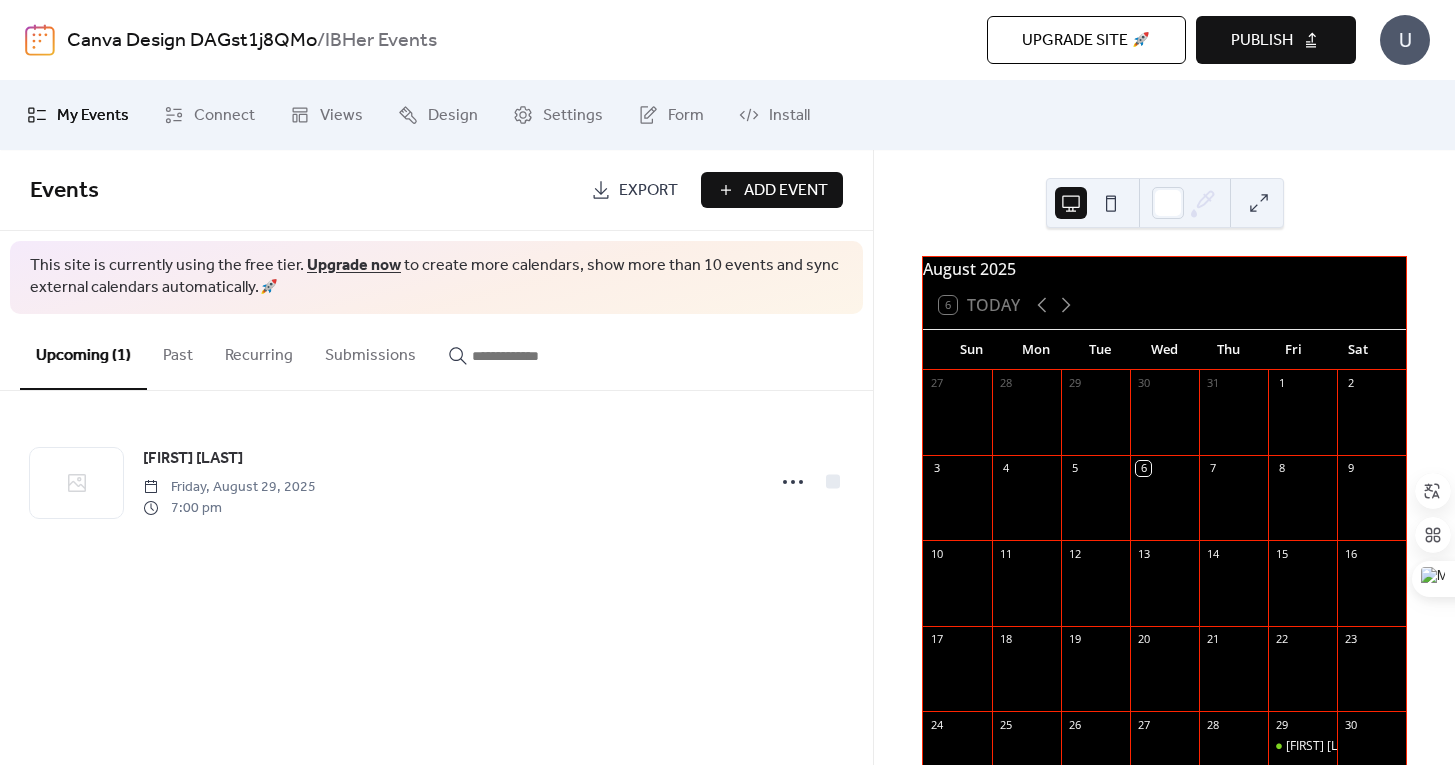 click on "Add Event" at bounding box center [772, 190] 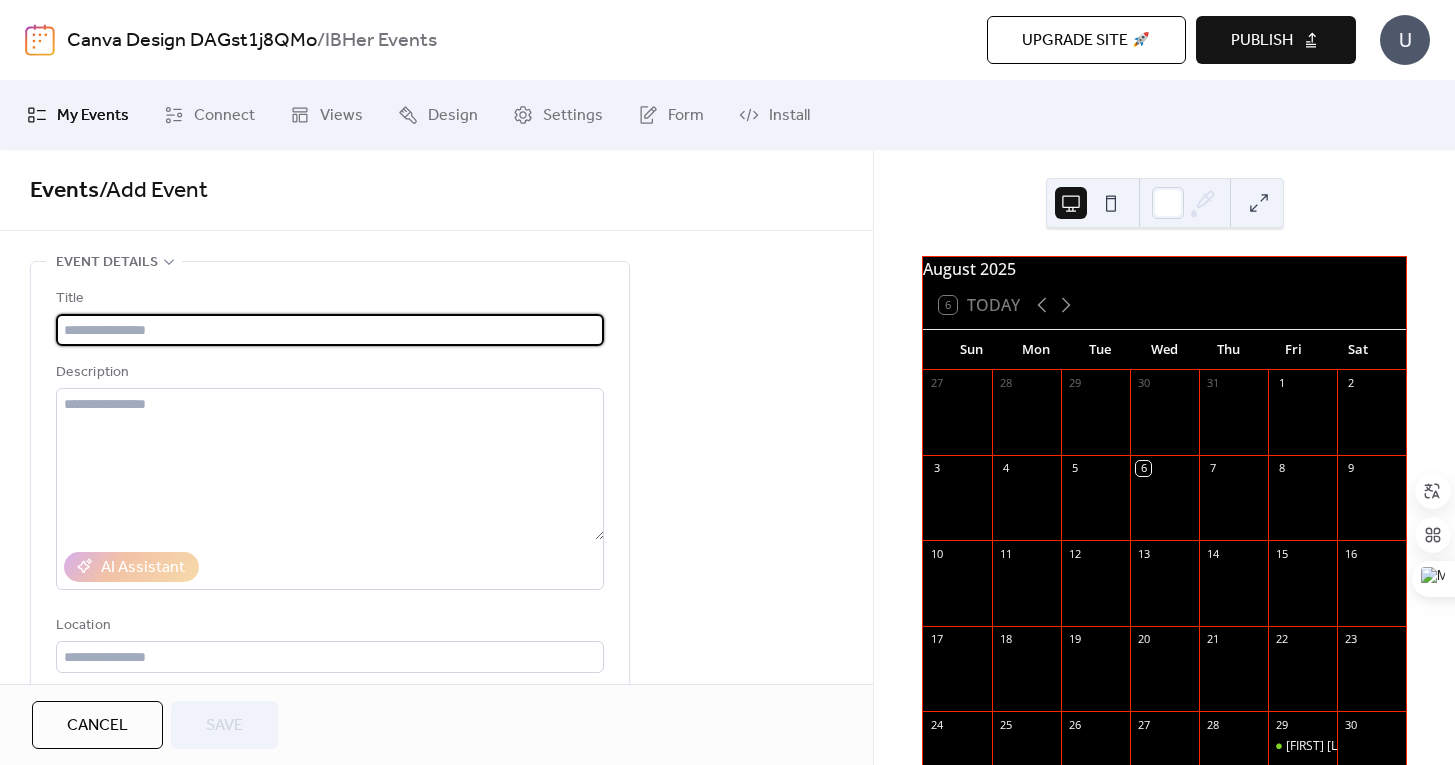 click at bounding box center [330, 330] 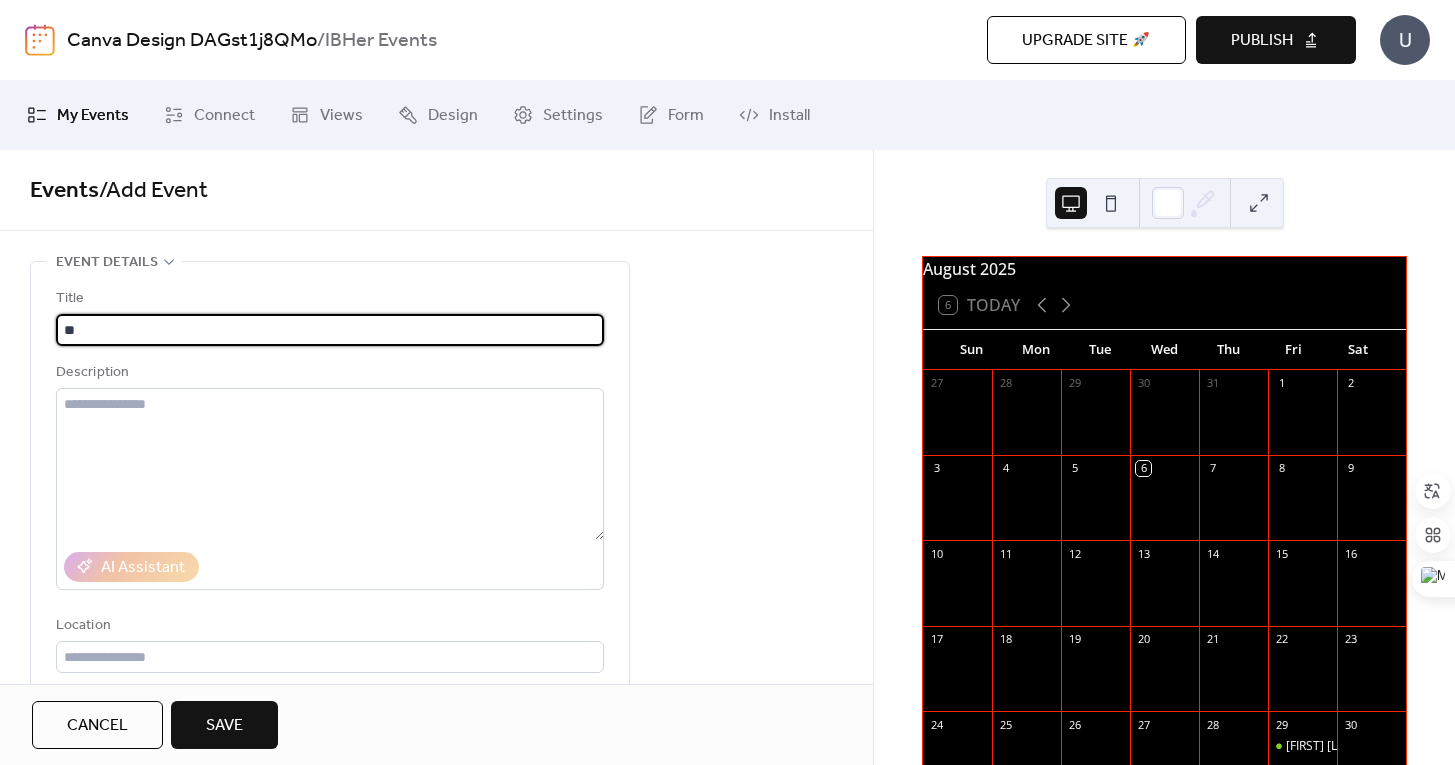 type on "*" 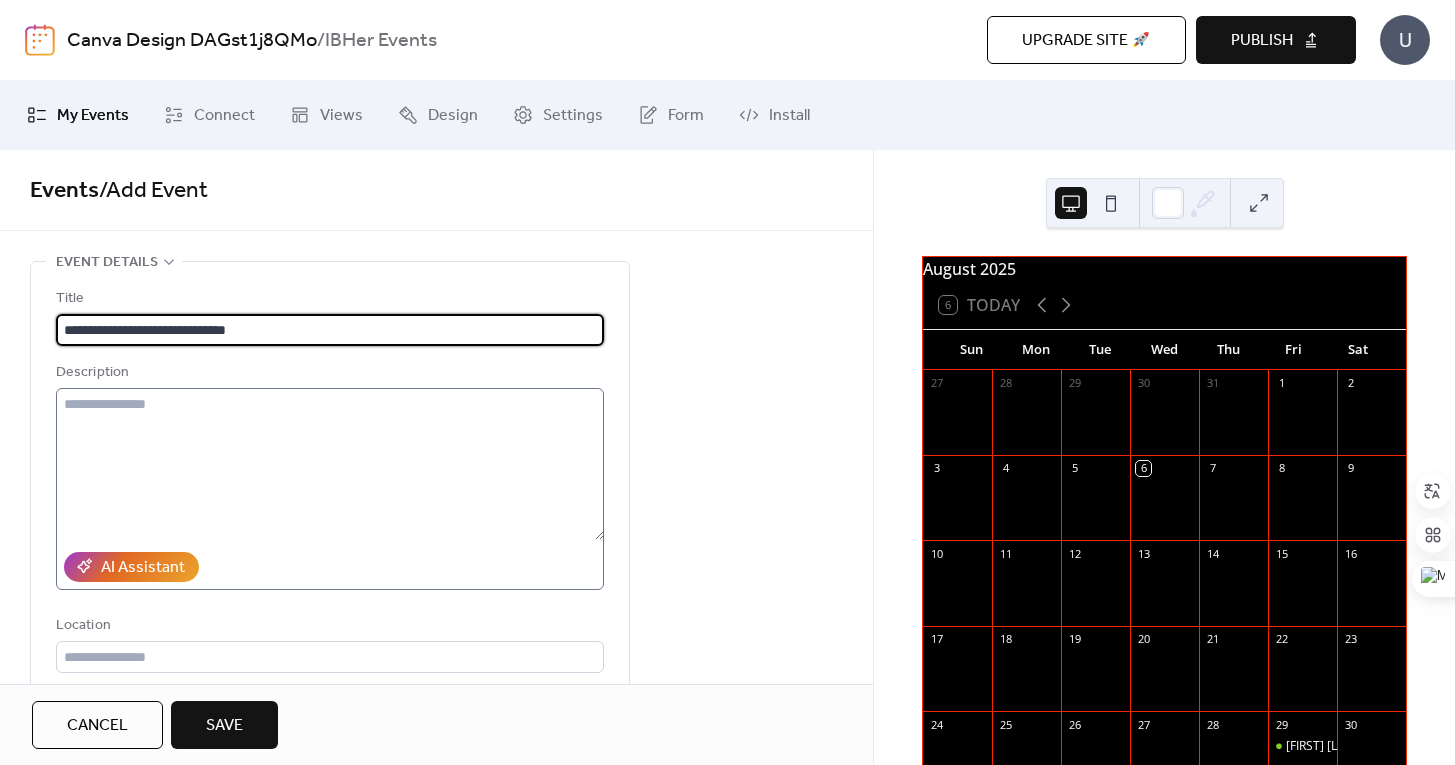 type on "**********" 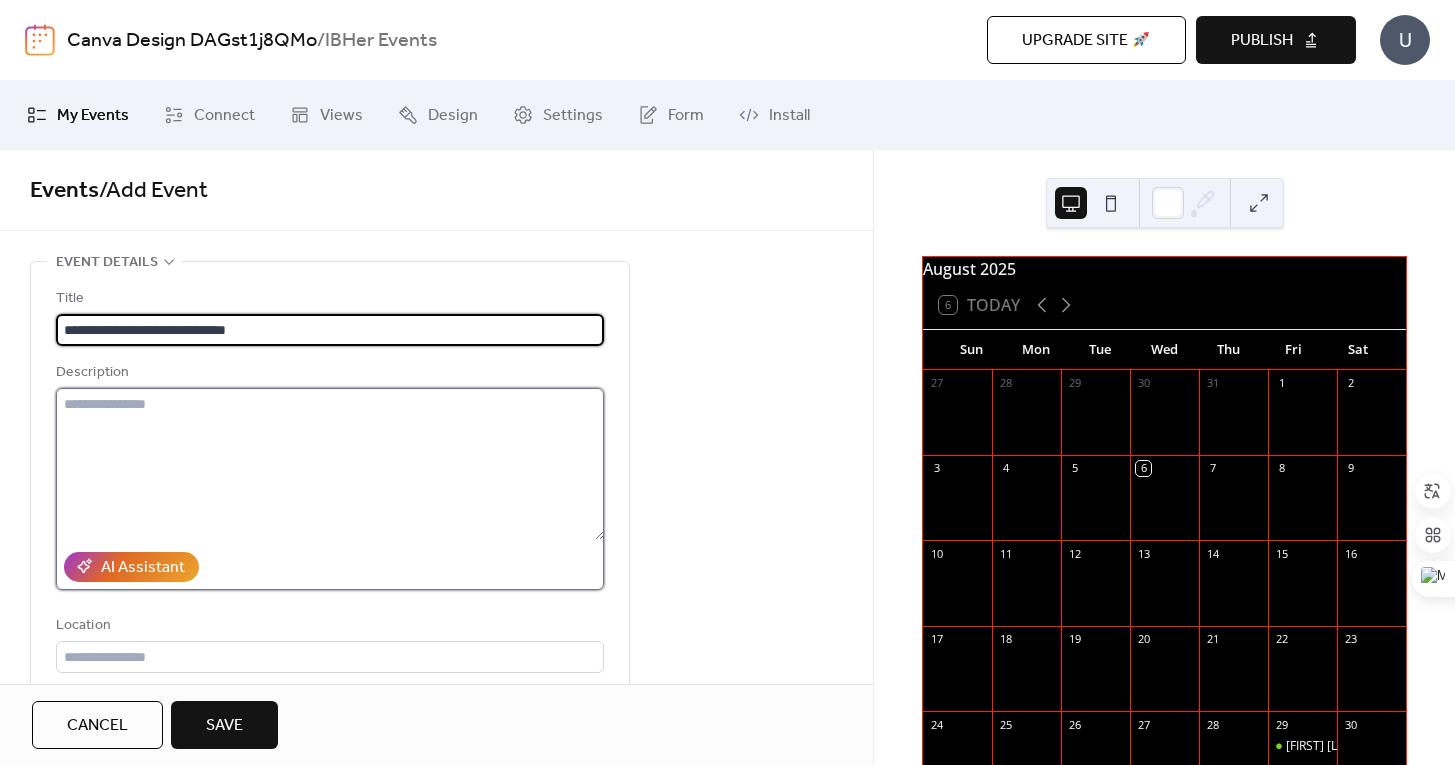 click at bounding box center [330, 464] 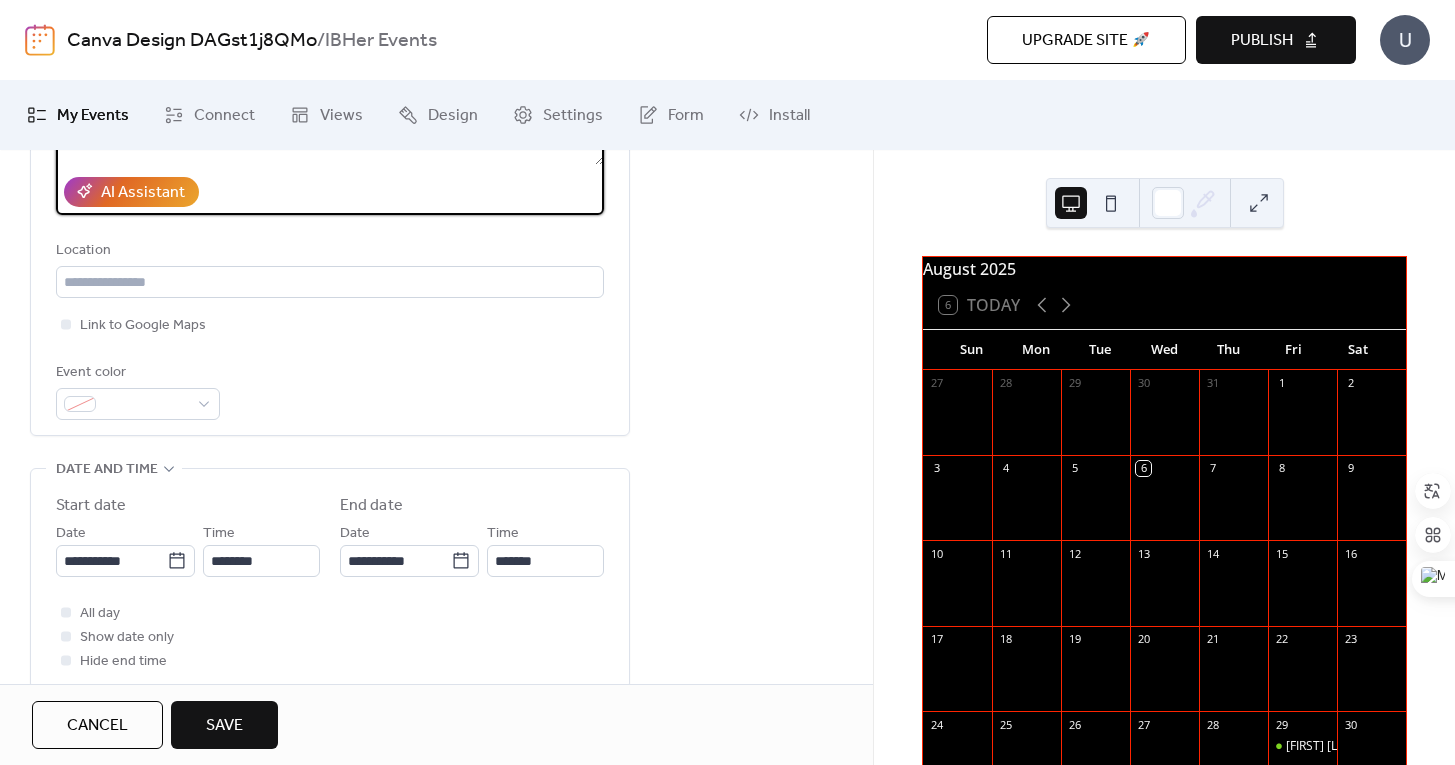 scroll, scrollTop: 472, scrollLeft: 0, axis: vertical 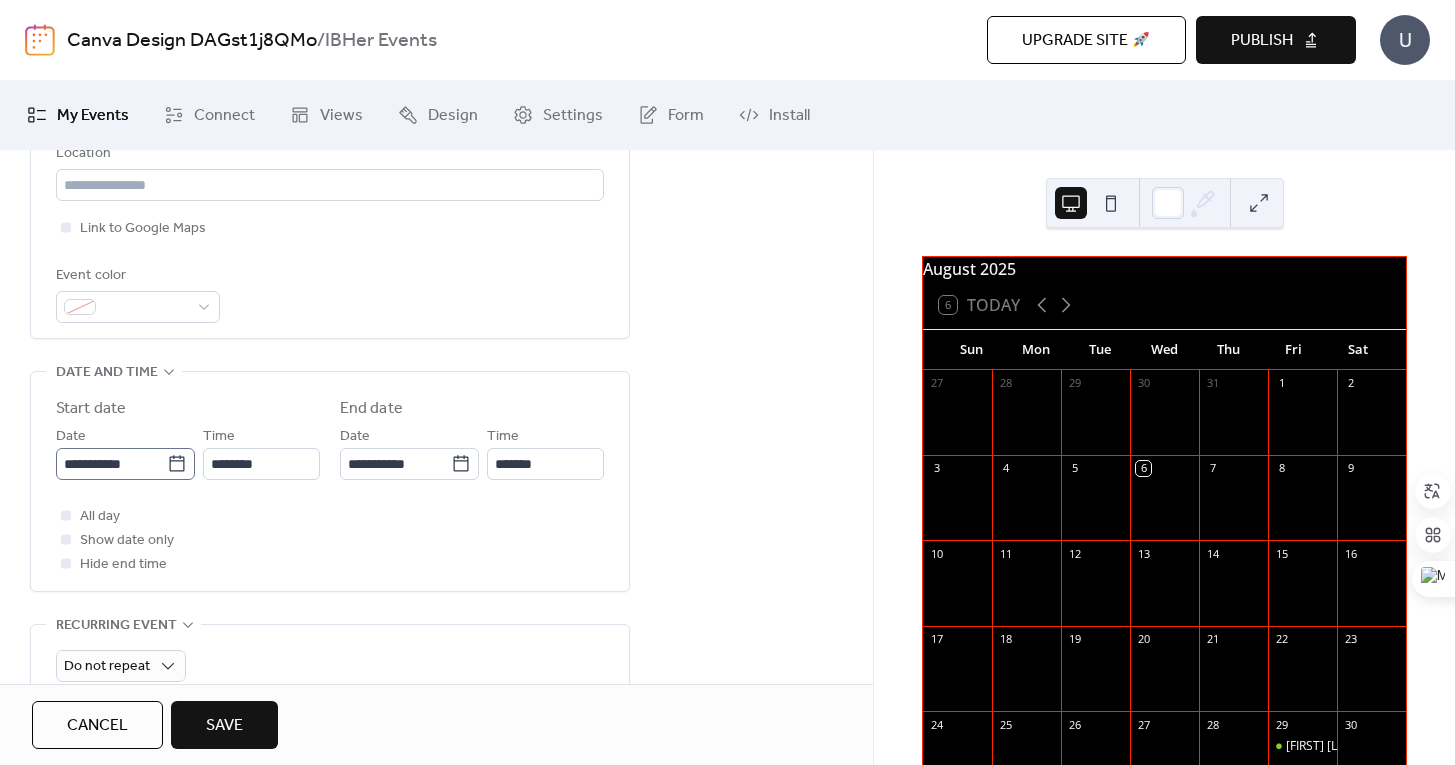 type on "**********" 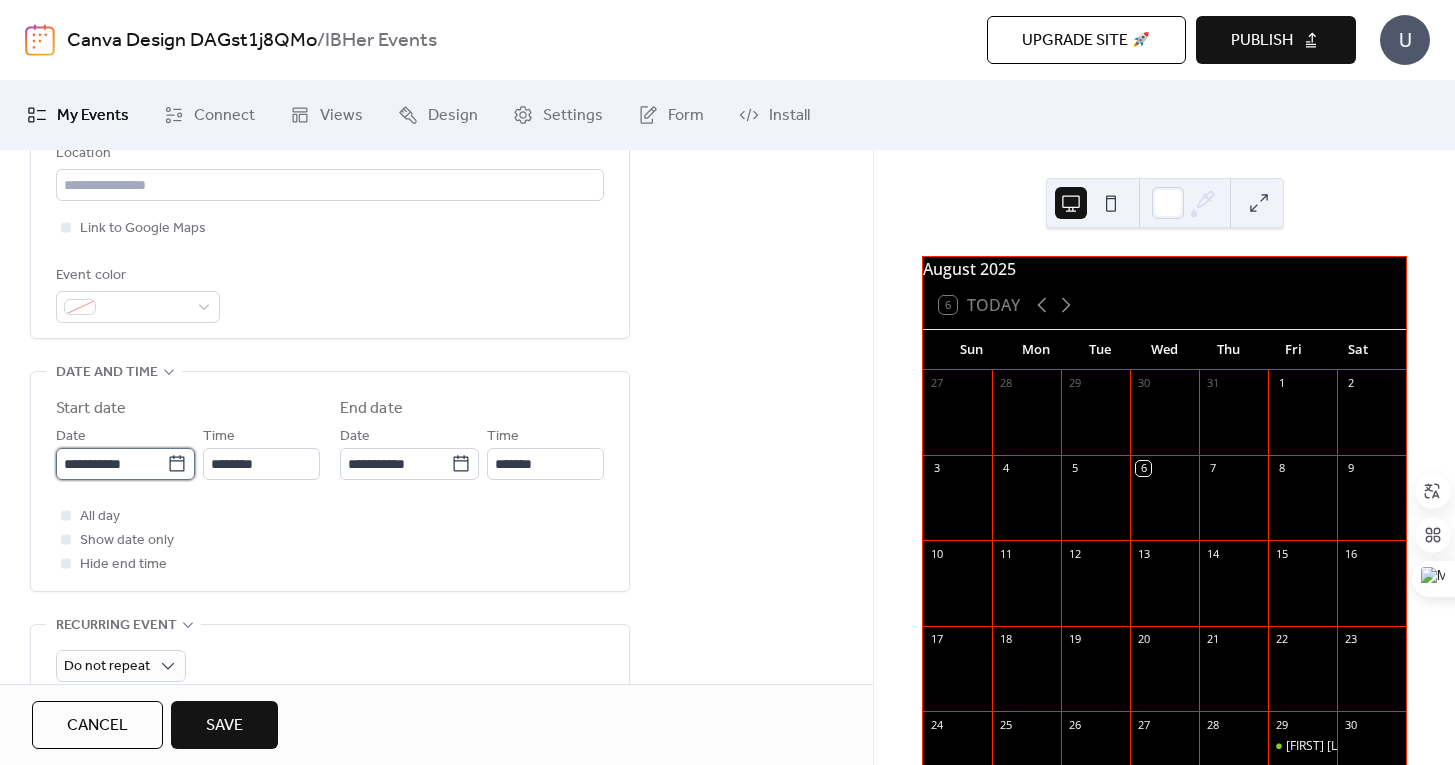 click on "**********" at bounding box center [111, 464] 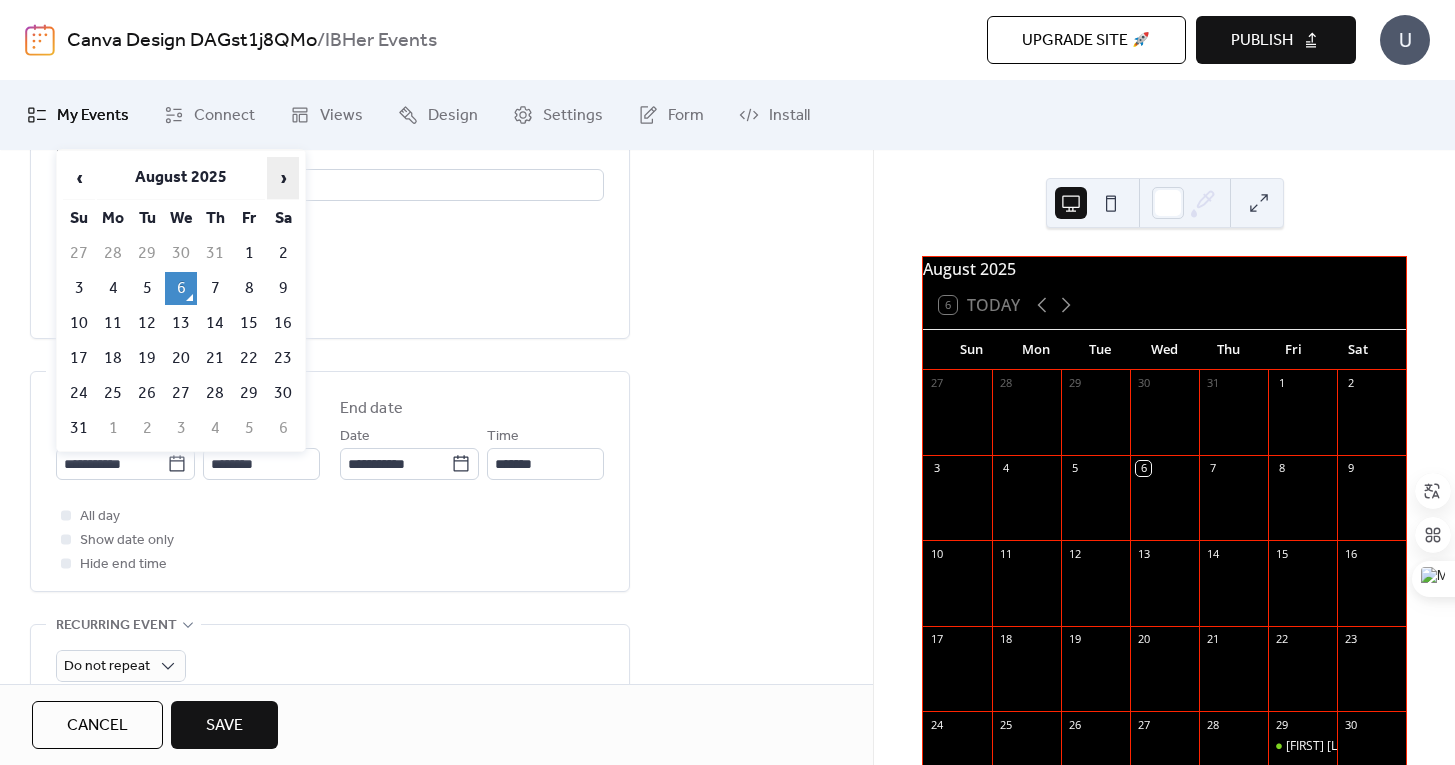 click on "›" at bounding box center [283, 178] 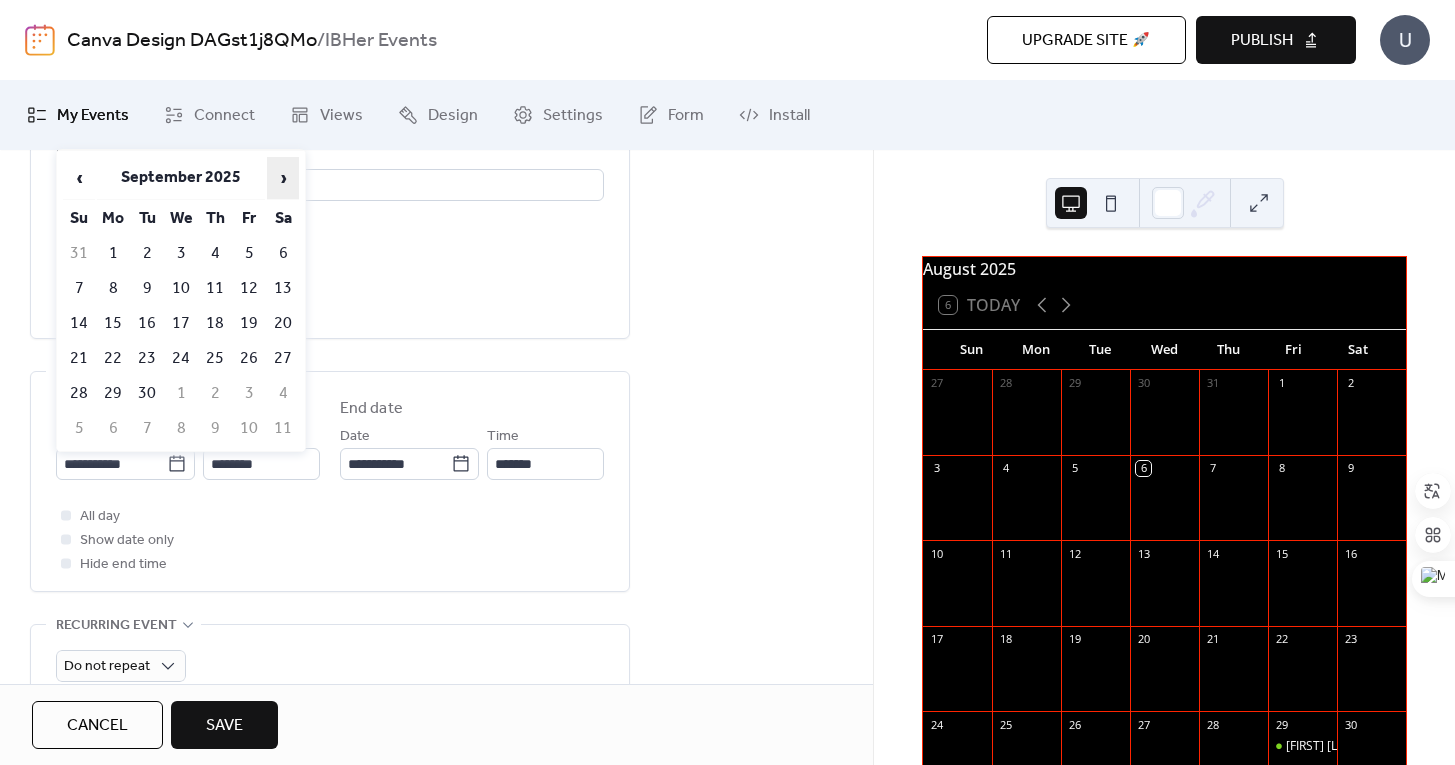 click on "›" at bounding box center [283, 178] 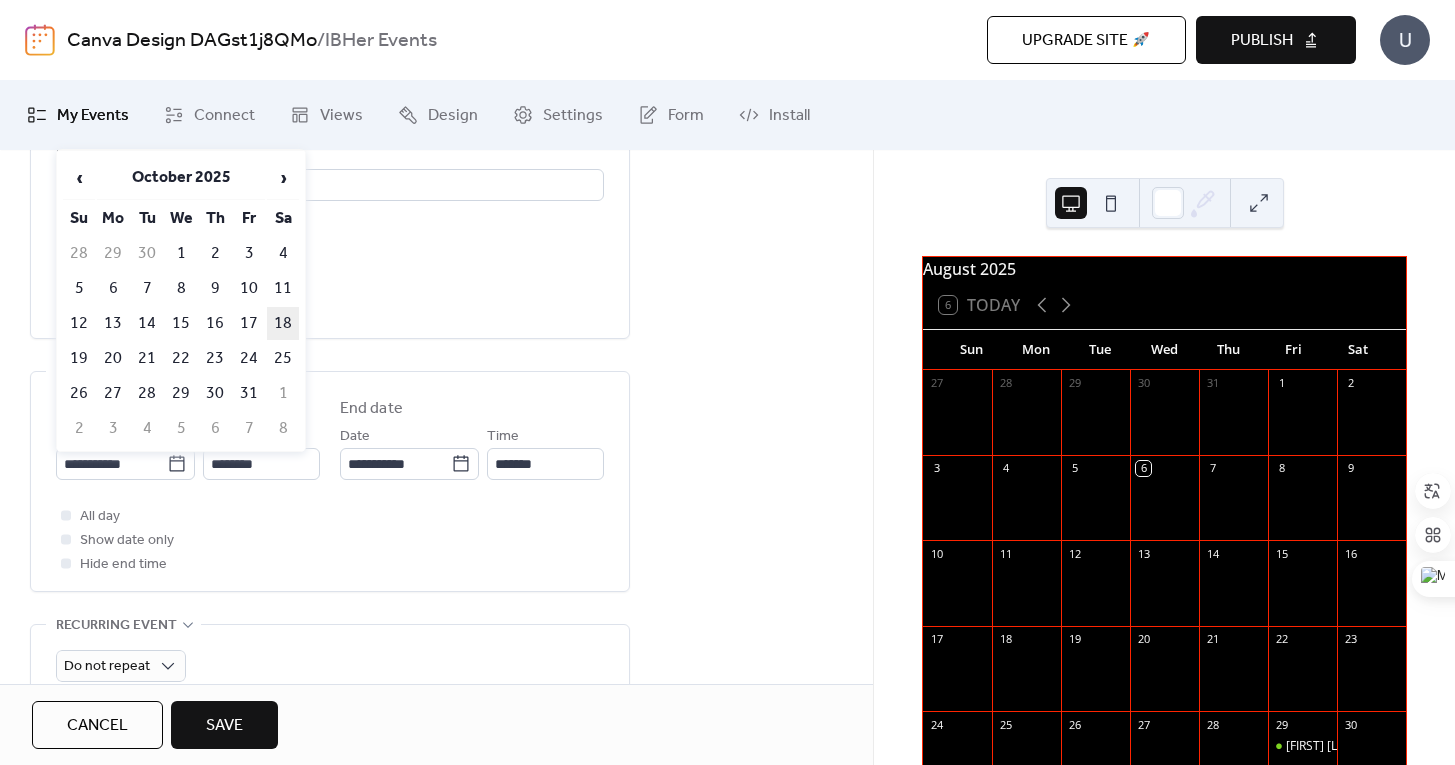 click on "18" at bounding box center [283, 323] 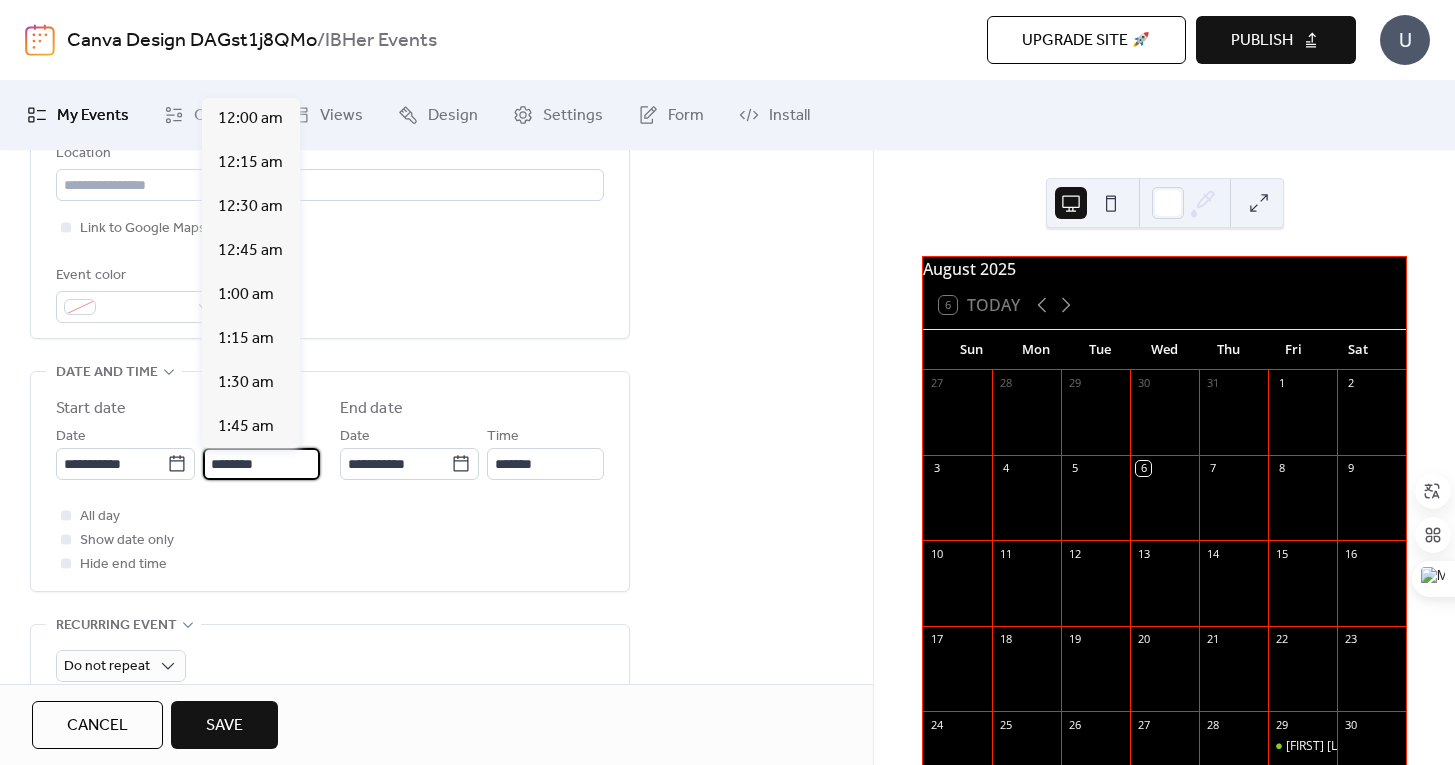 click on "********" at bounding box center (261, 464) 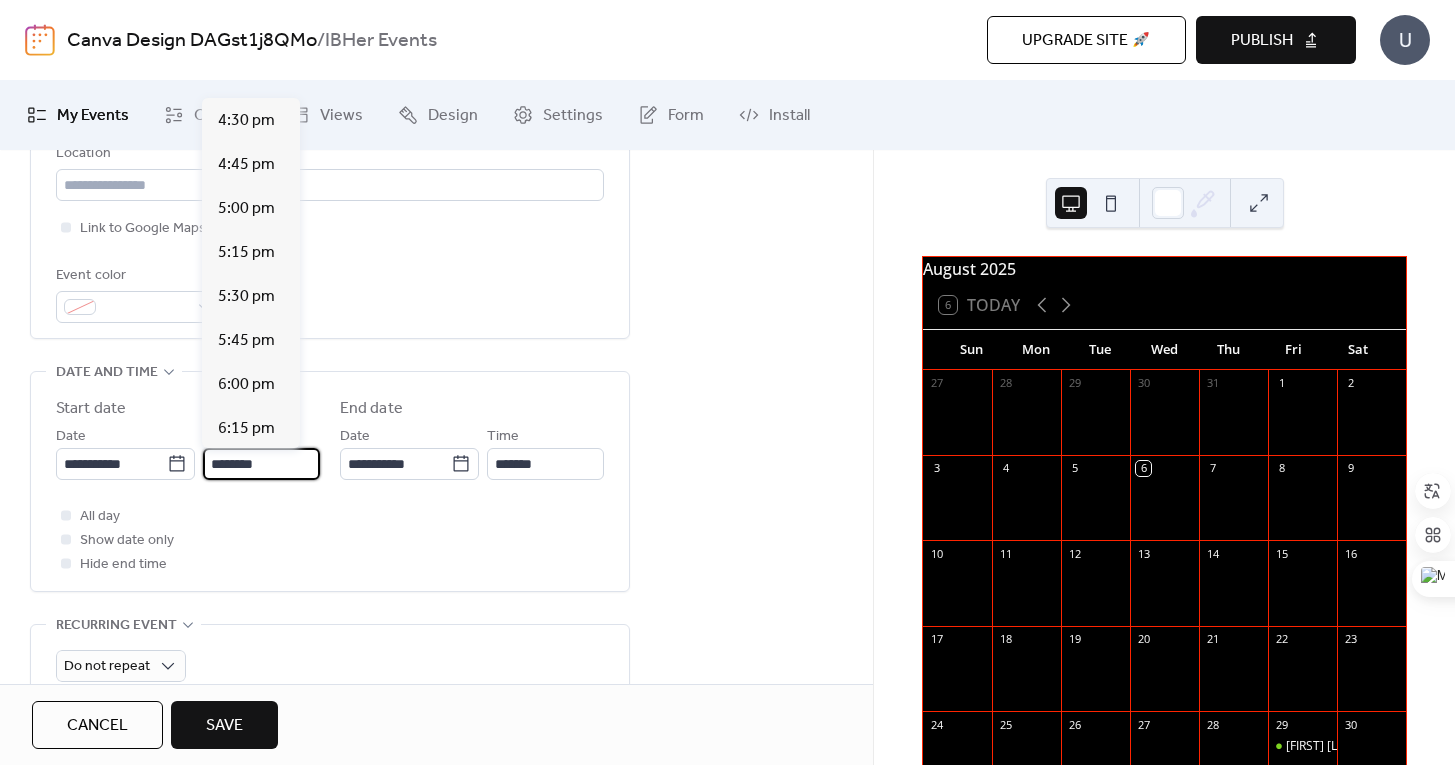 scroll, scrollTop: 3052, scrollLeft: 0, axis: vertical 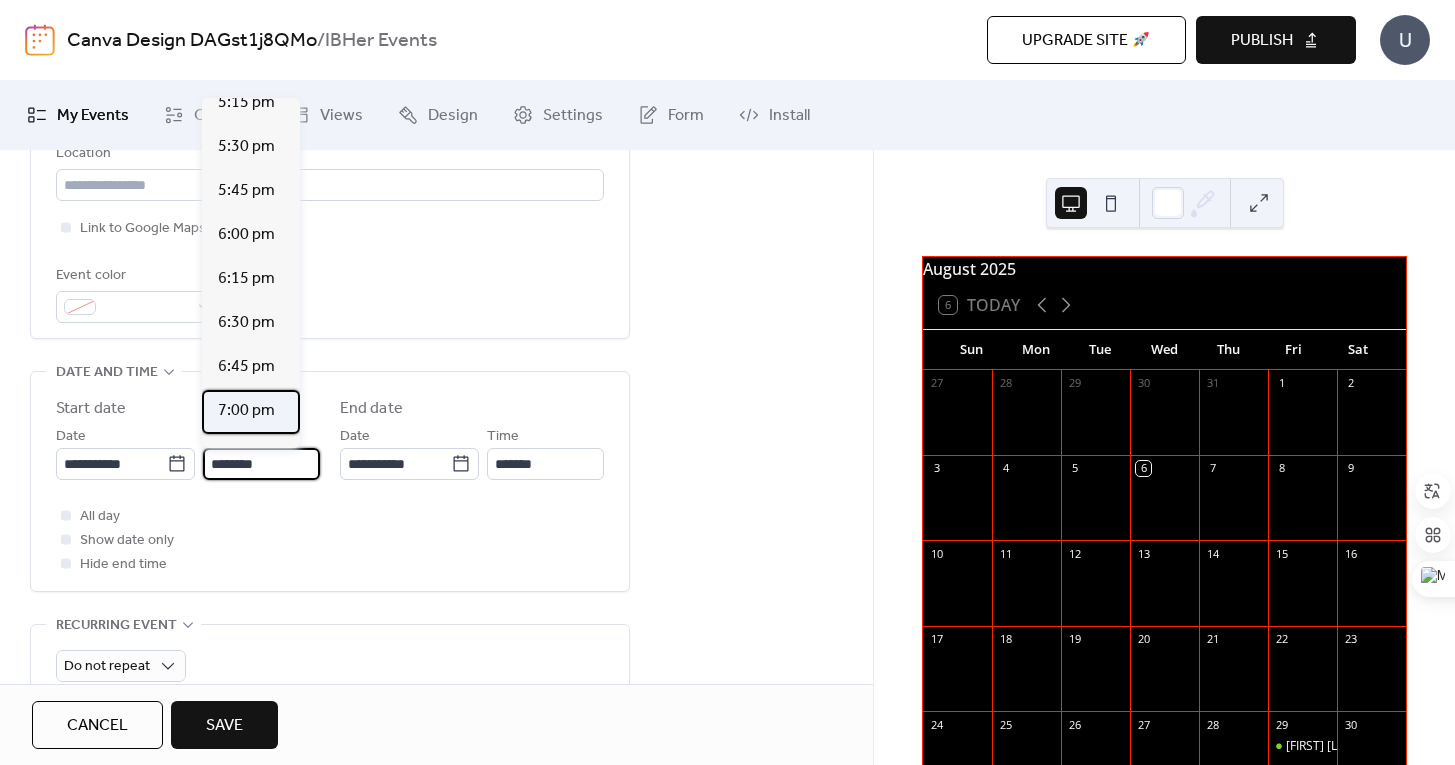 click on "7:00 pm" at bounding box center [246, 411] 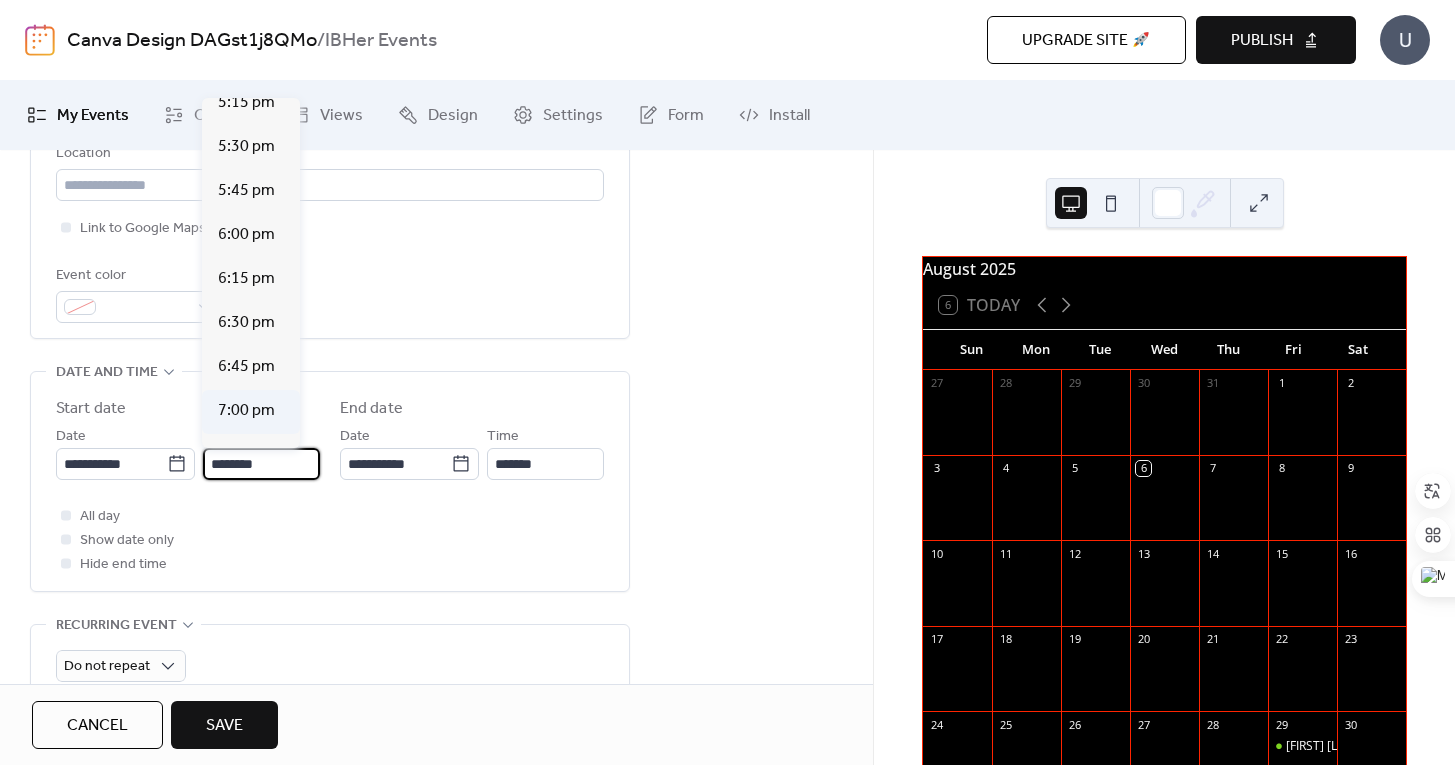 type on "*******" 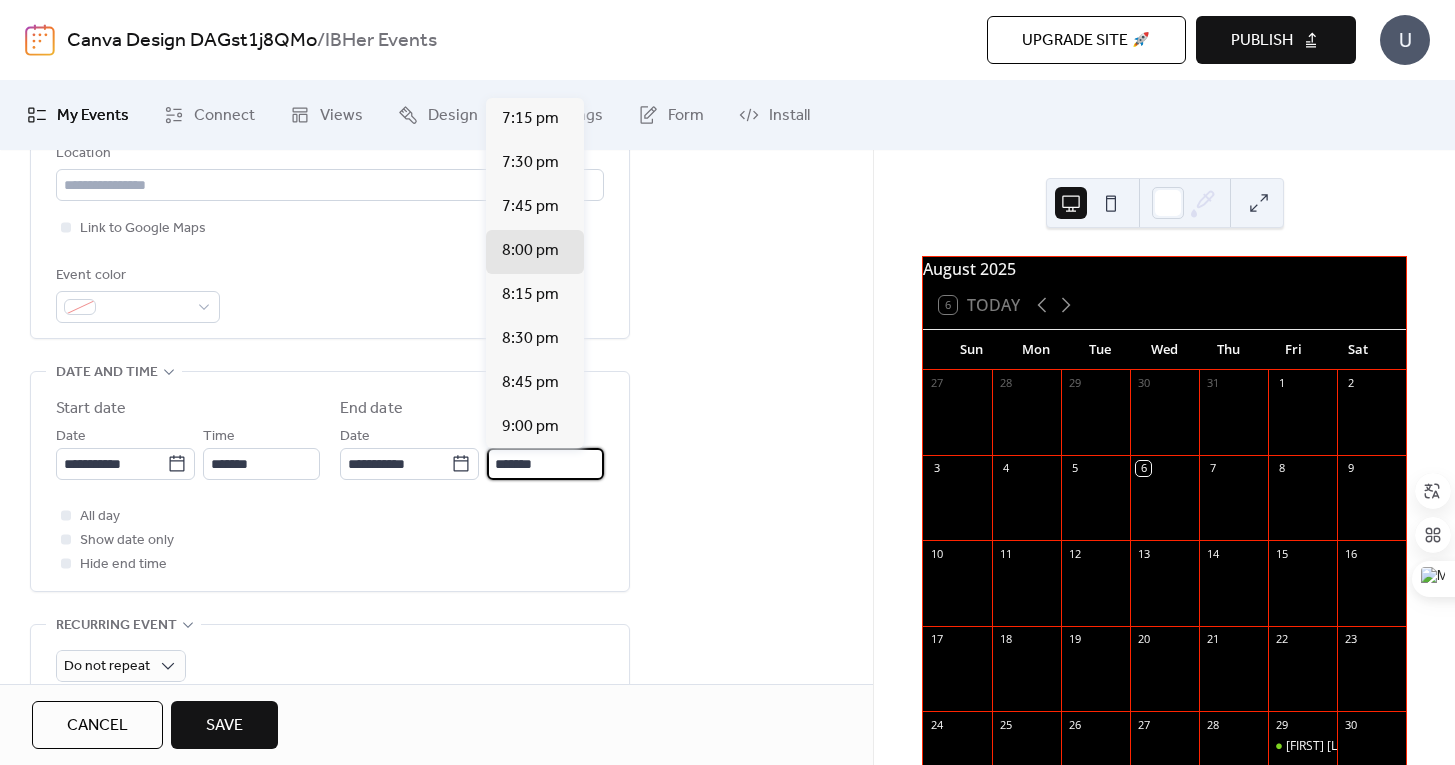 click on "*******" at bounding box center (545, 464) 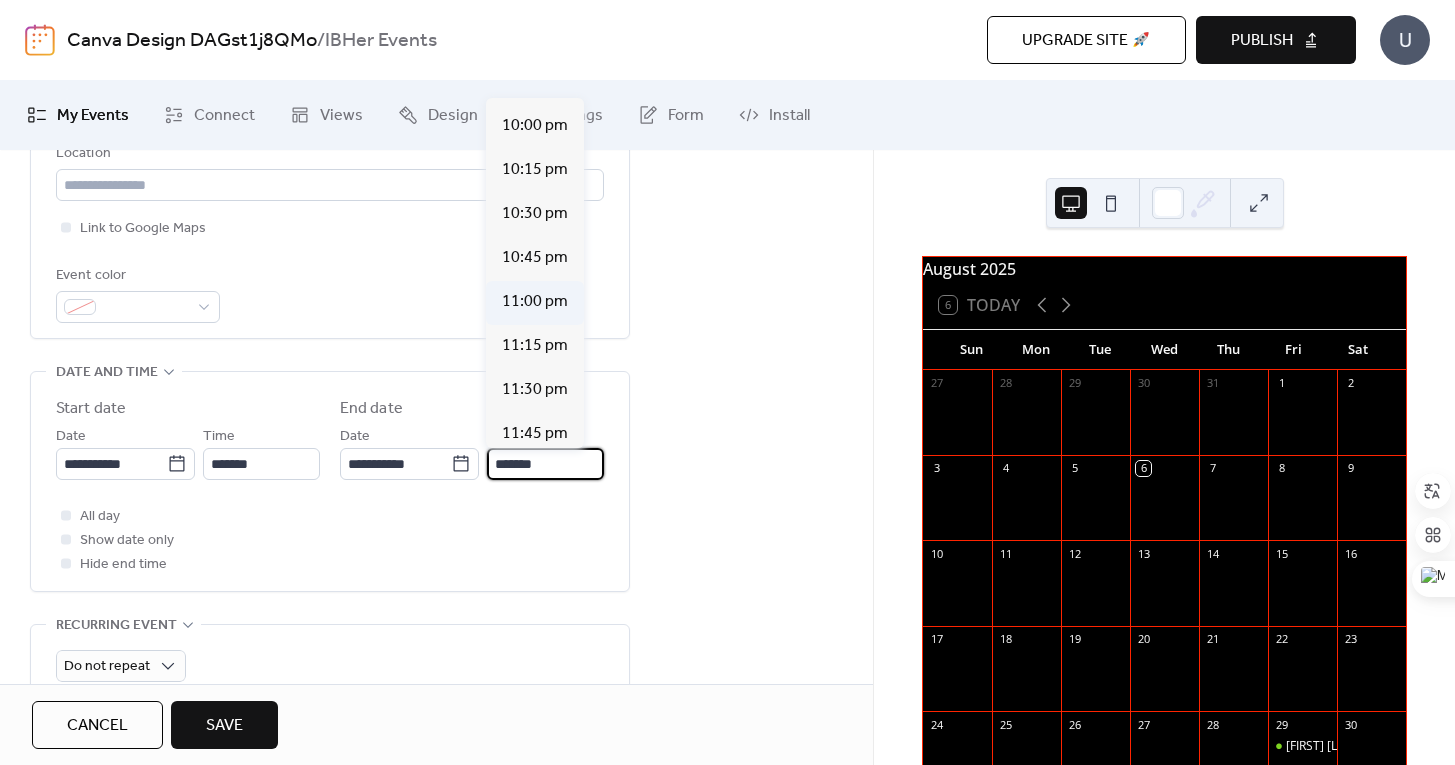 scroll, scrollTop: 486, scrollLeft: 0, axis: vertical 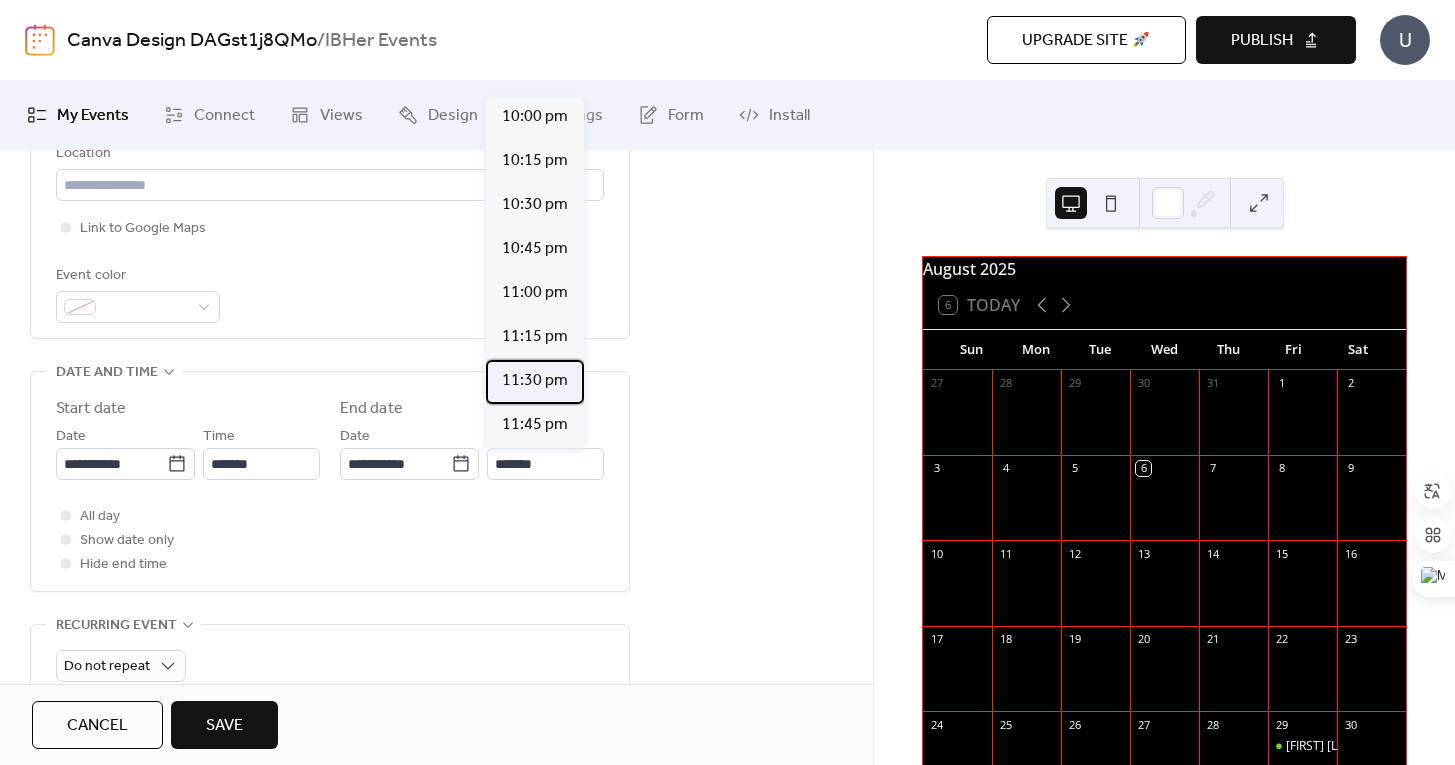 click on "11:30 pm" at bounding box center [535, 381] 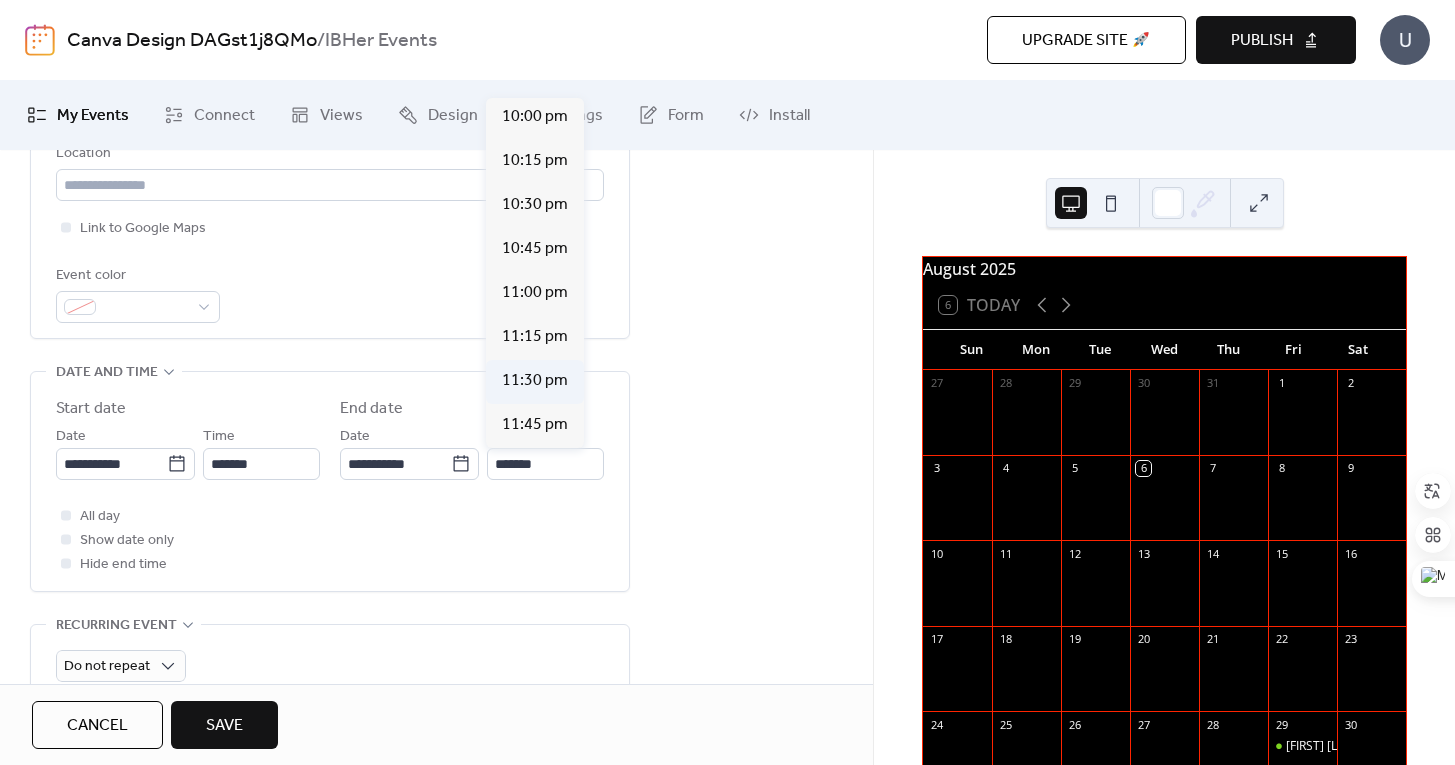 type on "********" 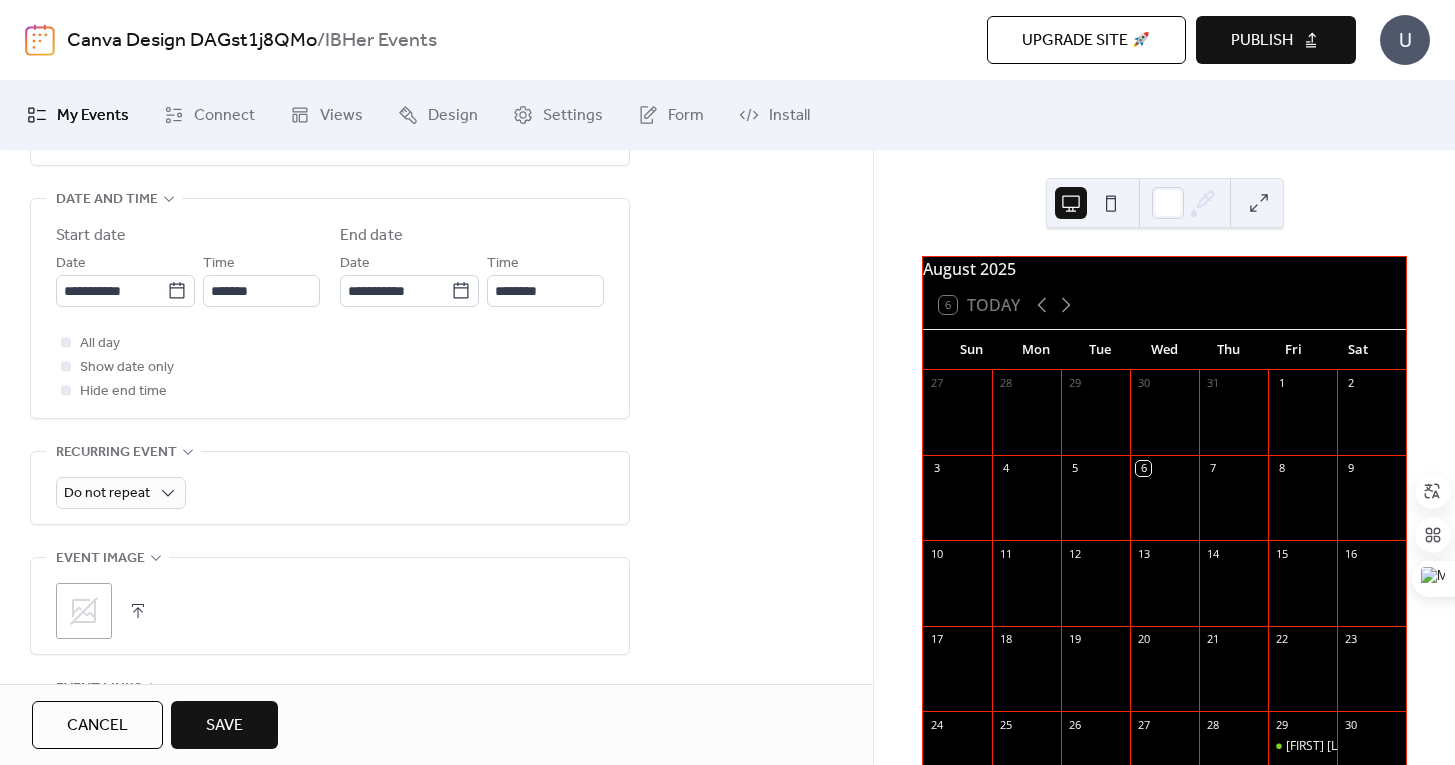 scroll, scrollTop: 651, scrollLeft: 0, axis: vertical 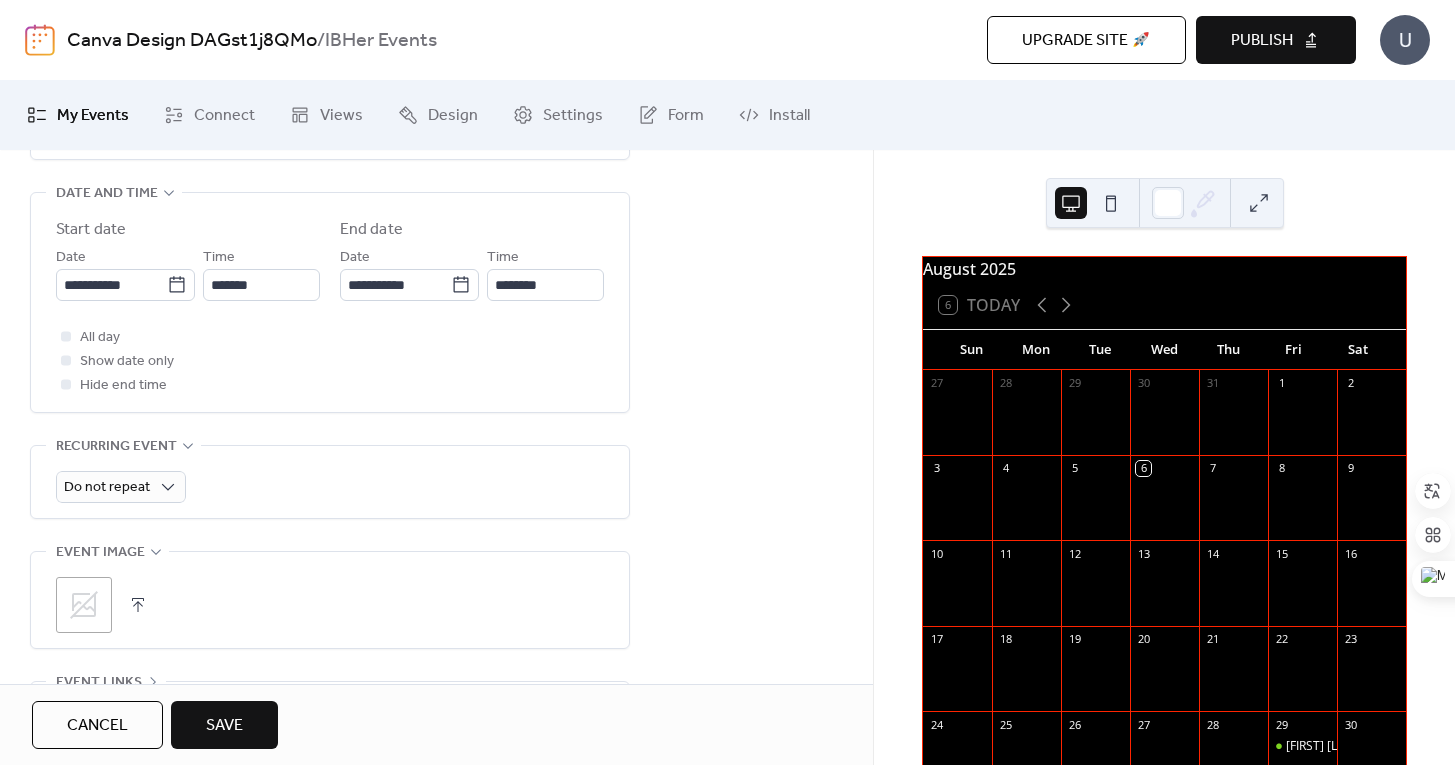 click on "Save" at bounding box center (224, 725) 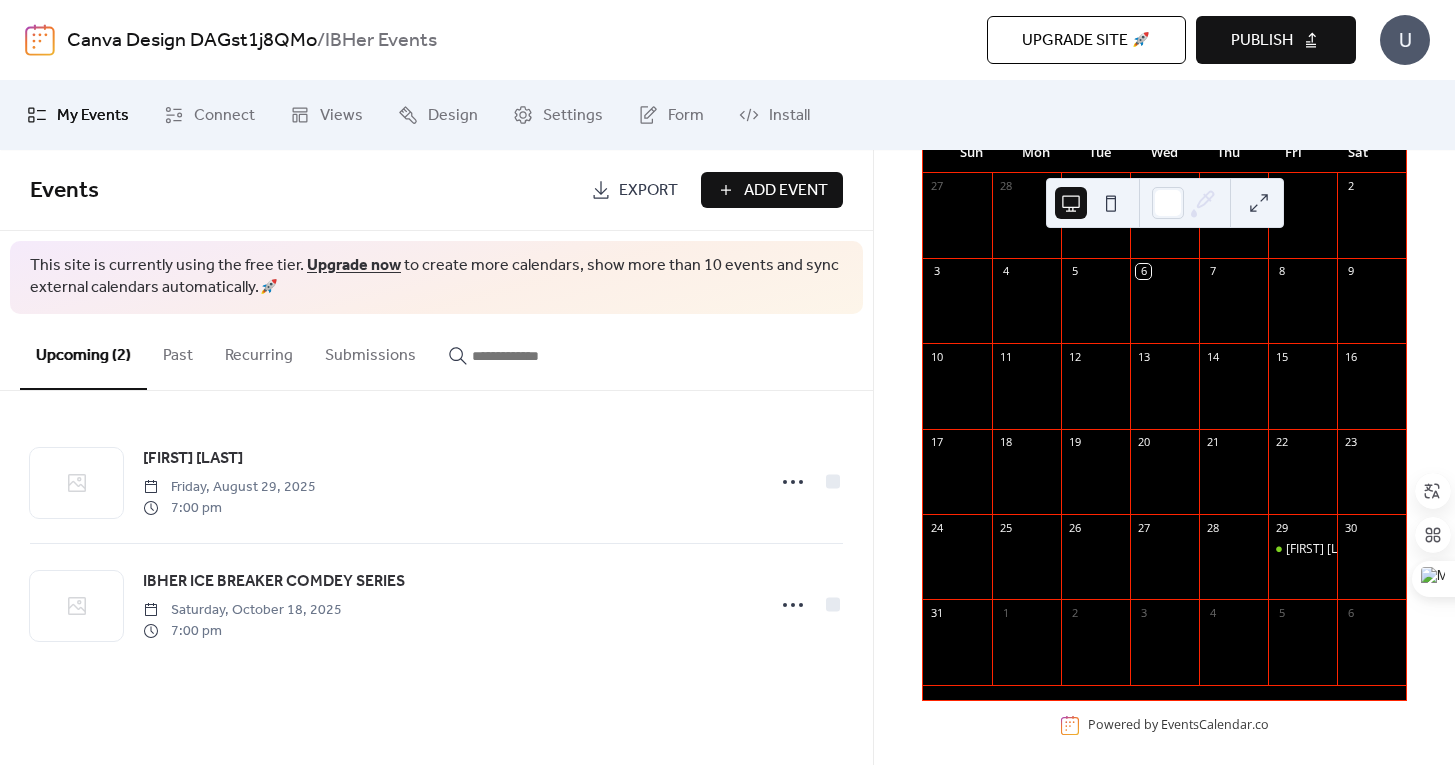 scroll, scrollTop: 222, scrollLeft: 0, axis: vertical 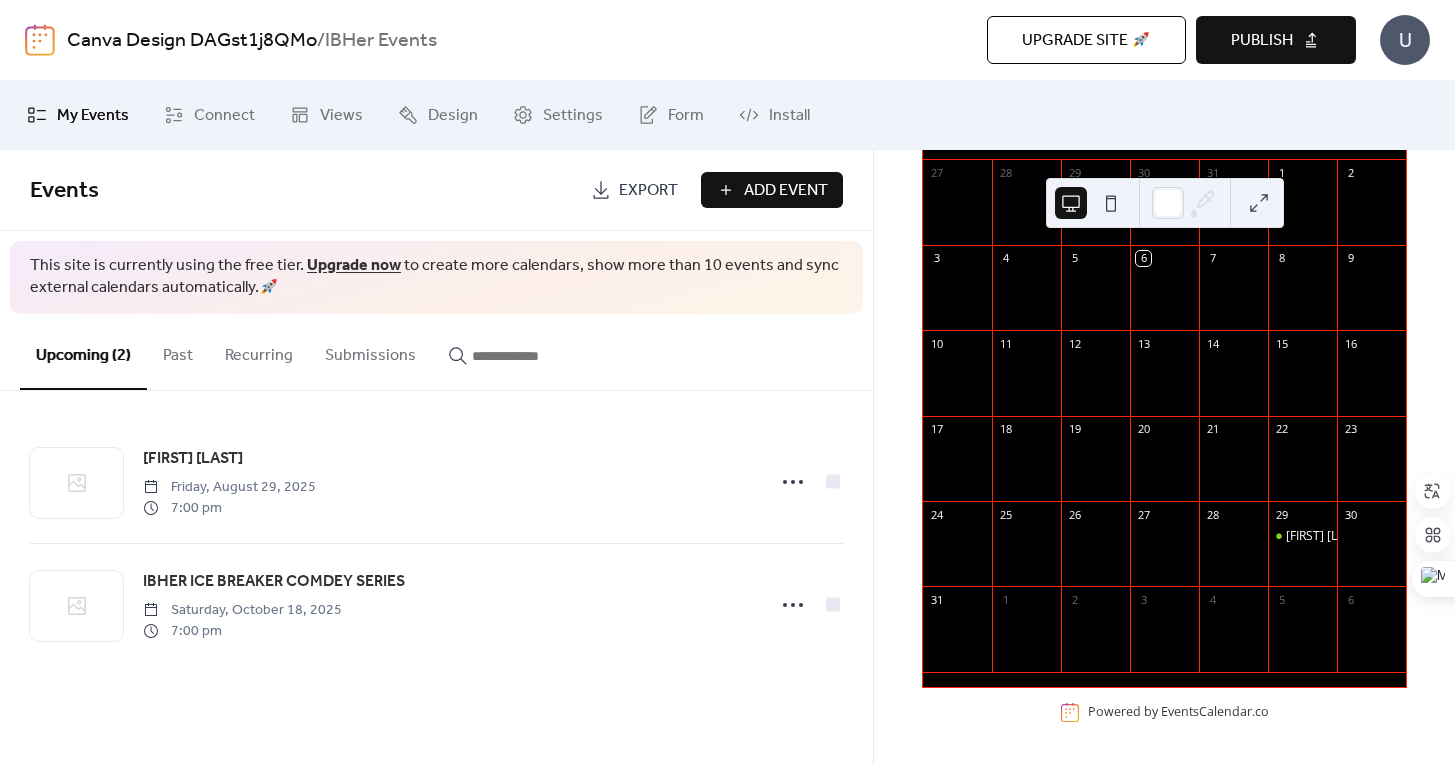 click on "Add Event" at bounding box center (786, 191) 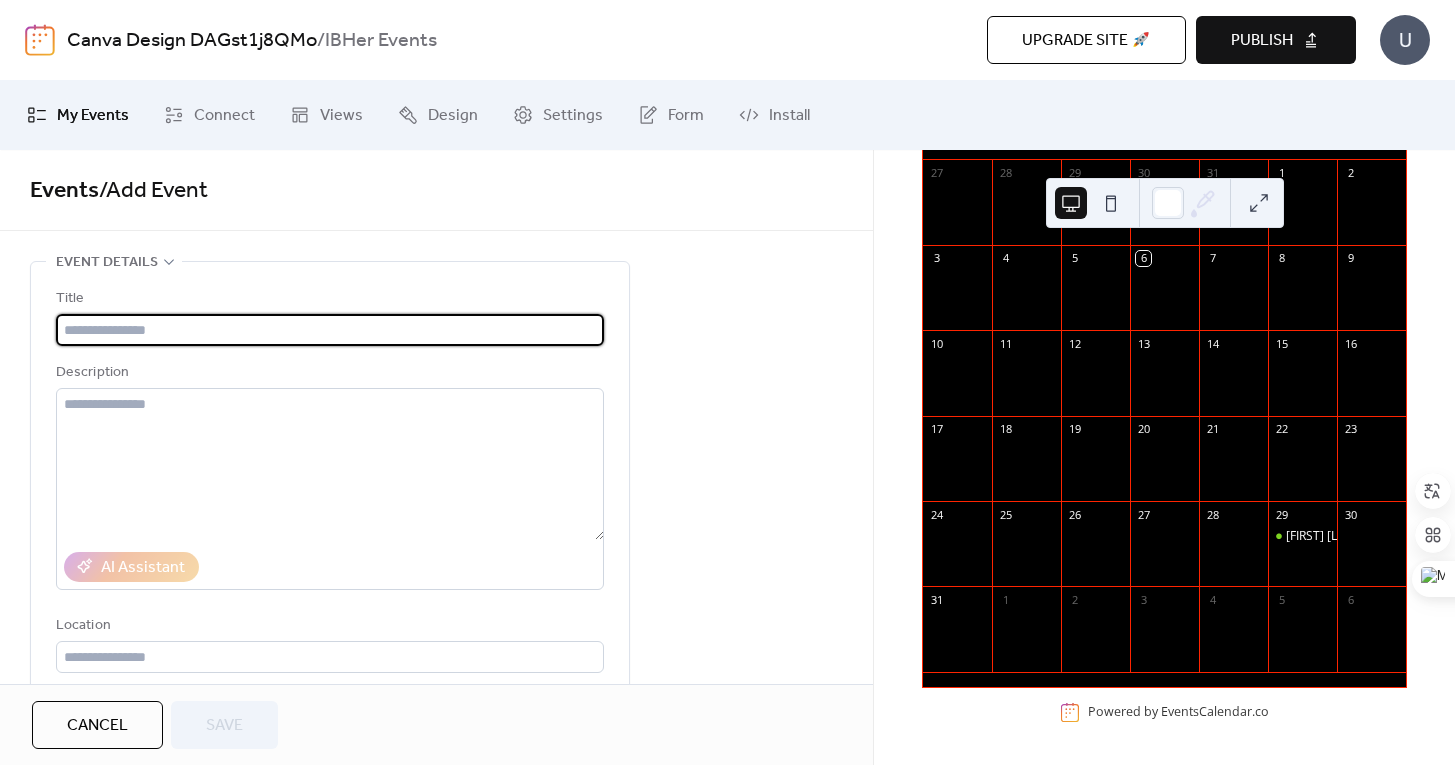 click at bounding box center [330, 330] 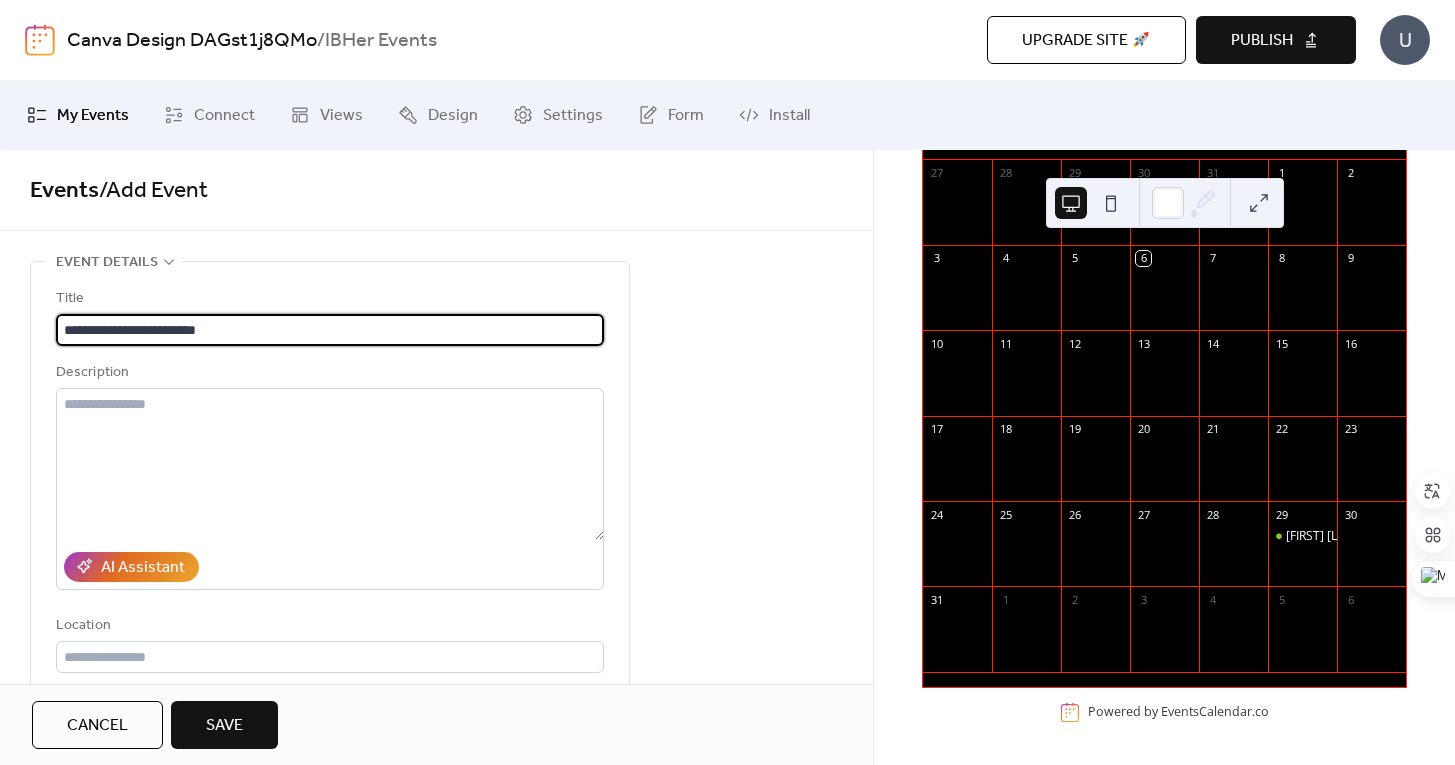 scroll, scrollTop: 1, scrollLeft: 0, axis: vertical 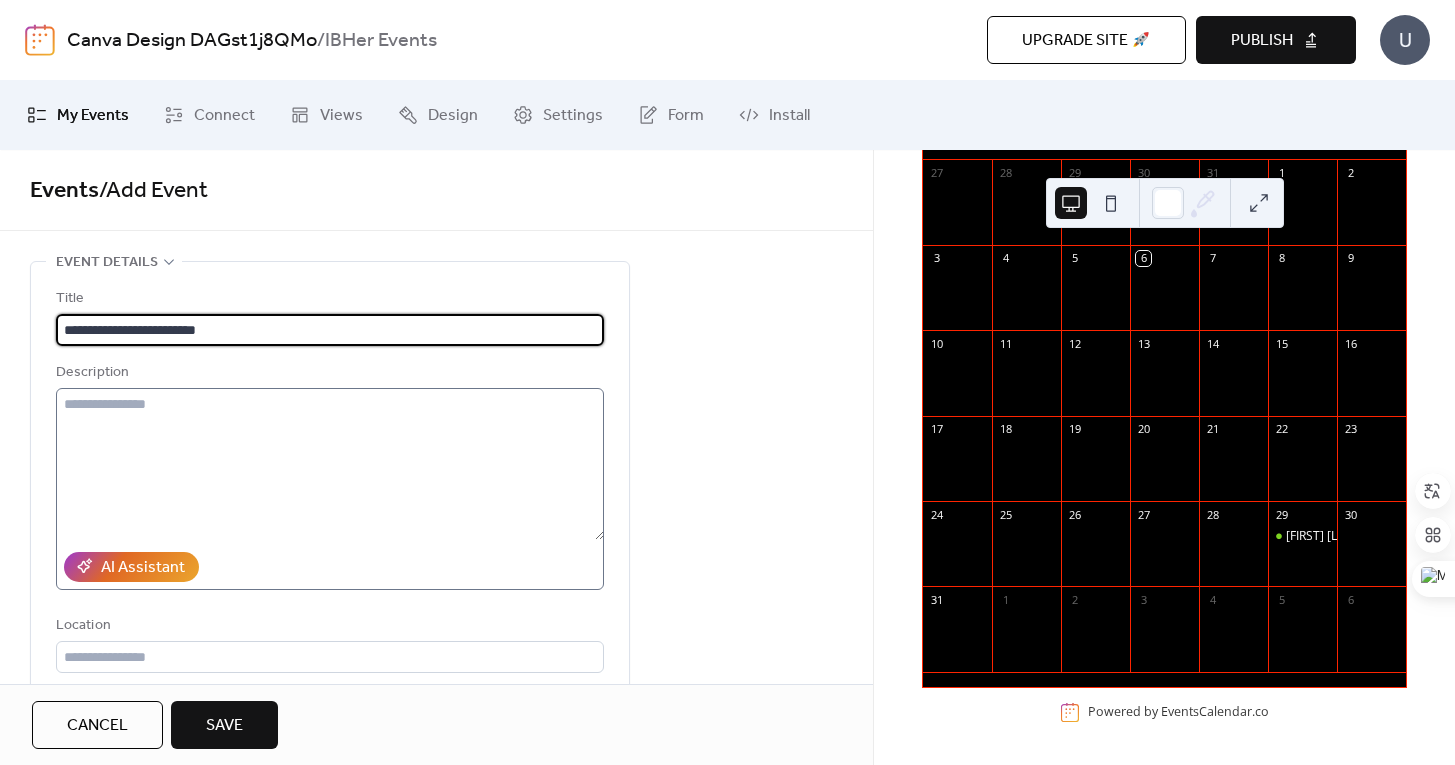 type on "**********" 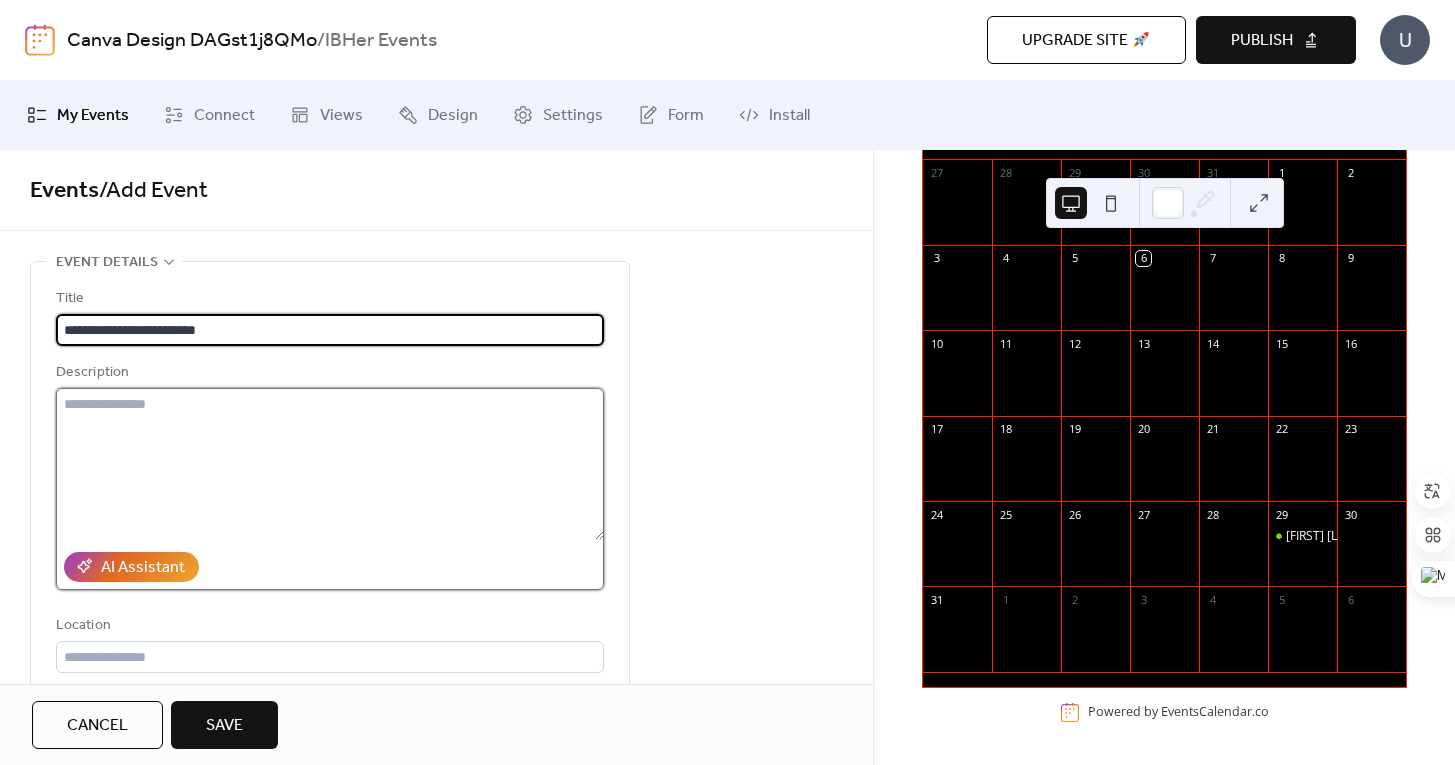 click at bounding box center (330, 464) 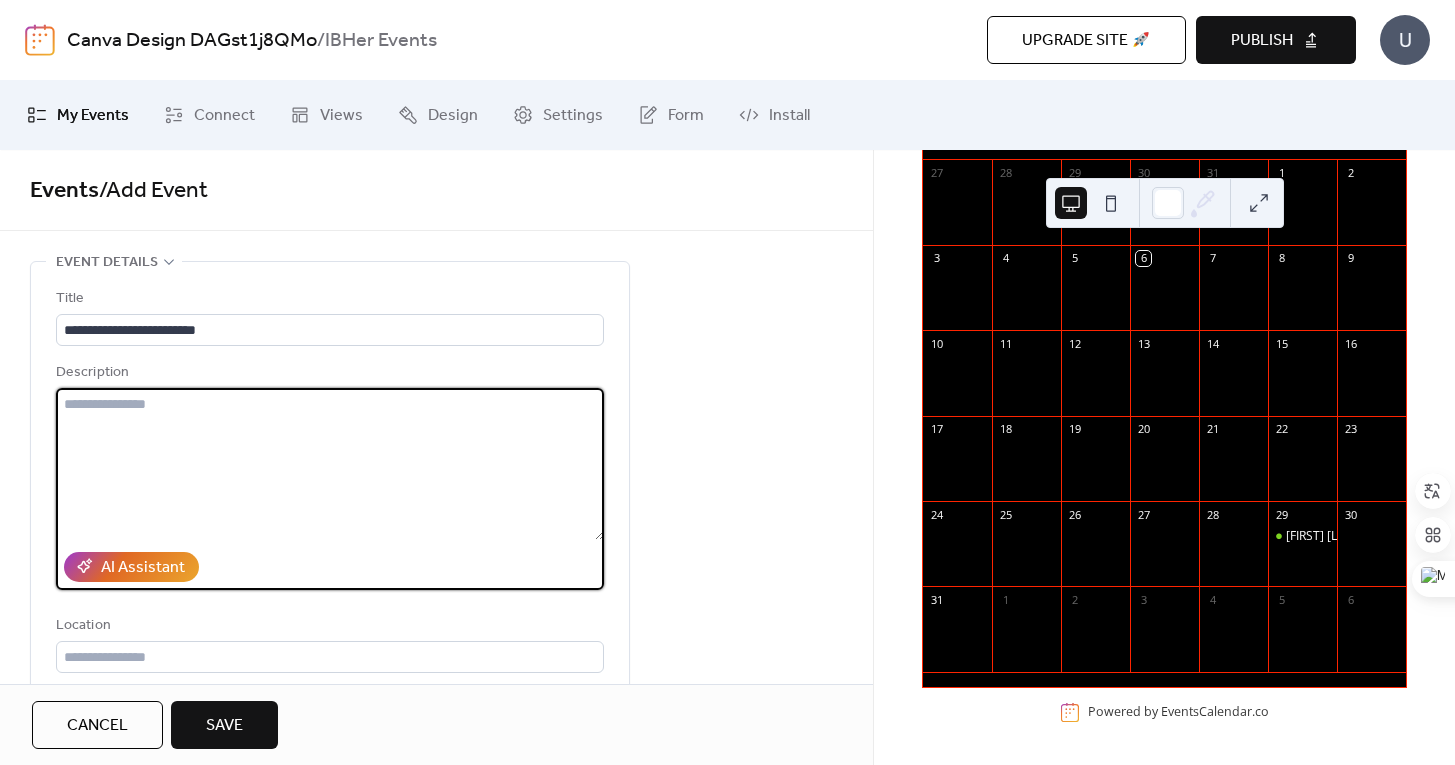 paste on "**********" 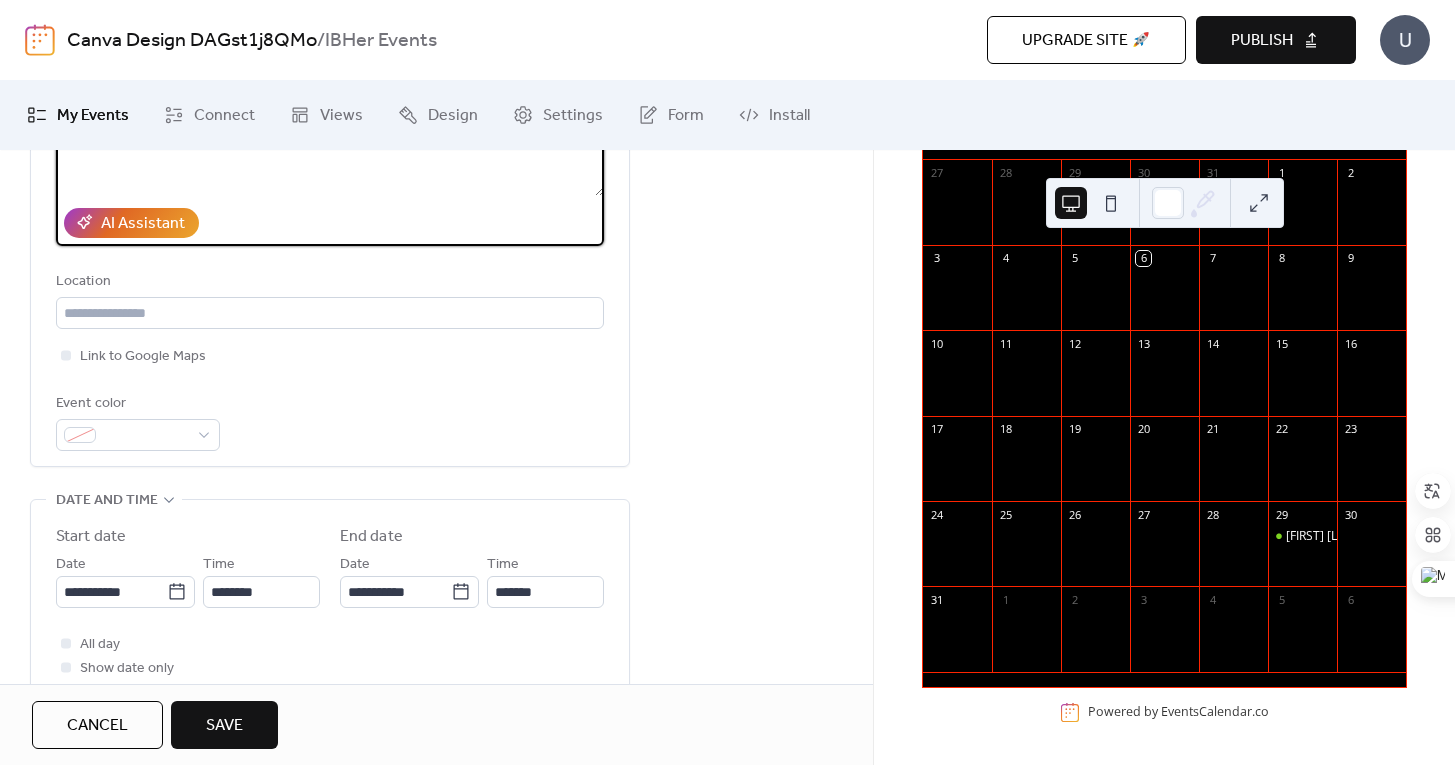 scroll, scrollTop: 448, scrollLeft: 0, axis: vertical 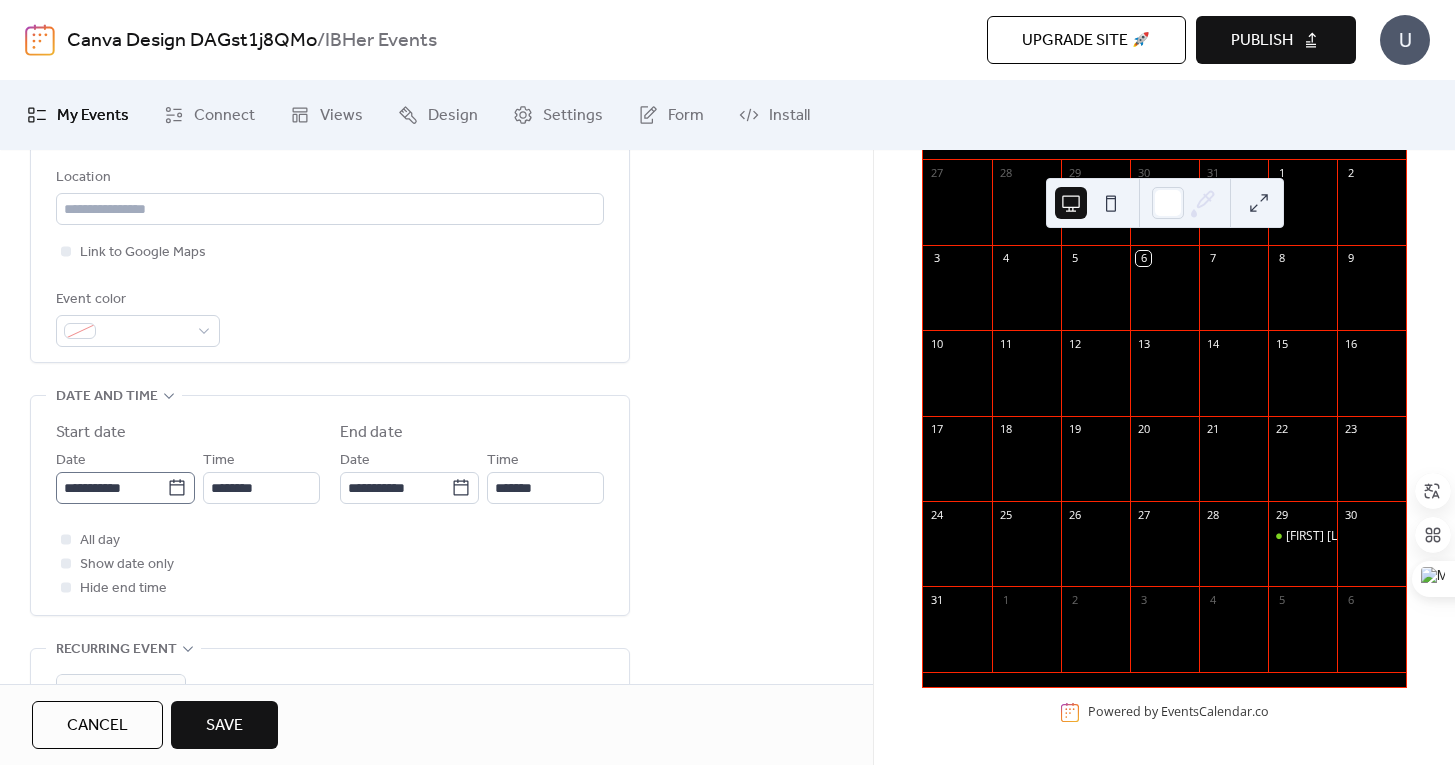type on "**********" 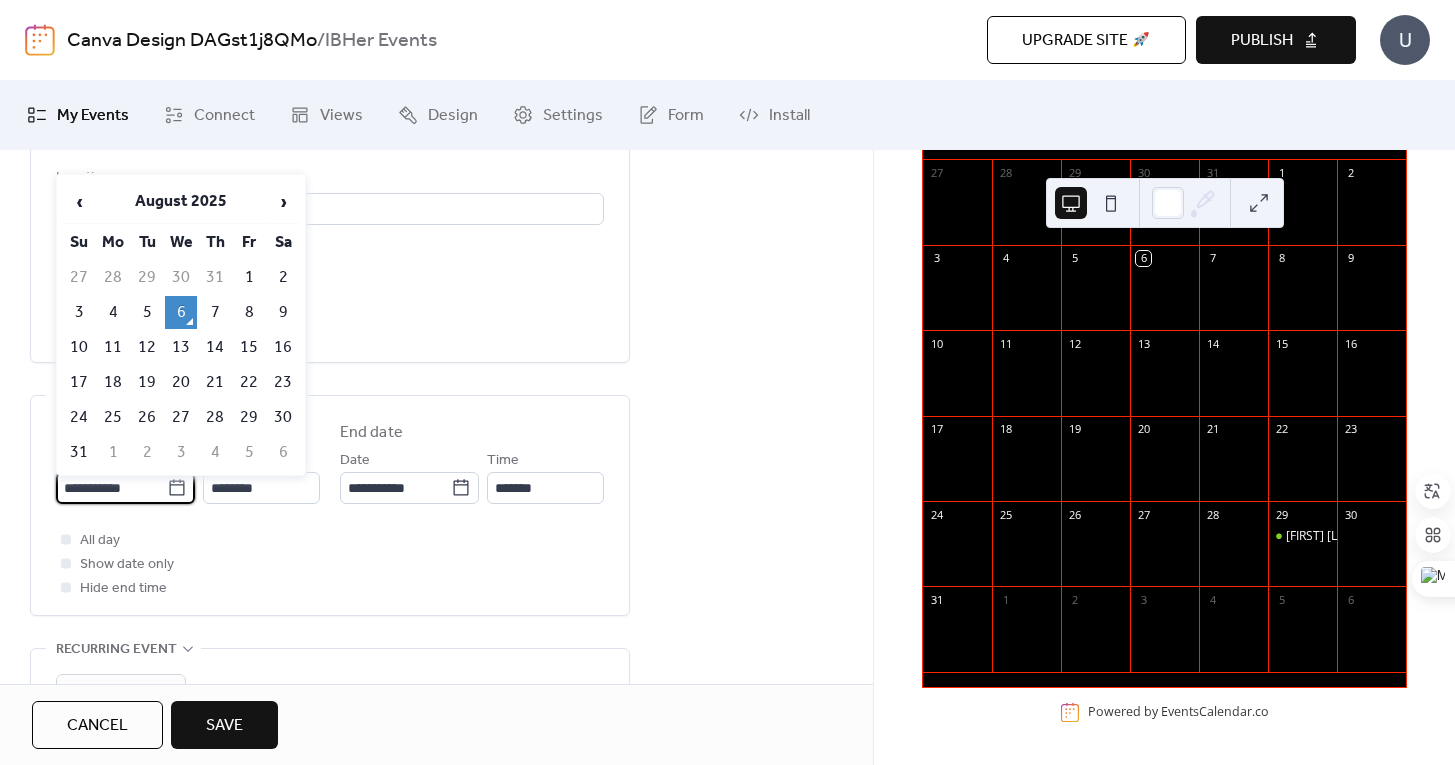 click on "**********" at bounding box center (111, 488) 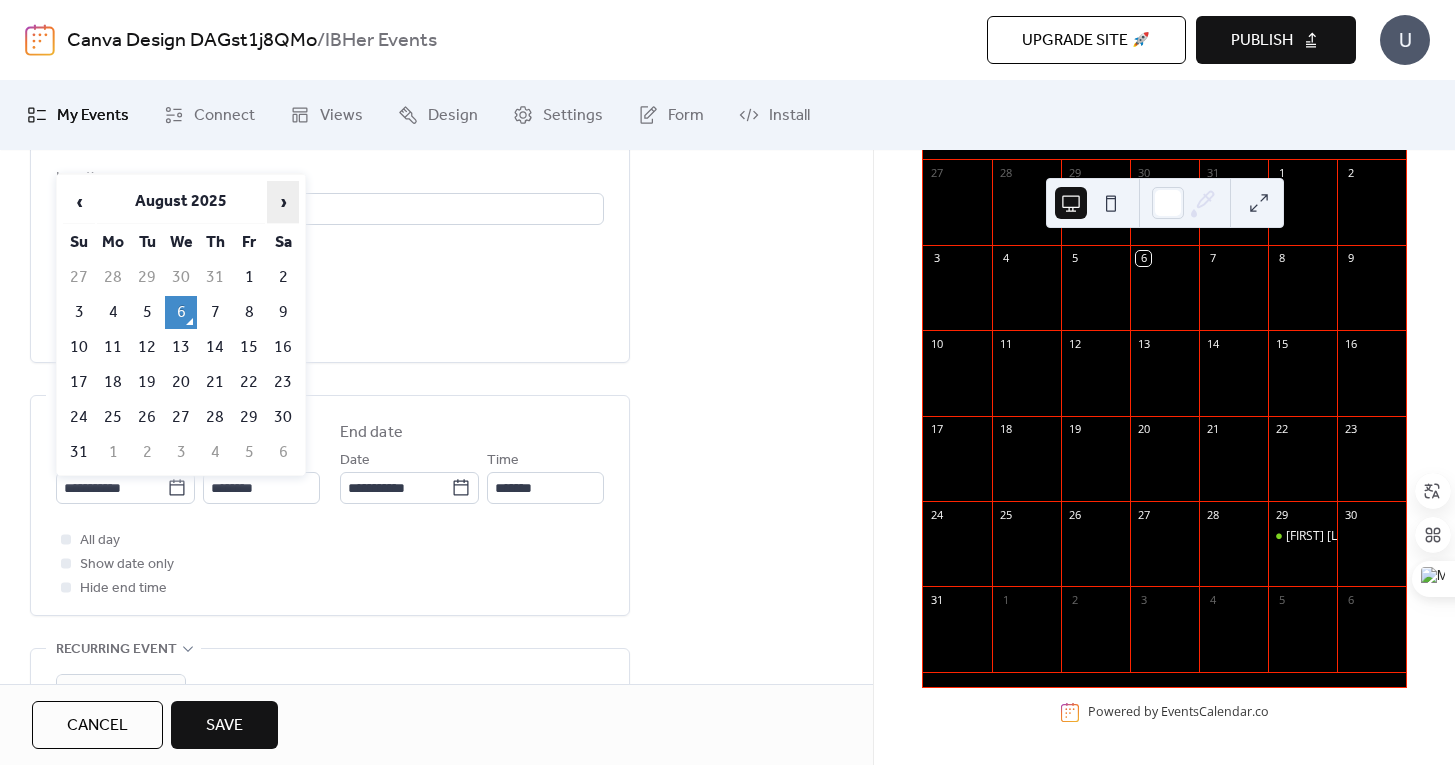click on "›" at bounding box center [283, 202] 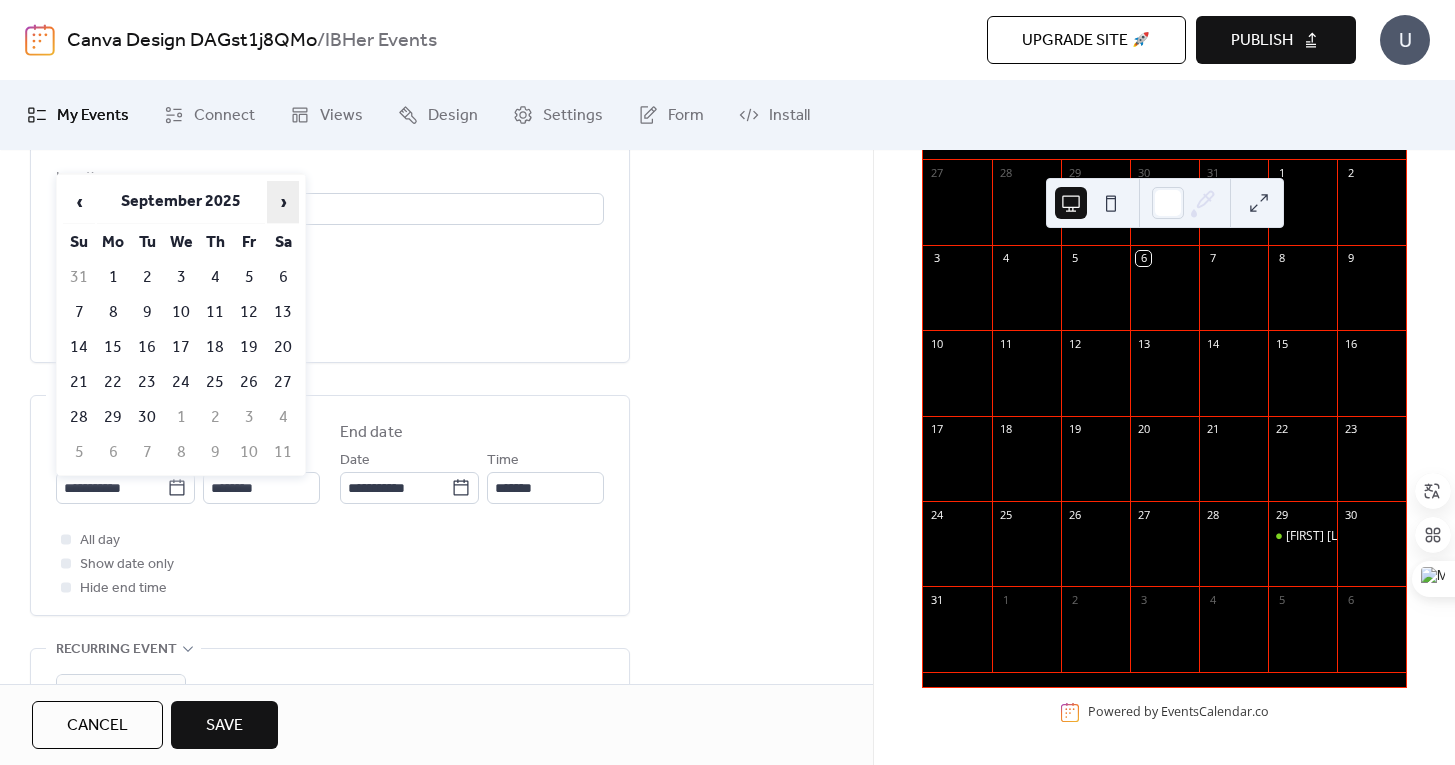 click on "›" at bounding box center [283, 202] 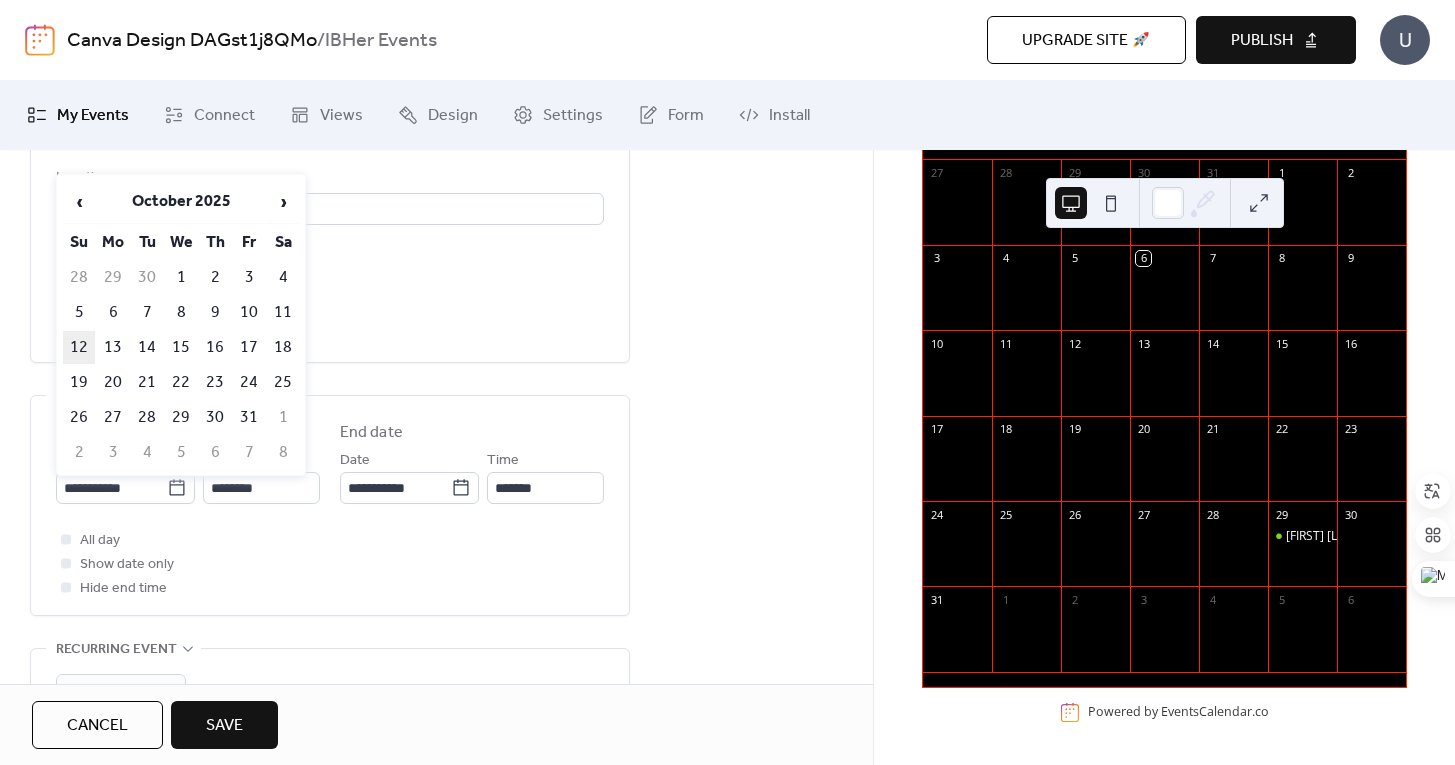 click on "12" at bounding box center (79, 347) 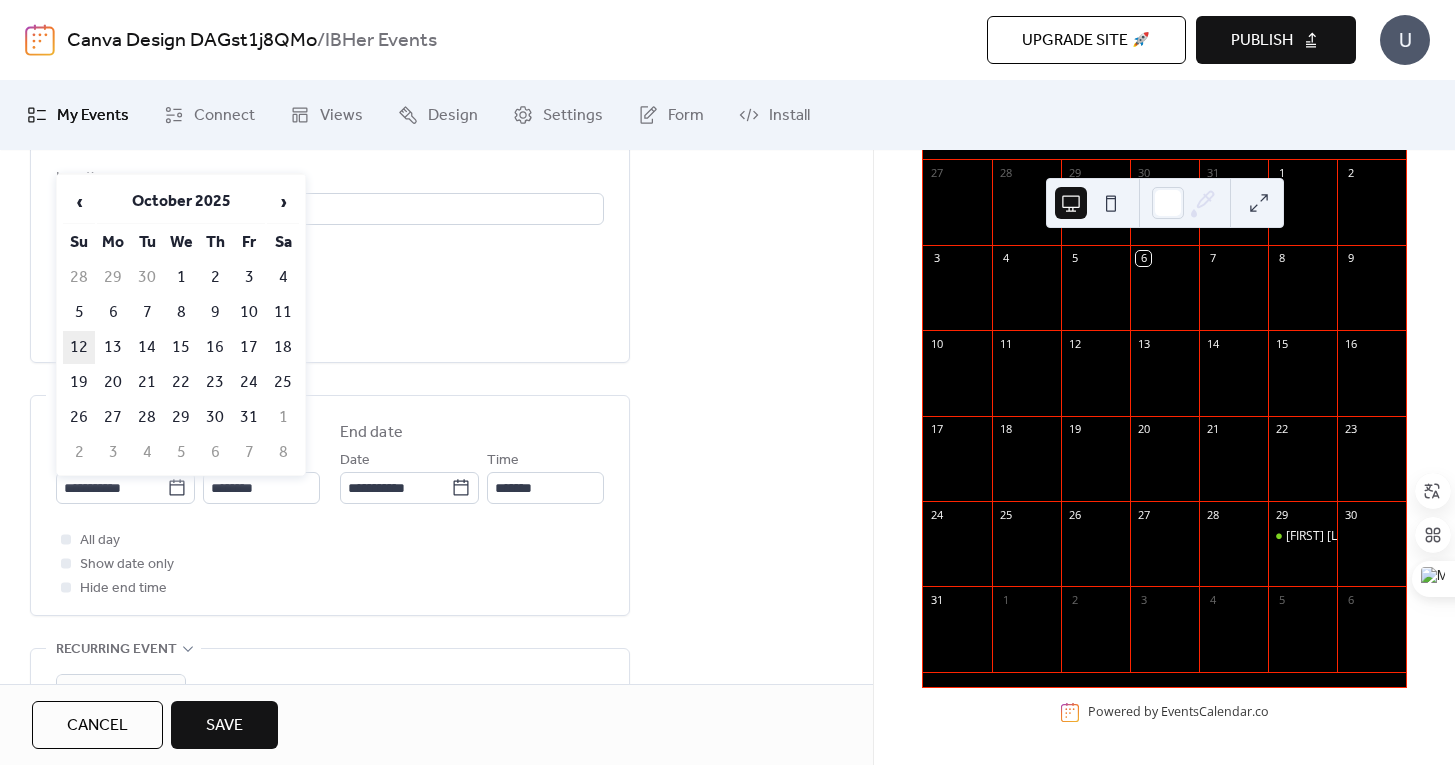 type on "**********" 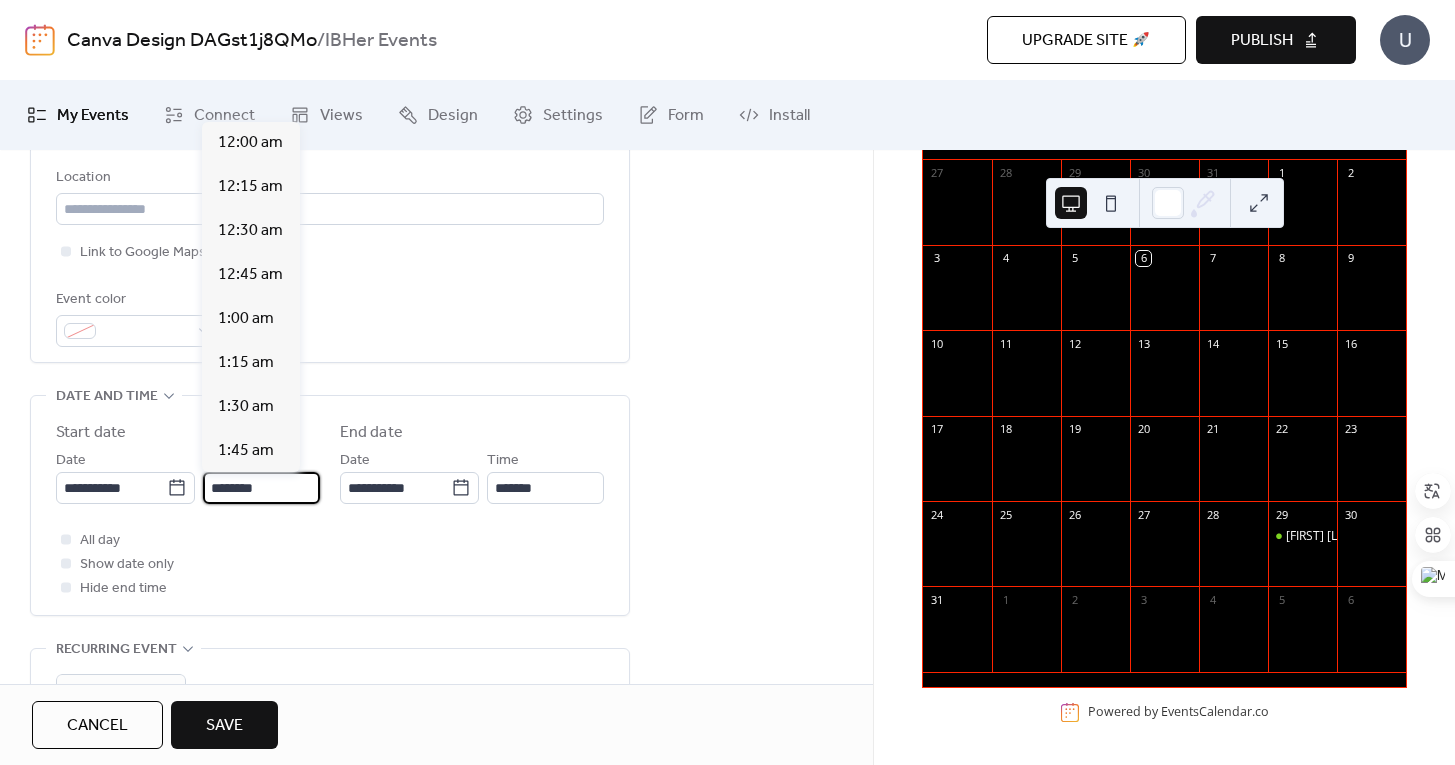 click on "********" at bounding box center (261, 488) 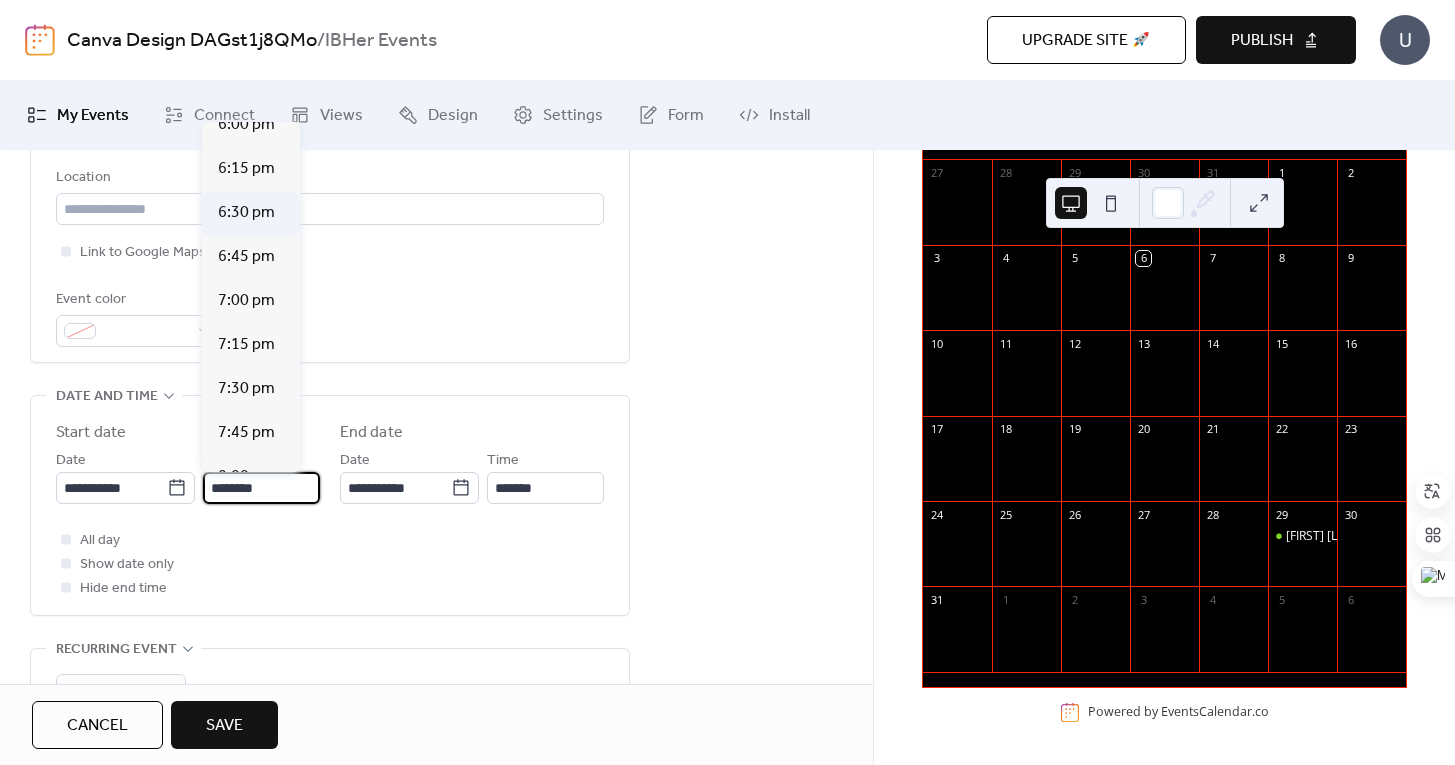 scroll, scrollTop: 3147, scrollLeft: 0, axis: vertical 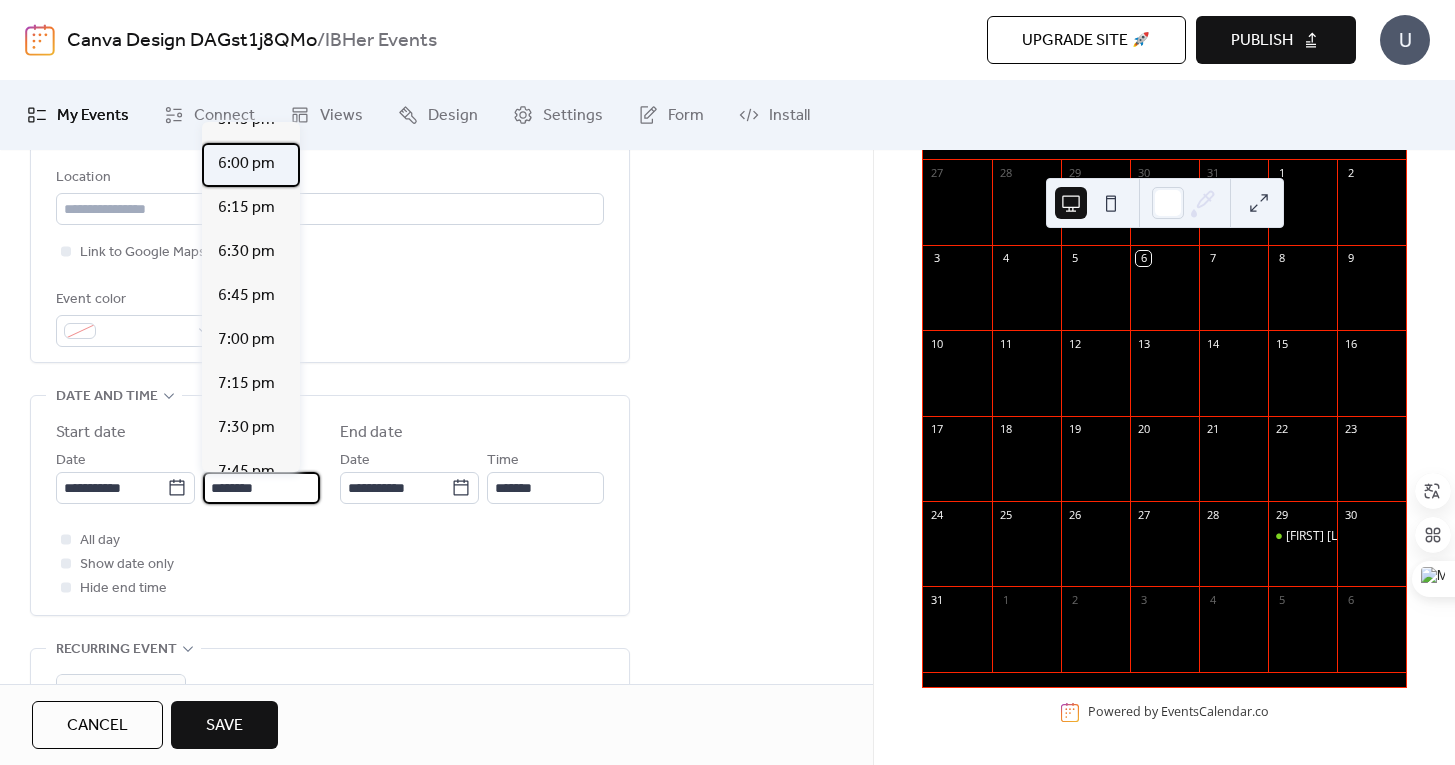 click on "6:00 pm" at bounding box center (246, 164) 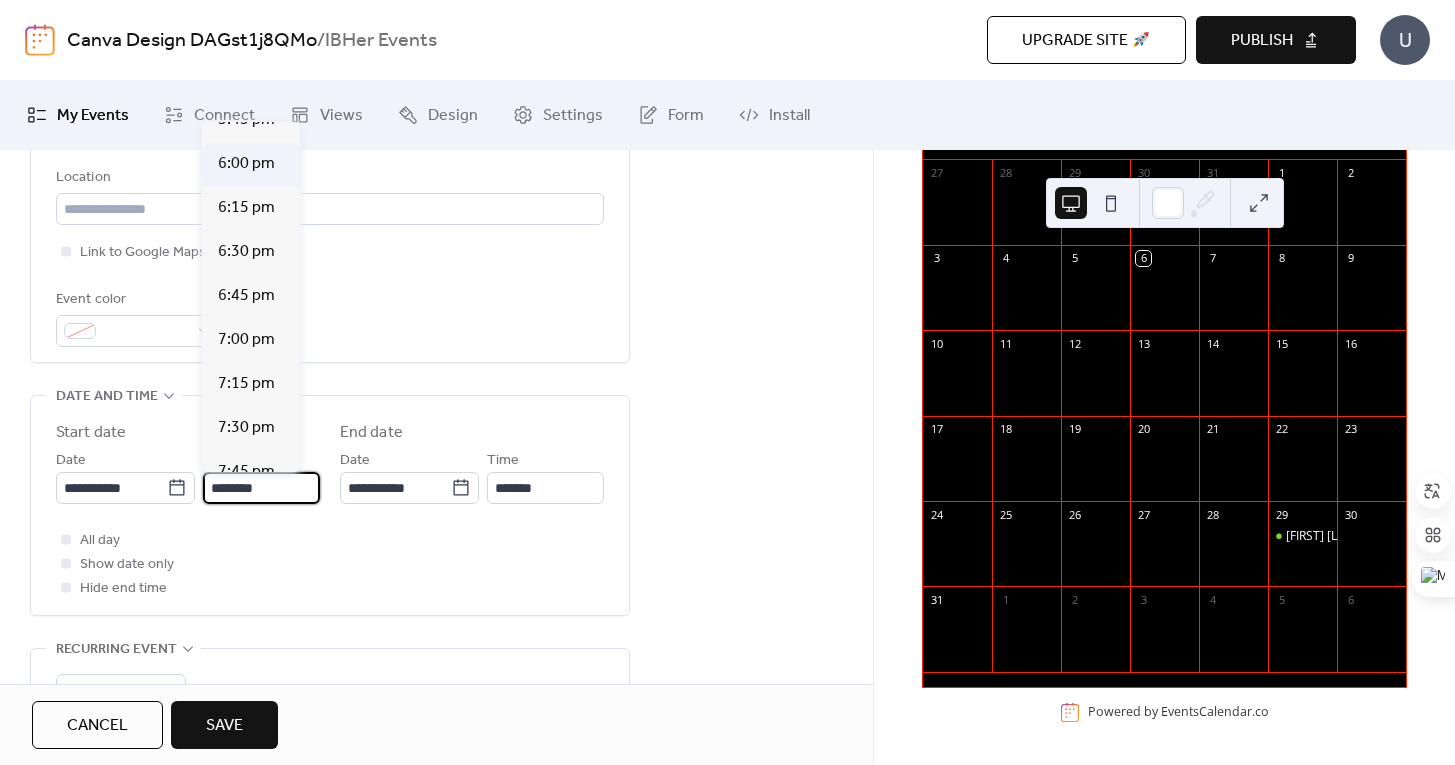 type on "*******" 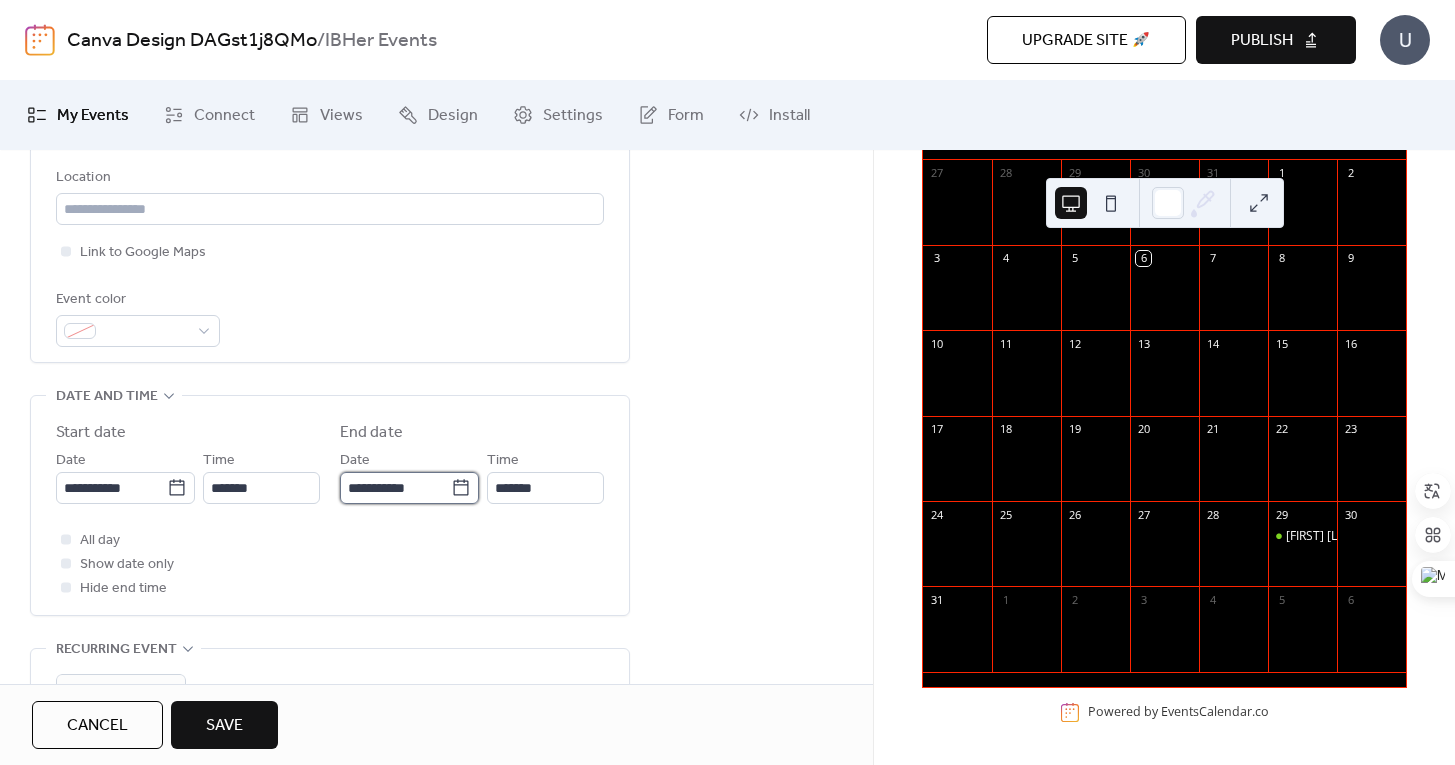 click on "**********" at bounding box center (395, 488) 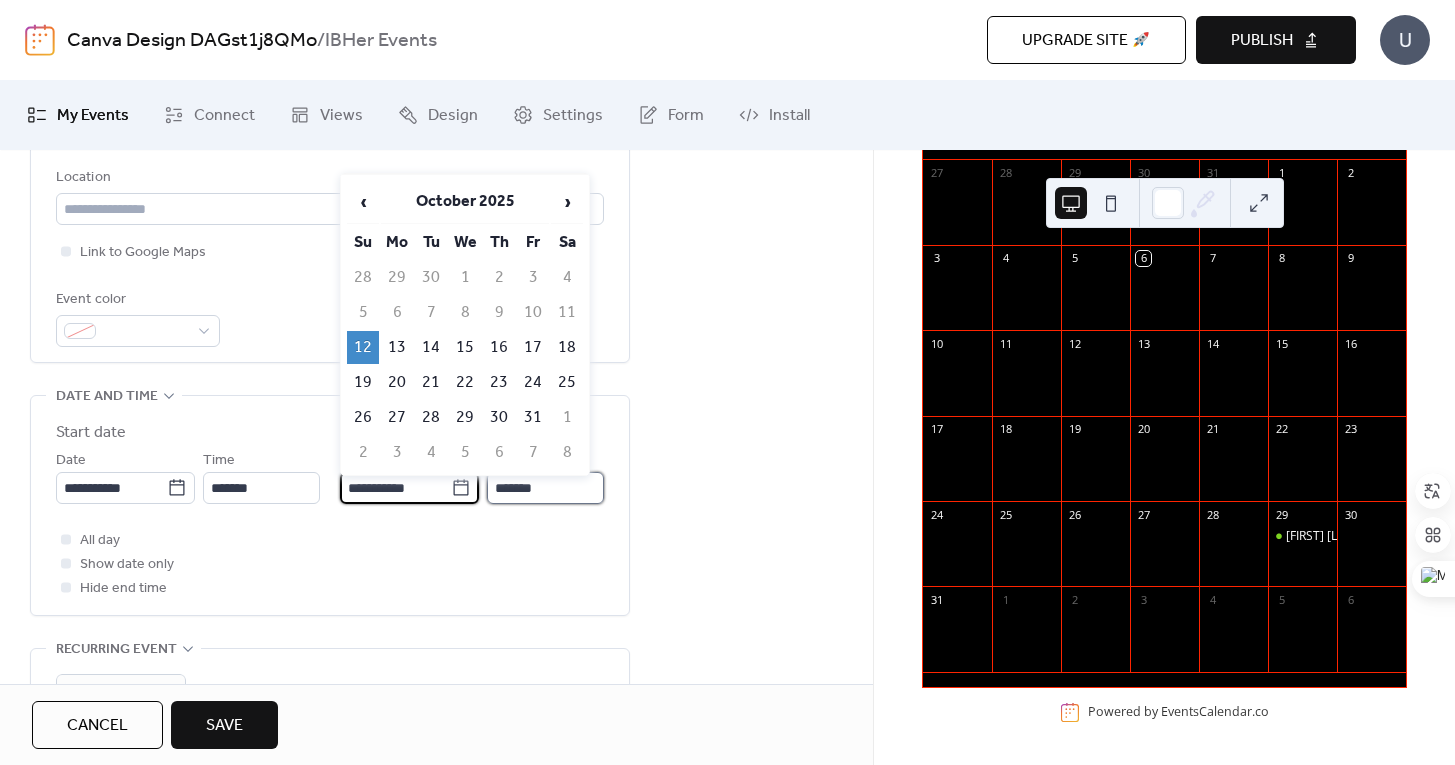 click on "*******" at bounding box center [545, 488] 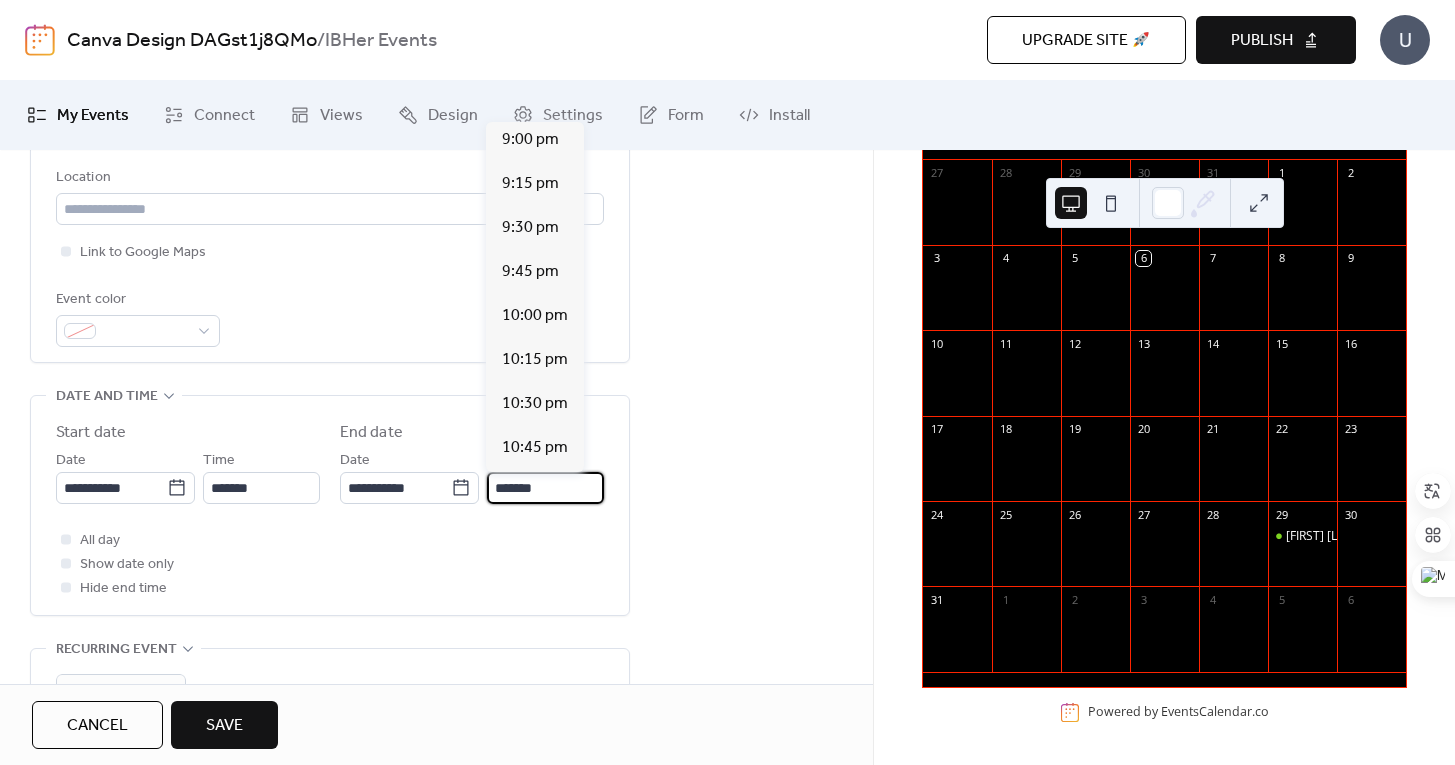 scroll, scrollTop: 509, scrollLeft: 0, axis: vertical 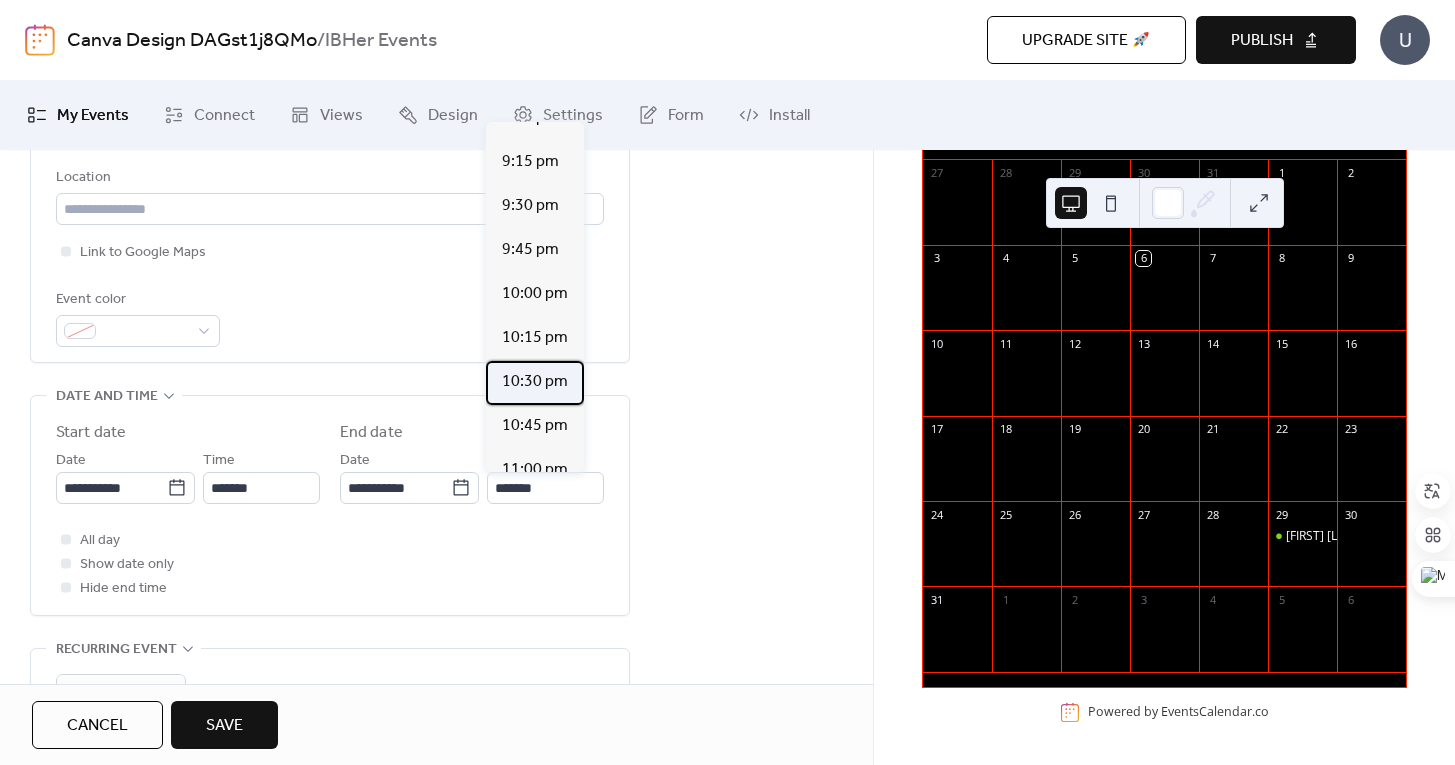 click on "10:30 pm" at bounding box center (535, 382) 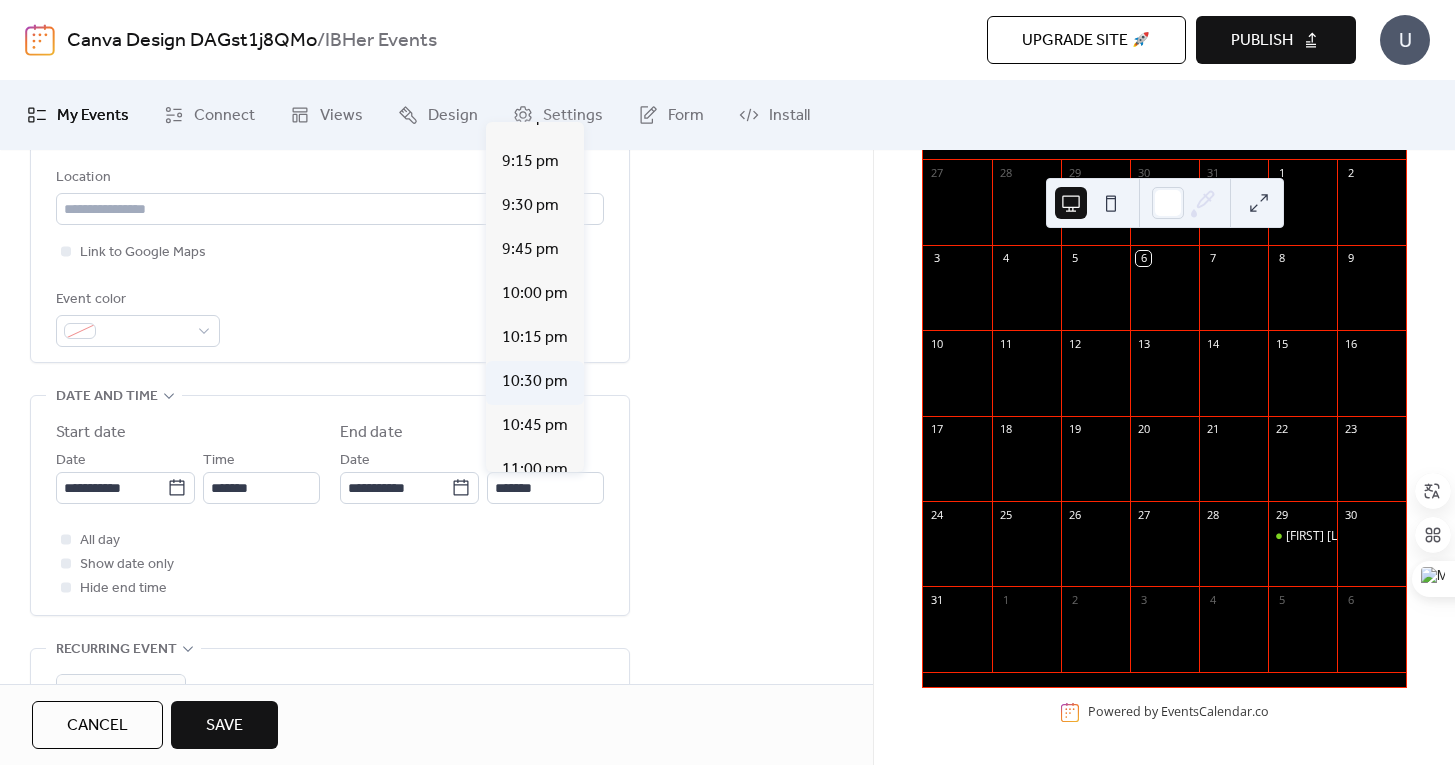 type on "********" 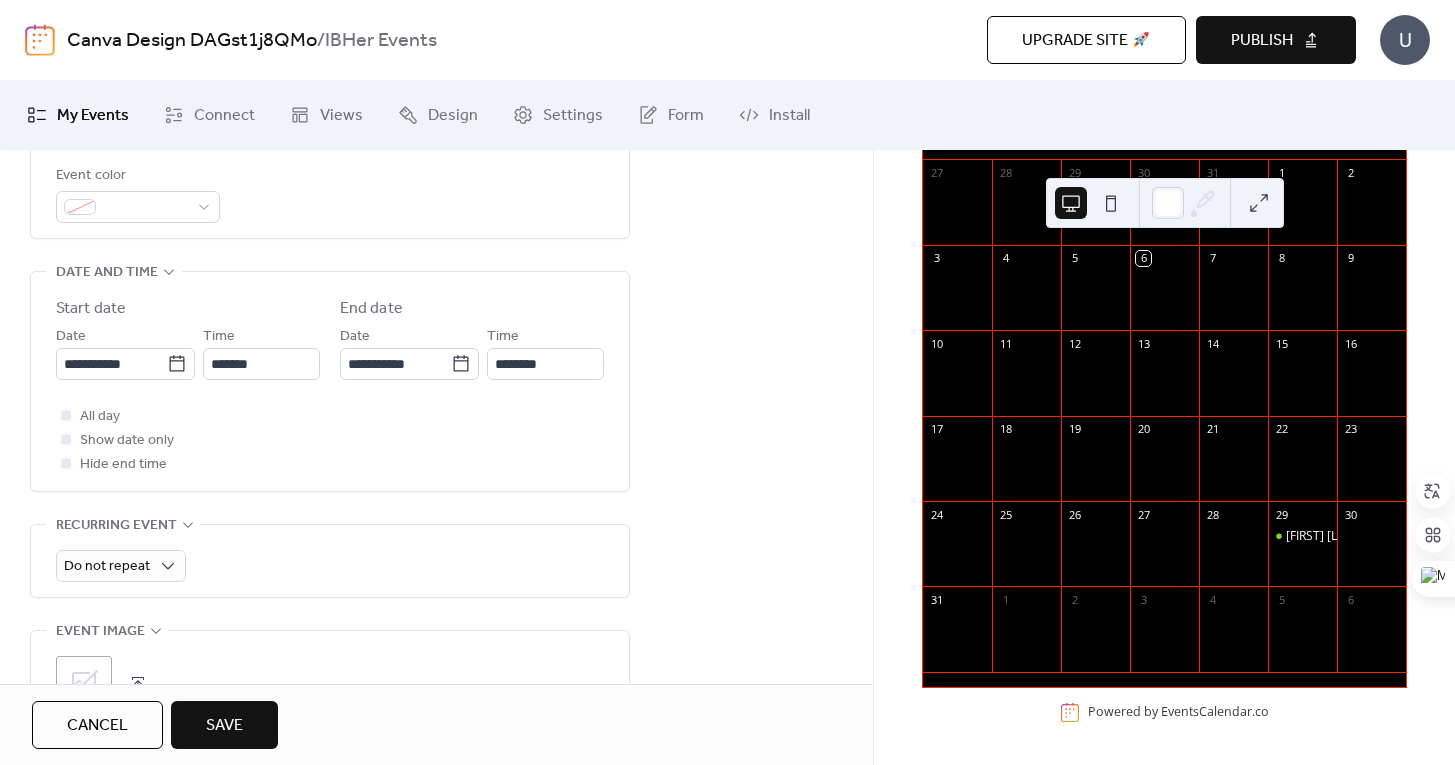 scroll, scrollTop: 702, scrollLeft: 0, axis: vertical 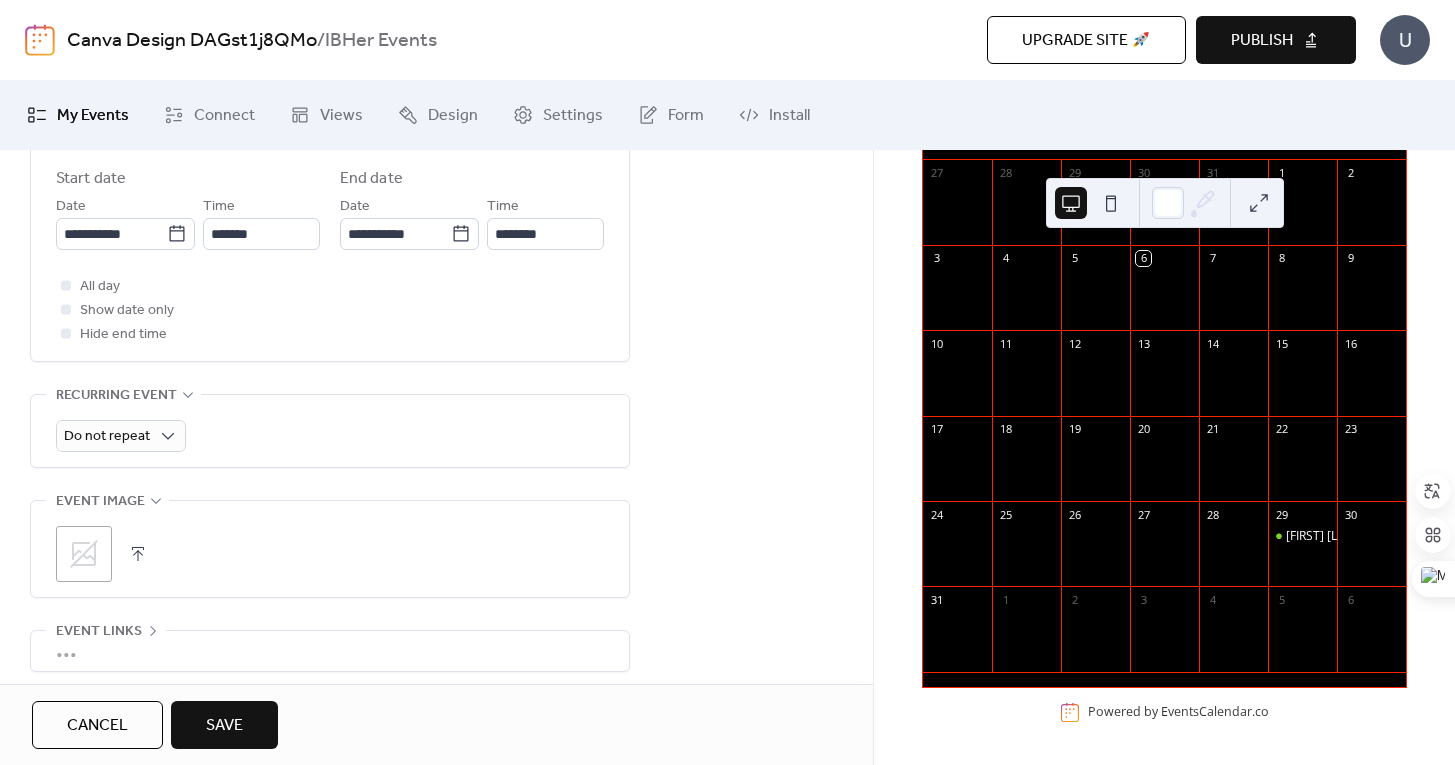 click on "Save" at bounding box center [224, 725] 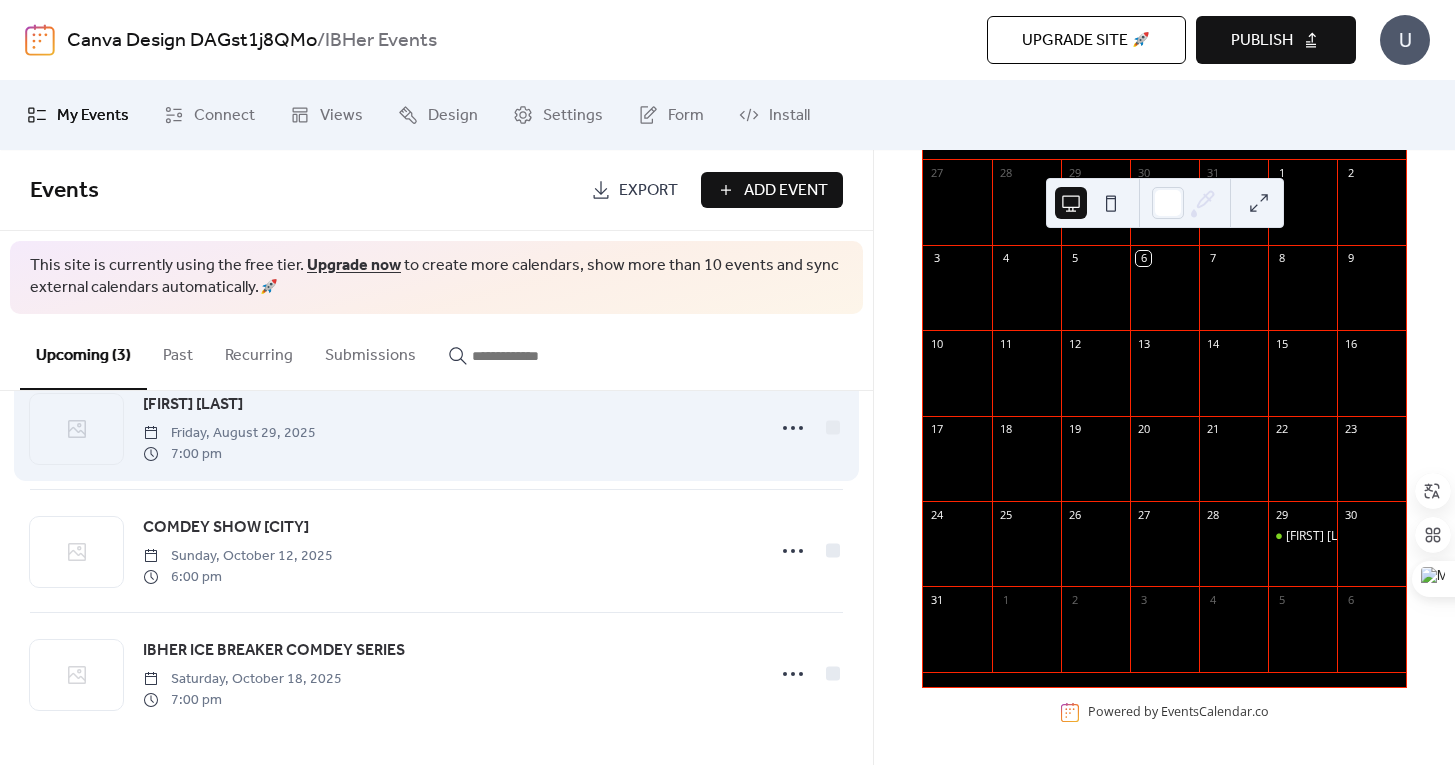 scroll, scrollTop: 0, scrollLeft: 0, axis: both 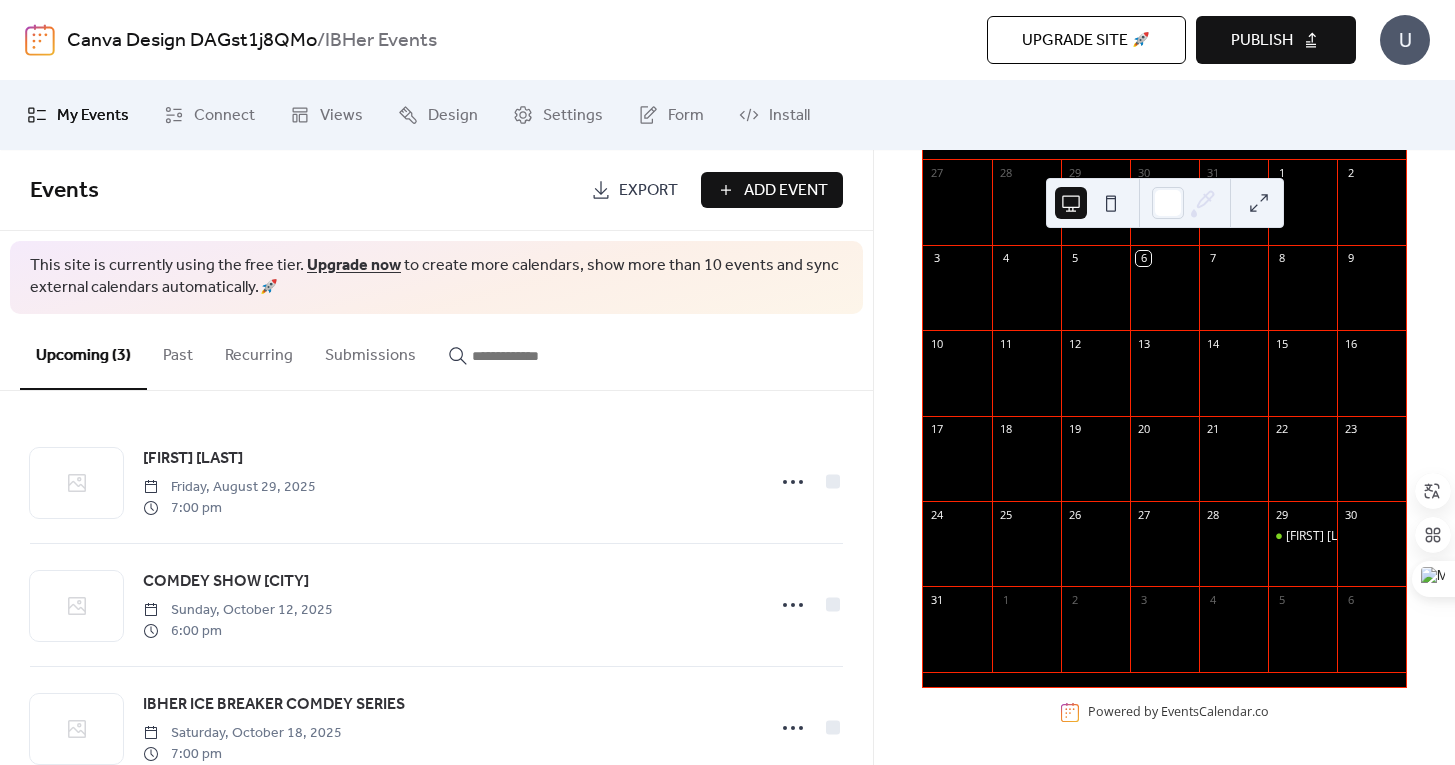 click on "Add Event" at bounding box center [772, 190] 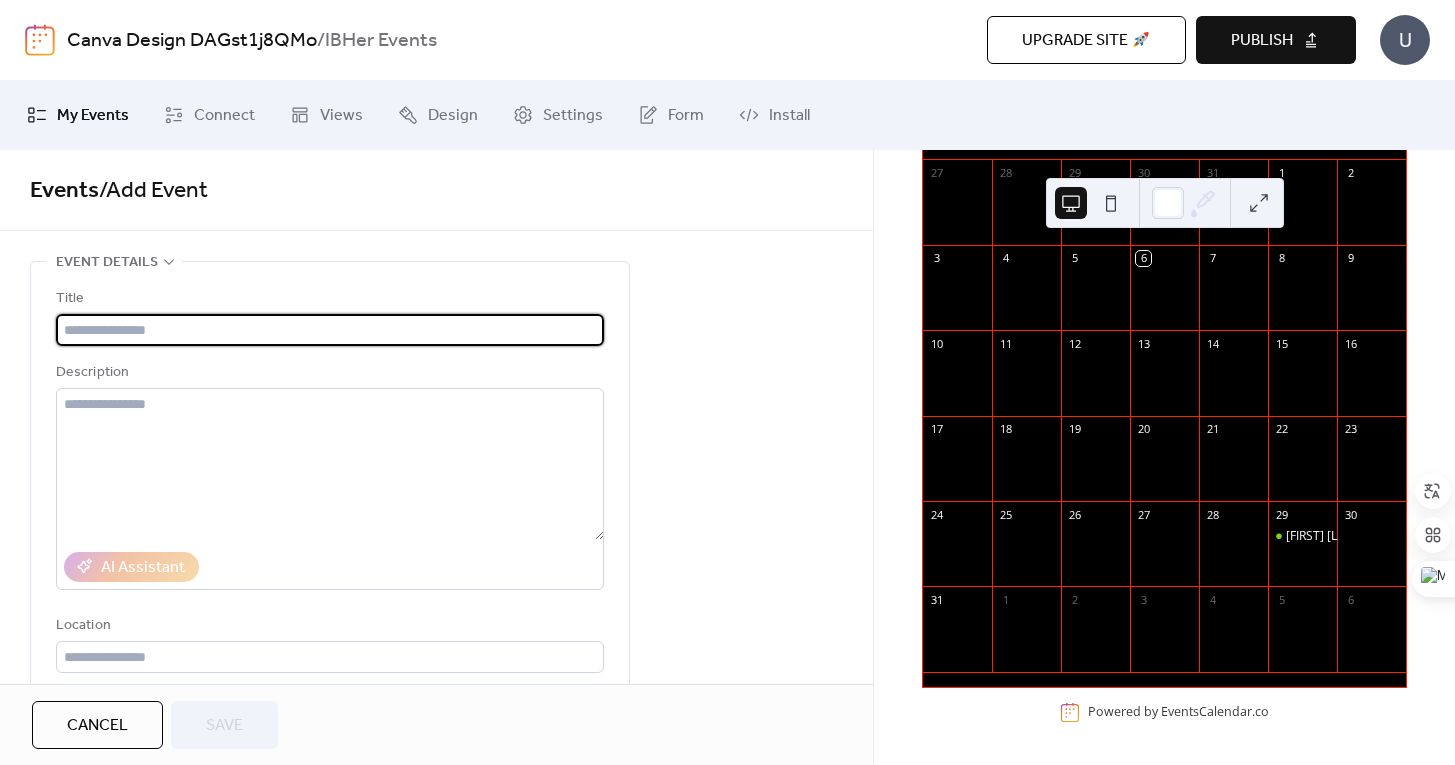 click at bounding box center [330, 330] 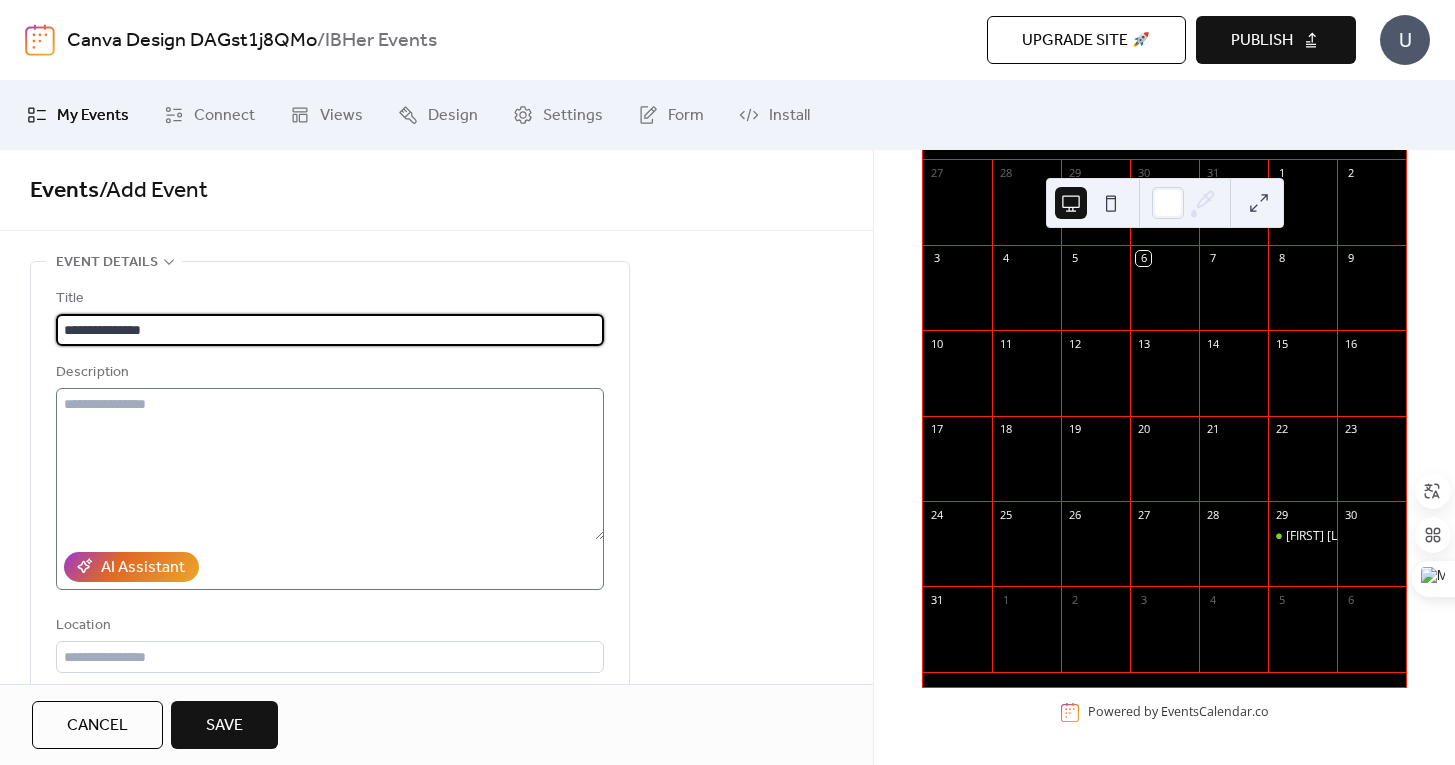 type on "**********" 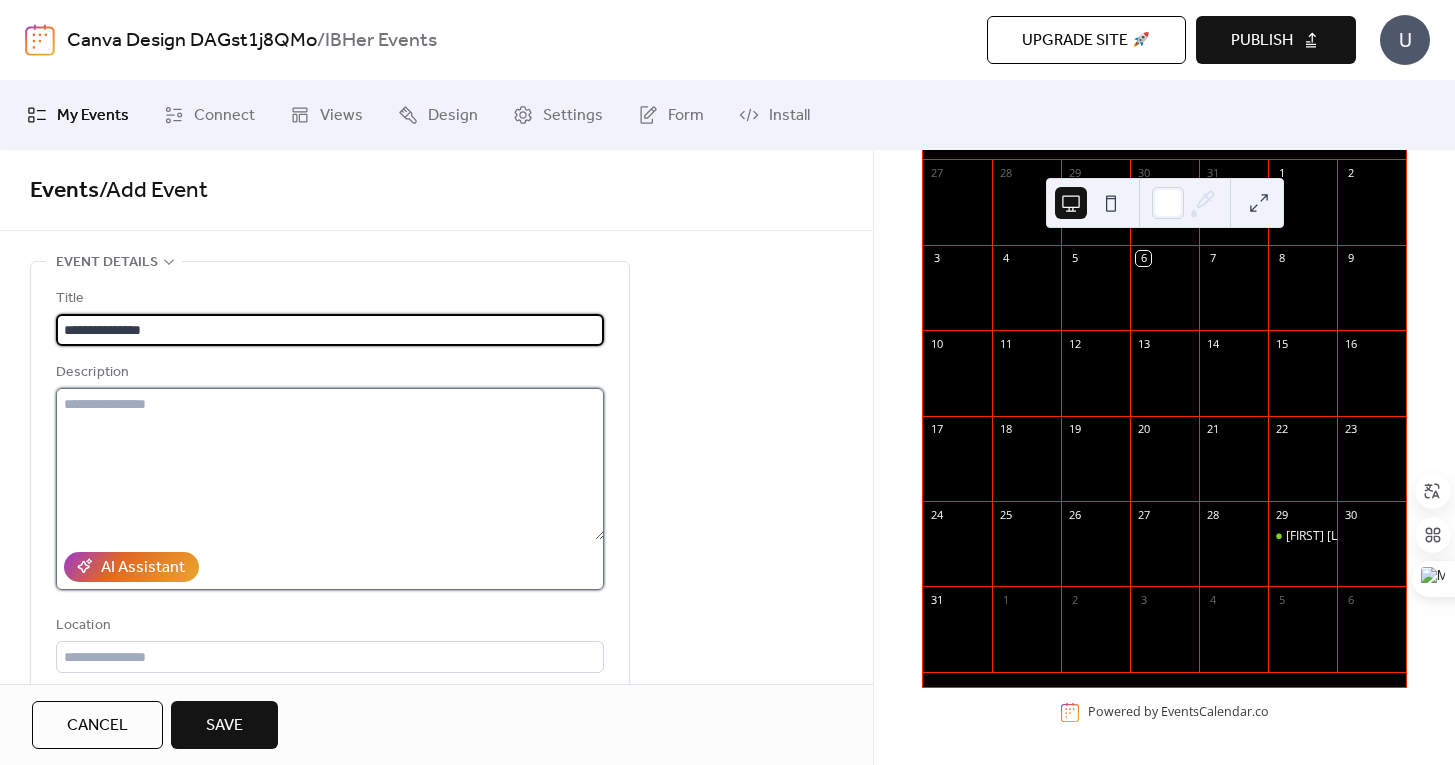 click at bounding box center [330, 464] 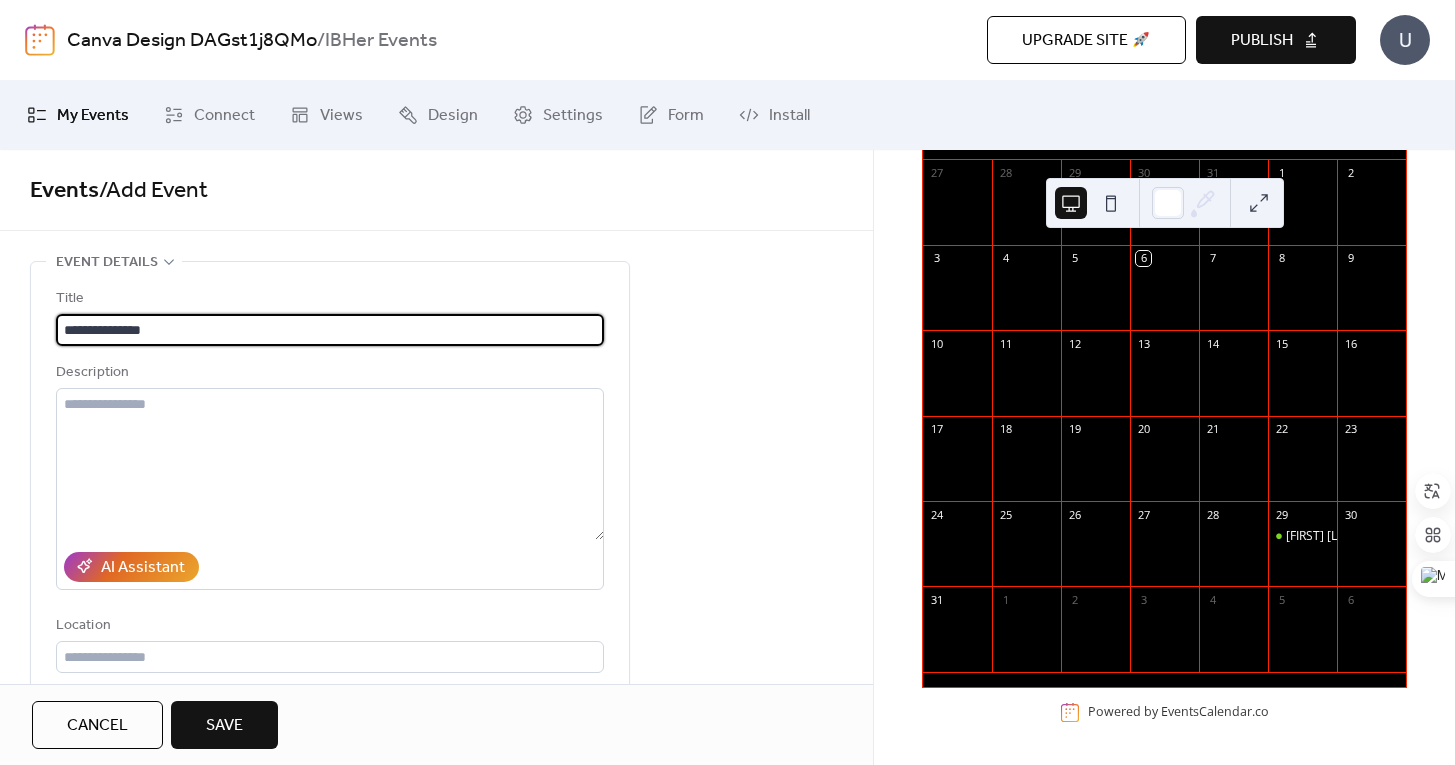 drag, startPoint x: 219, startPoint y: 329, endPoint x: 6, endPoint y: 327, distance: 213.00938 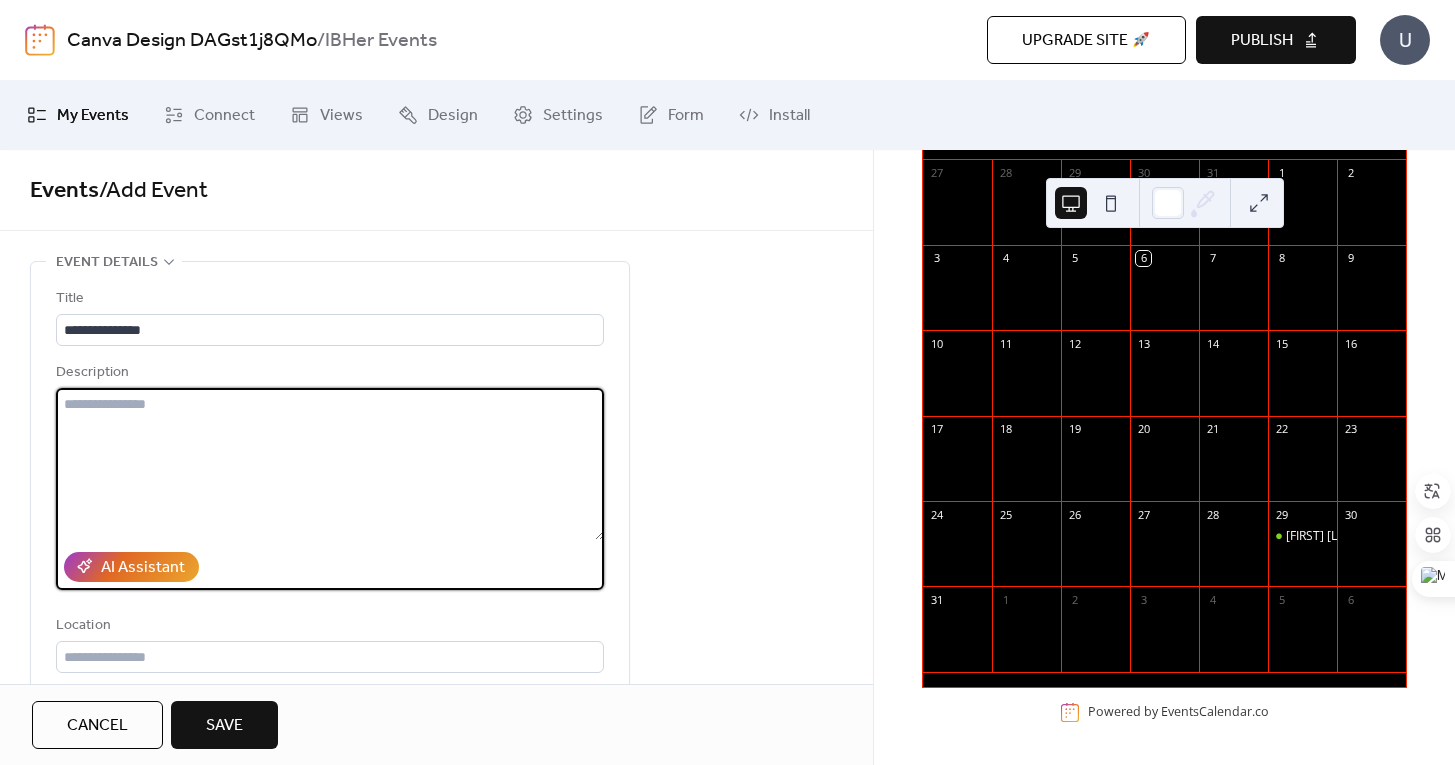 click at bounding box center [330, 464] 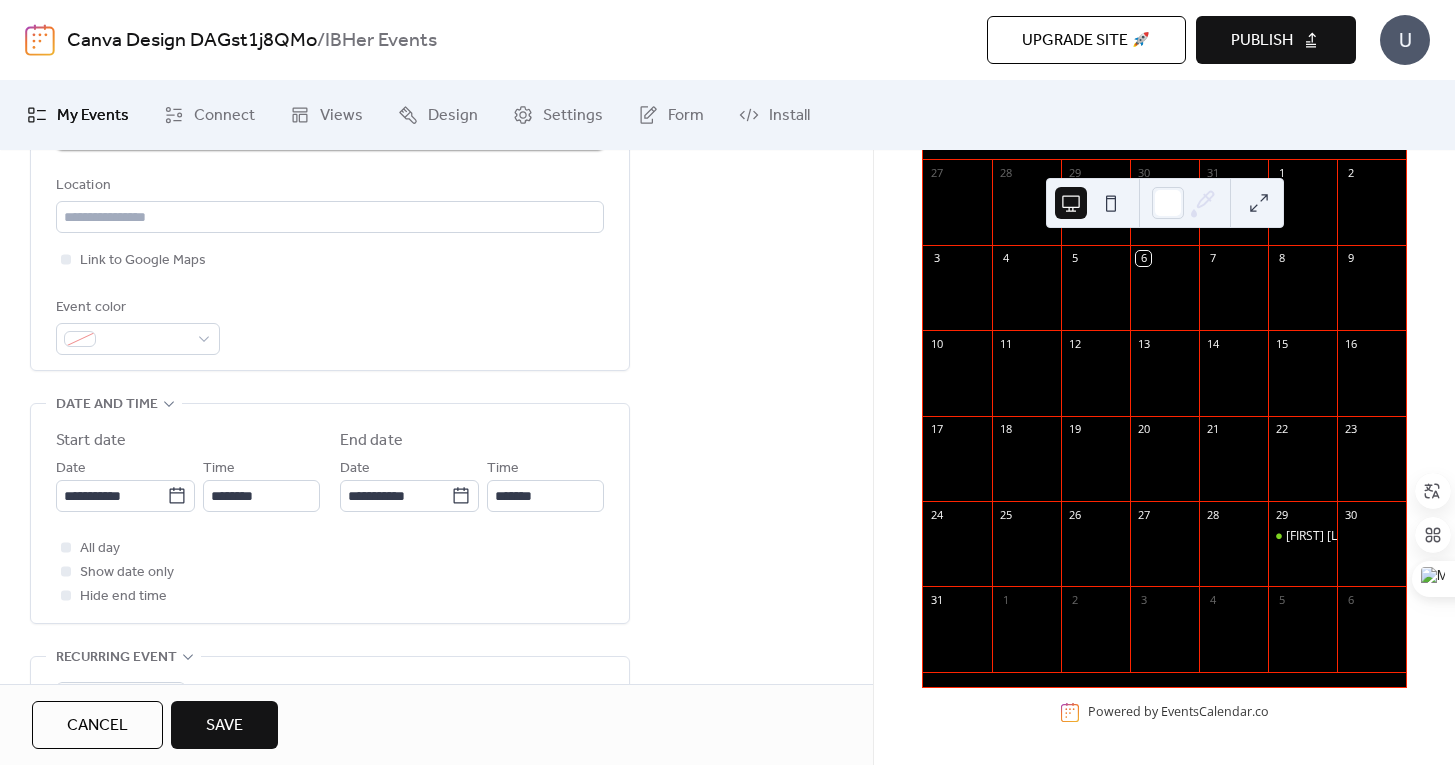 scroll, scrollTop: 379, scrollLeft: 0, axis: vertical 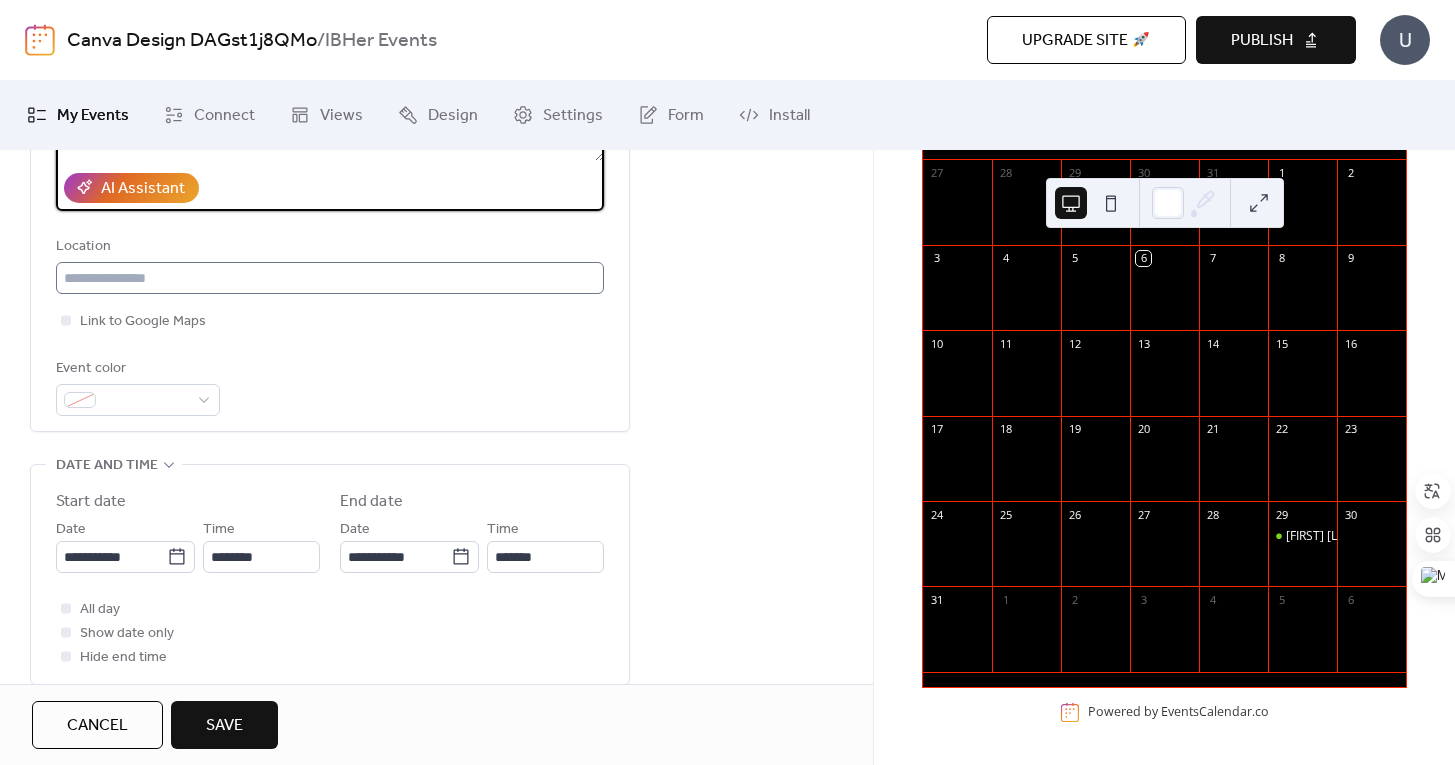 type on "**********" 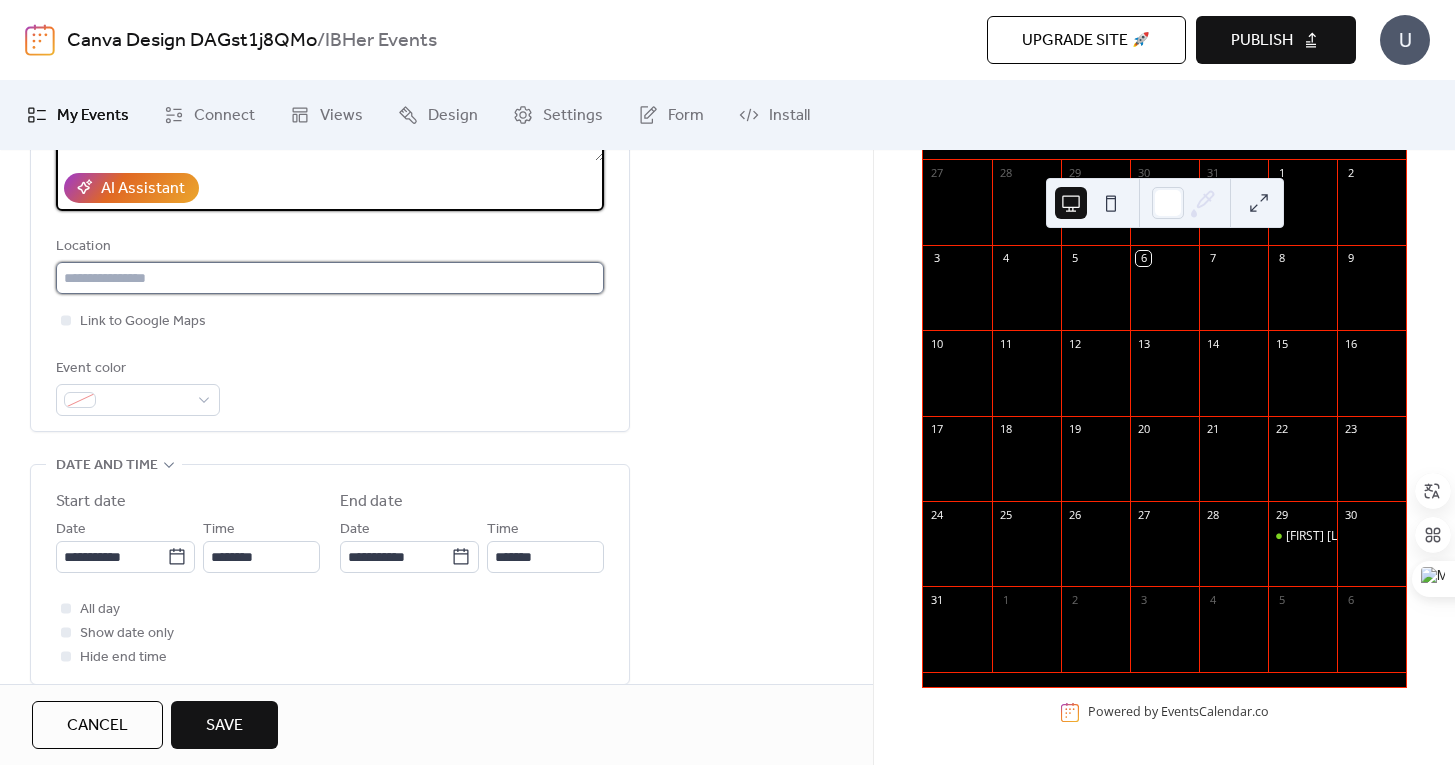 click at bounding box center (330, 278) 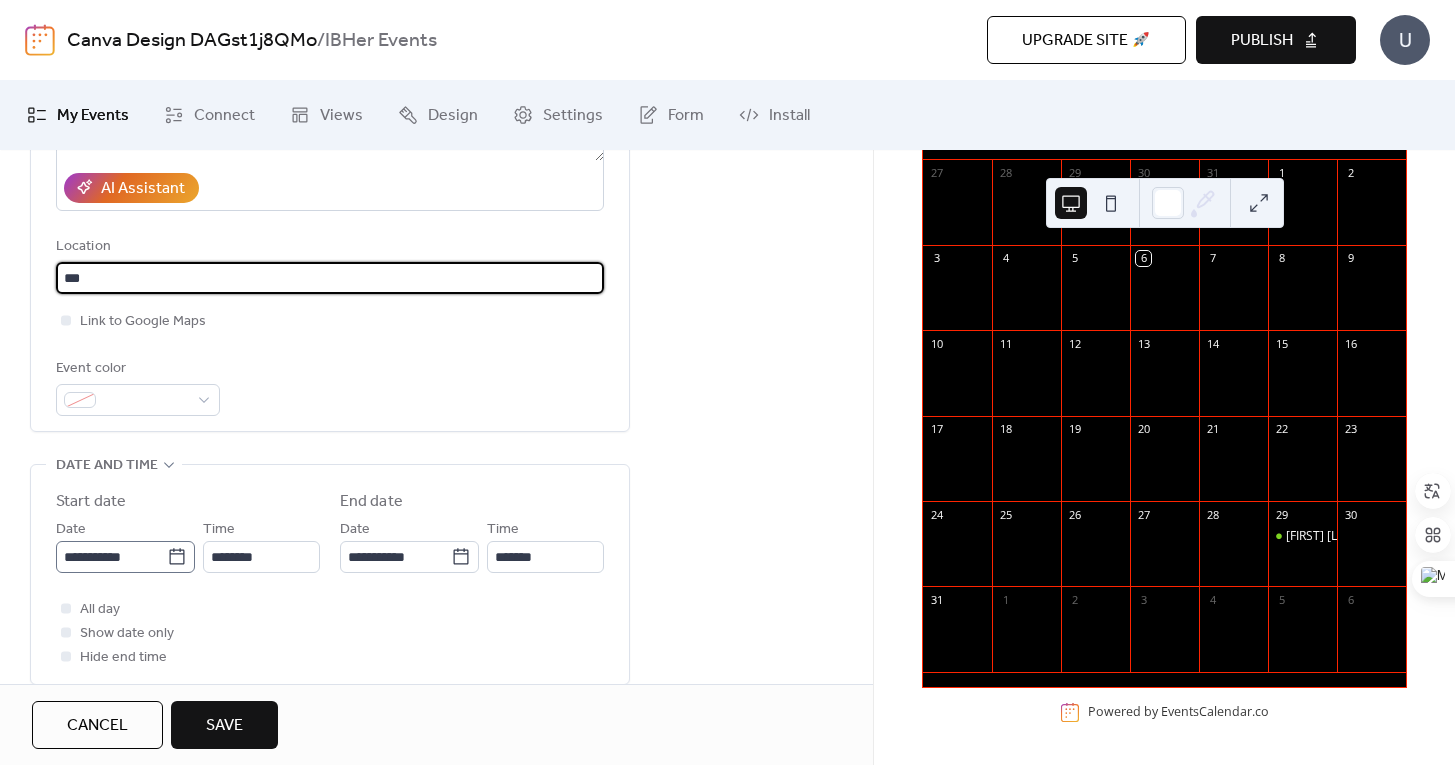 type on "***" 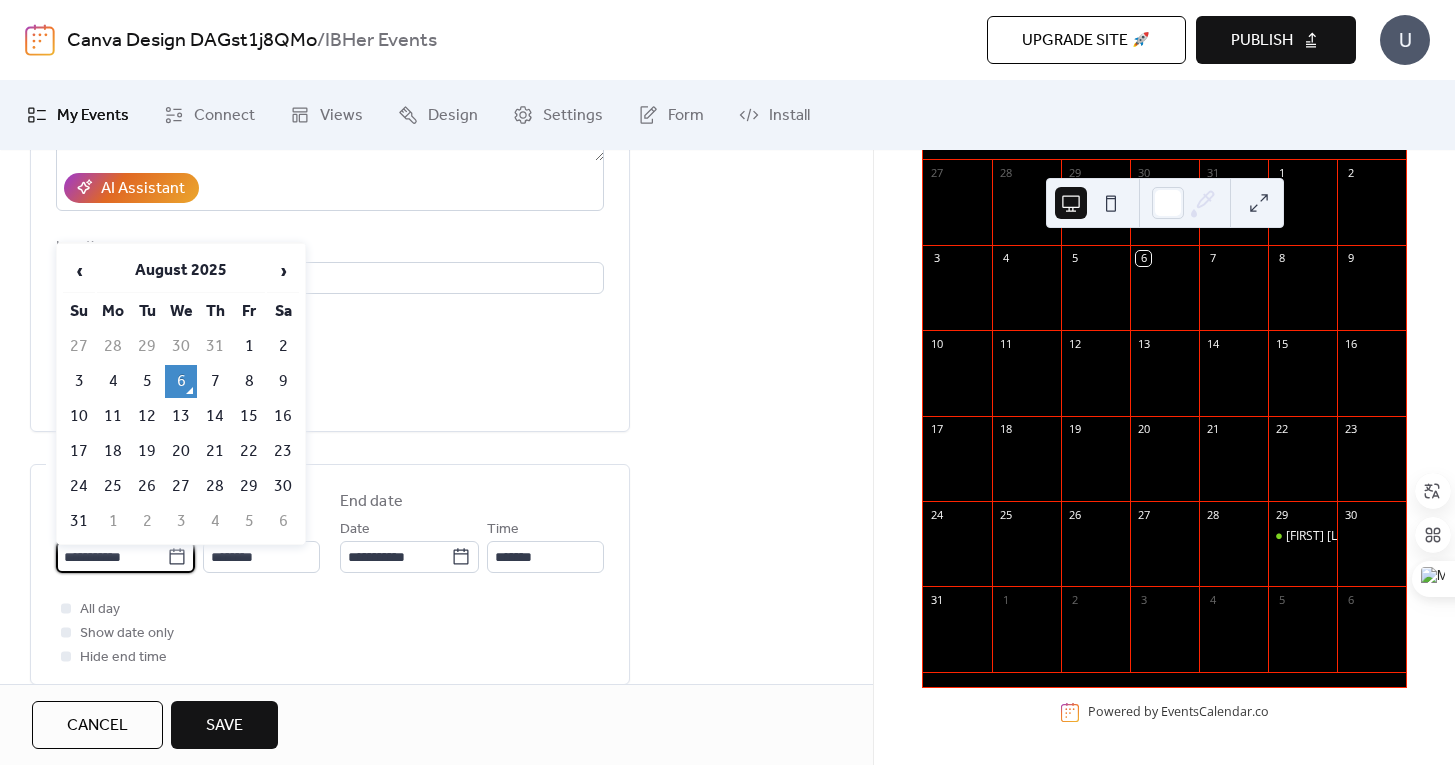 click on "**********" at bounding box center (111, 557) 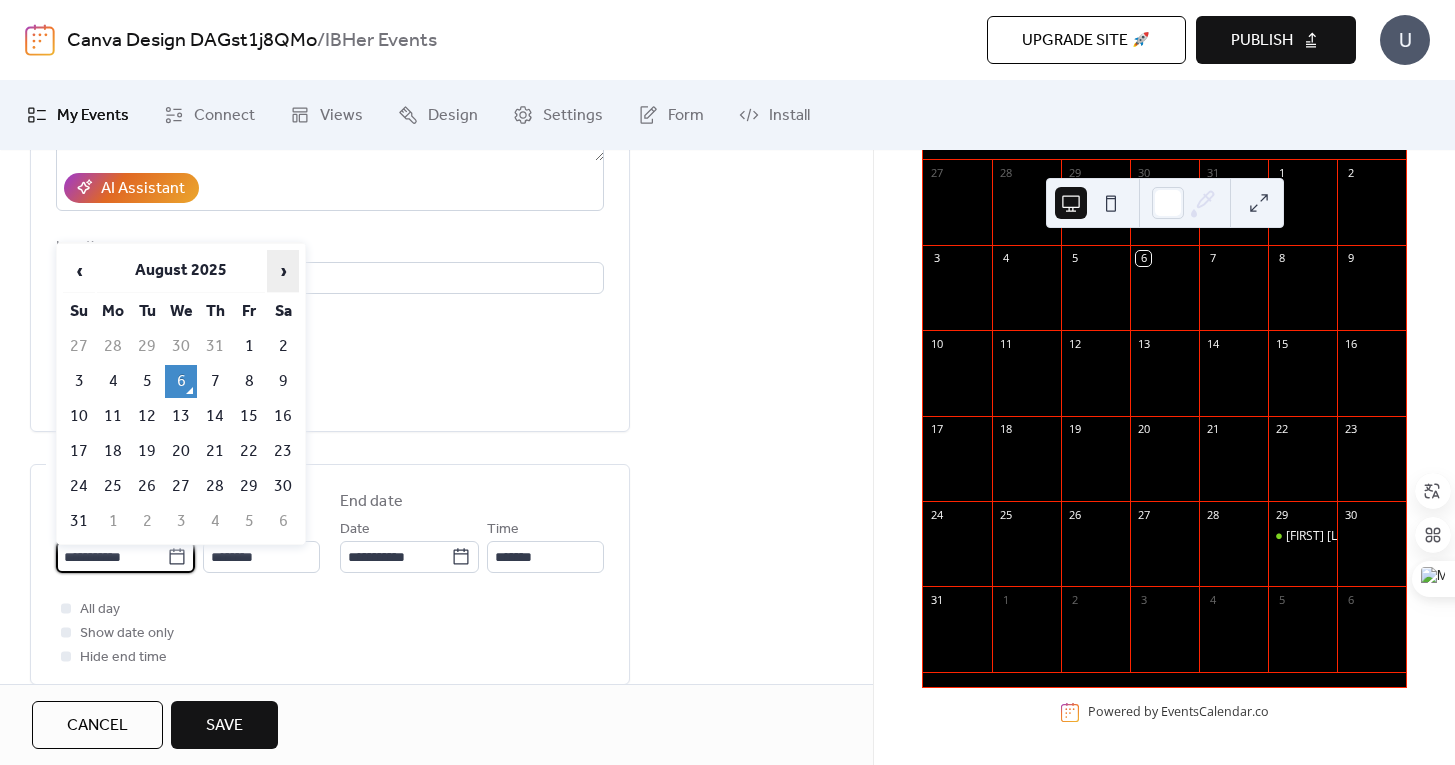 click on "›" at bounding box center [283, 271] 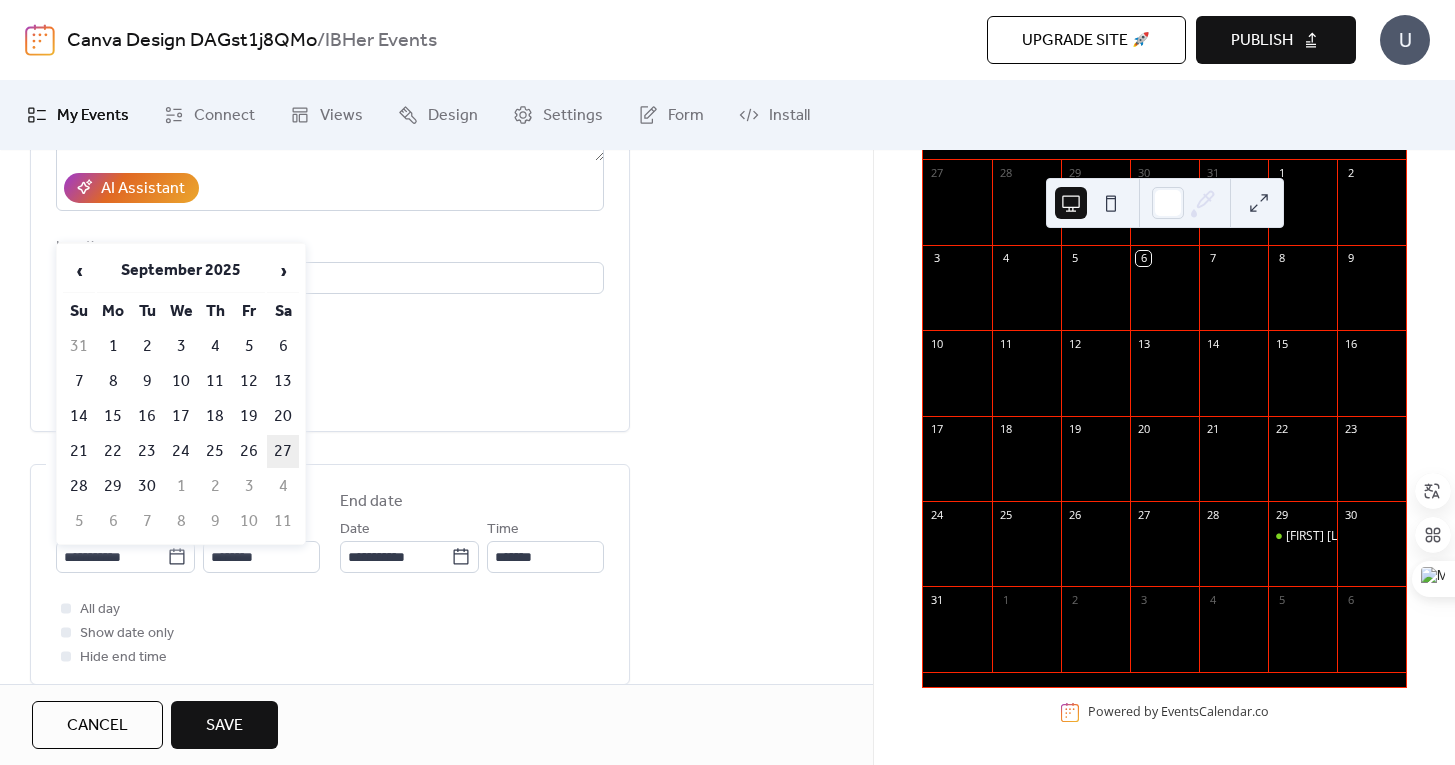 click on "27" at bounding box center (283, 451) 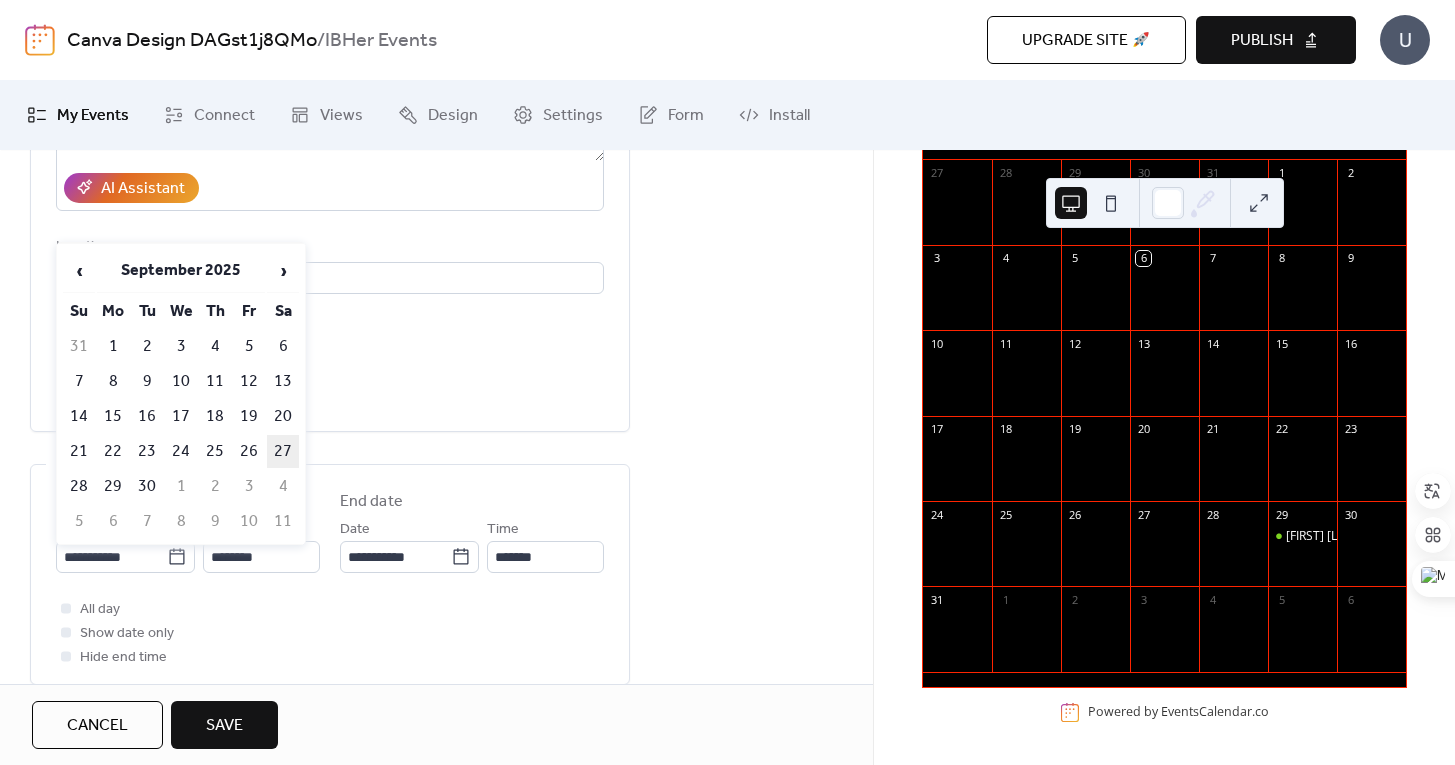 type on "**********" 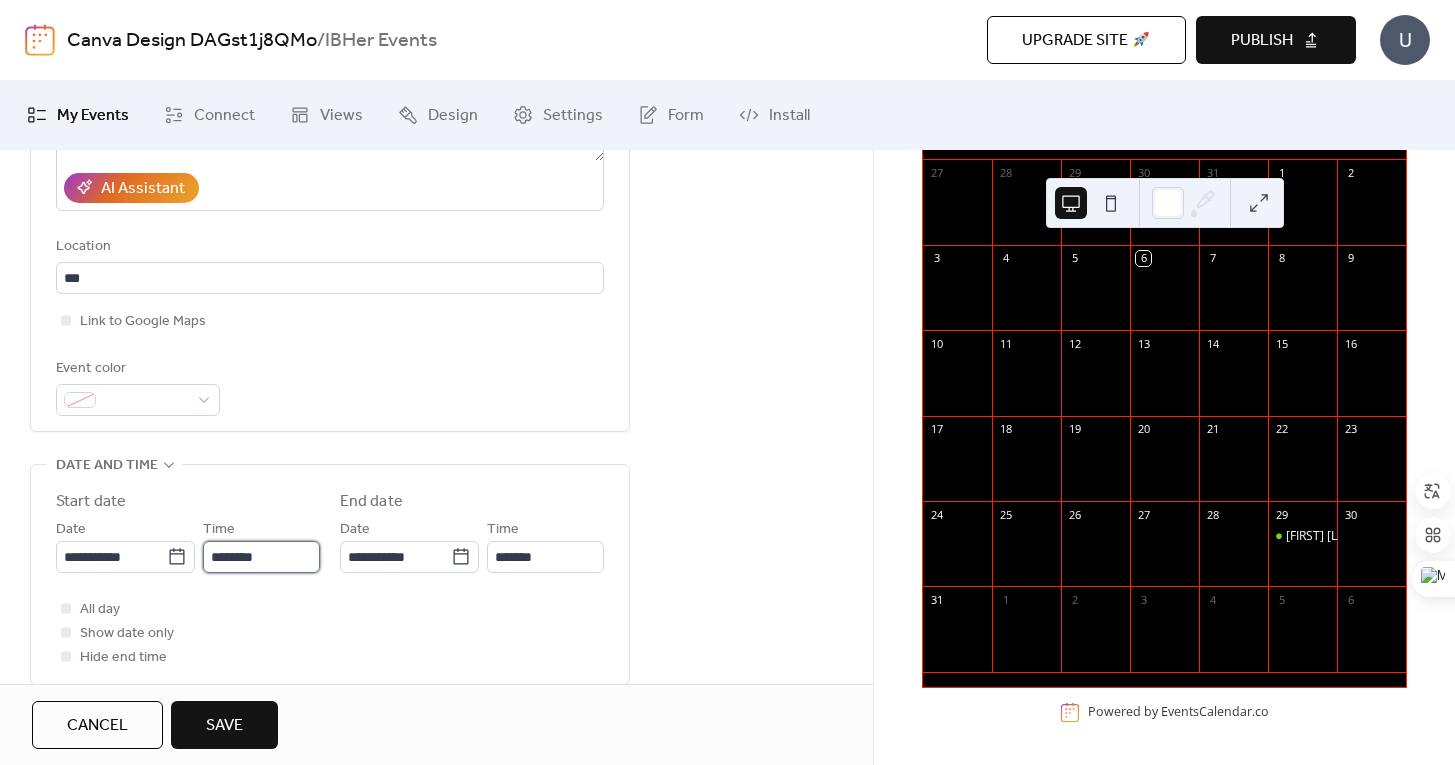 click on "********" at bounding box center [261, 557] 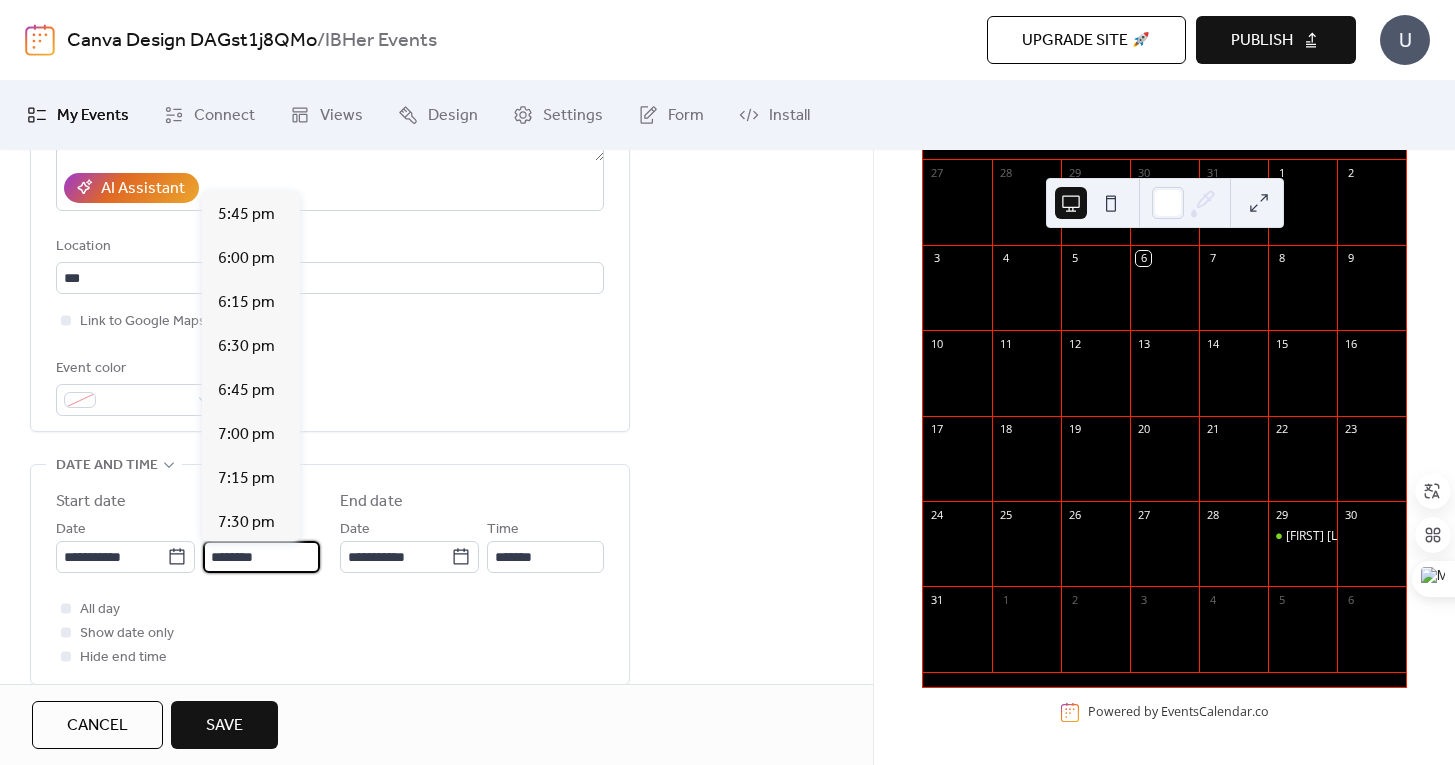 scroll, scrollTop: 3177, scrollLeft: 0, axis: vertical 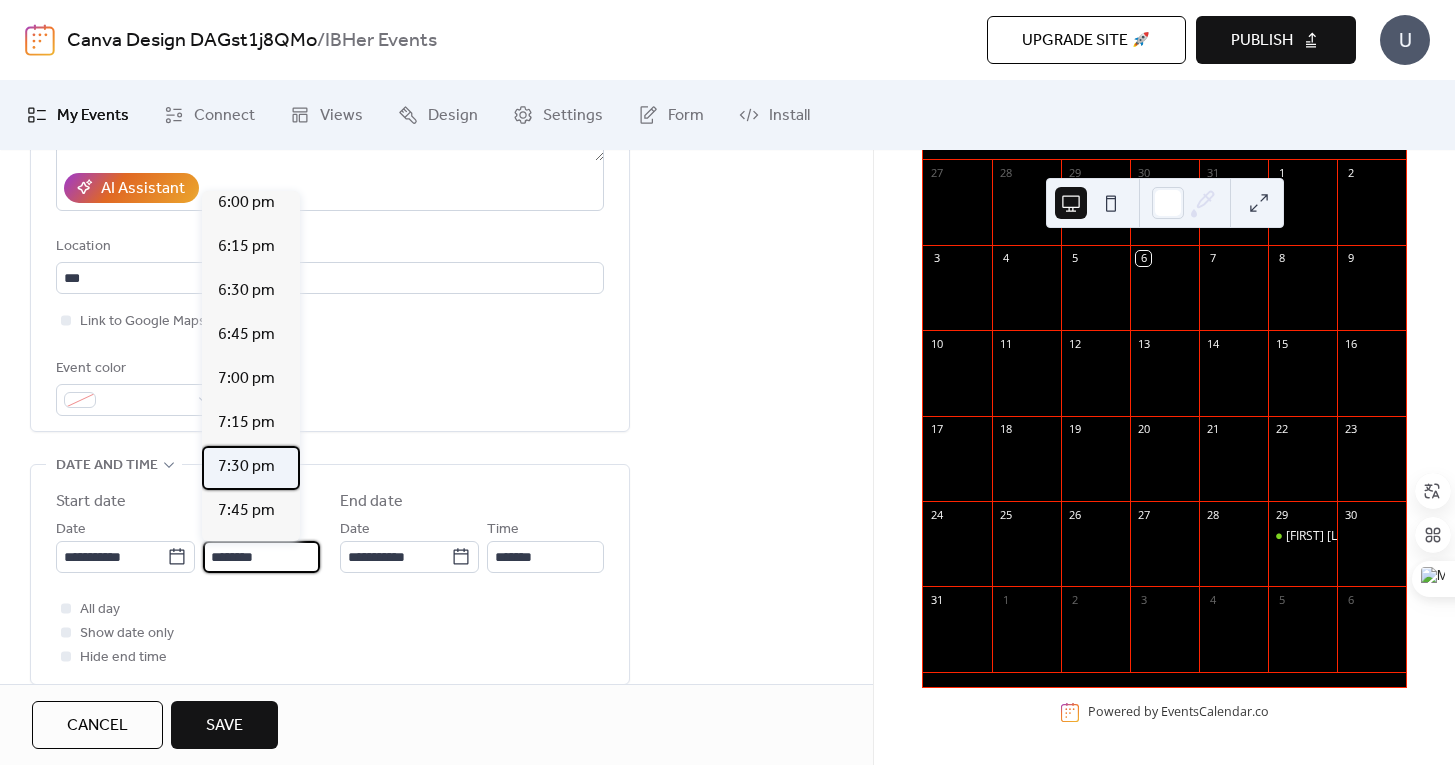 click on "7:30 pm" at bounding box center (246, 467) 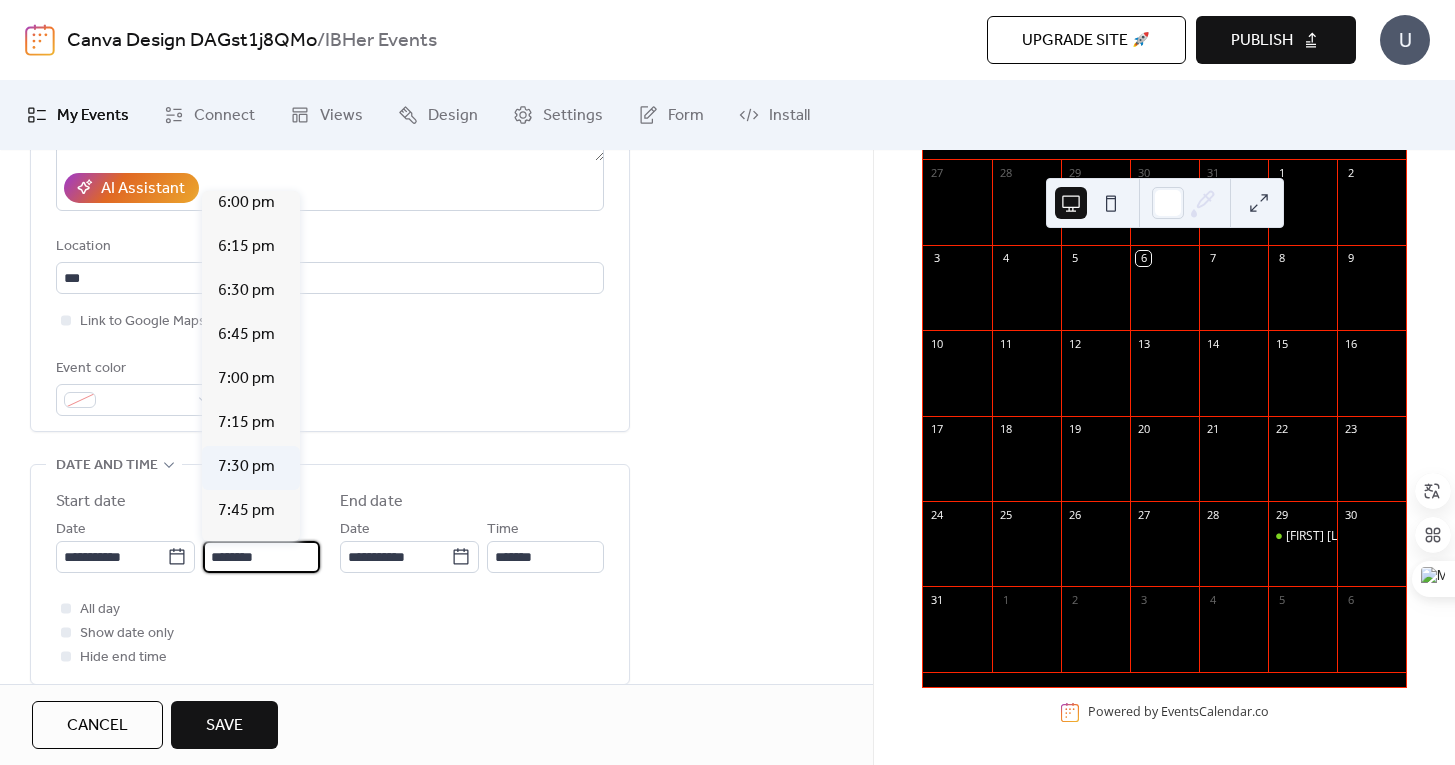 type on "*******" 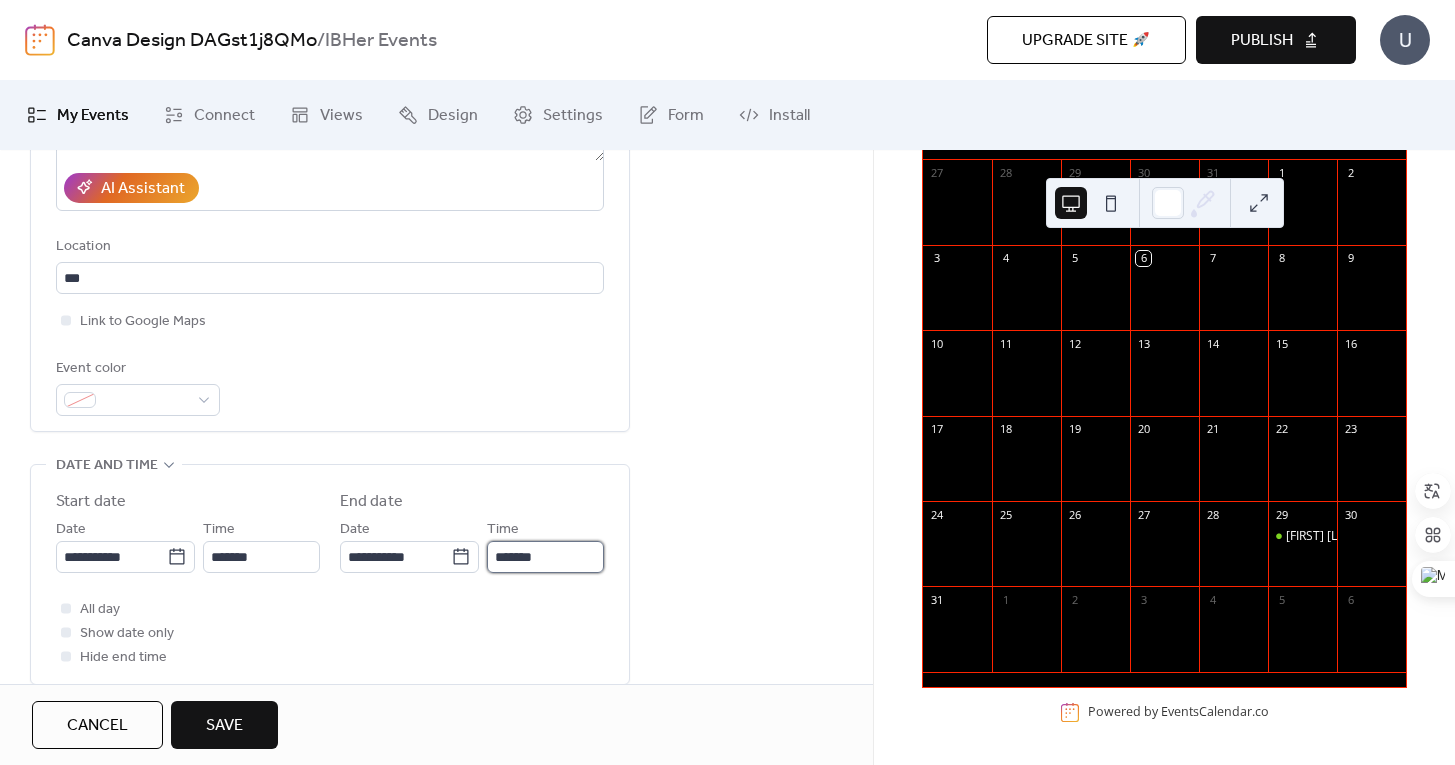 click on "*******" at bounding box center [545, 557] 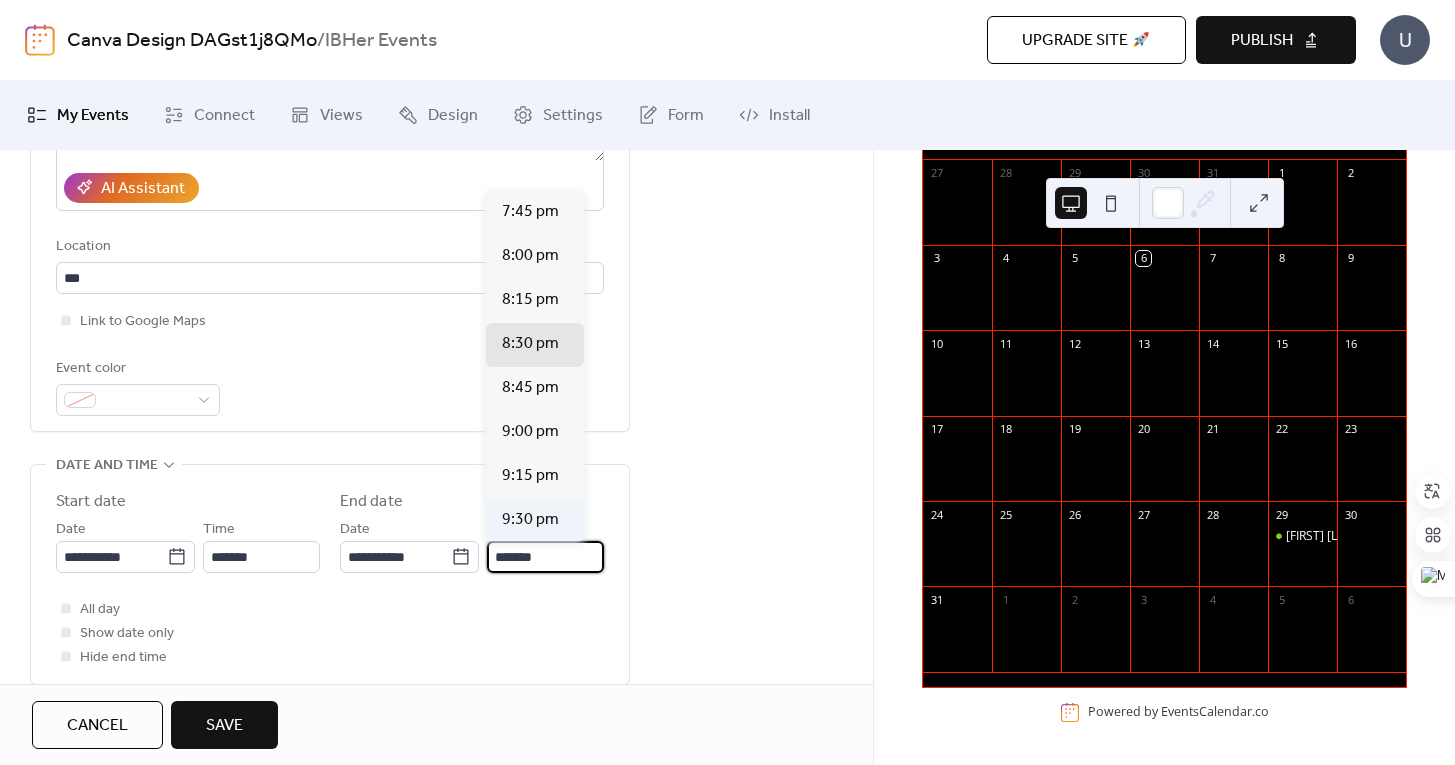 scroll, scrollTop: 398, scrollLeft: 0, axis: vertical 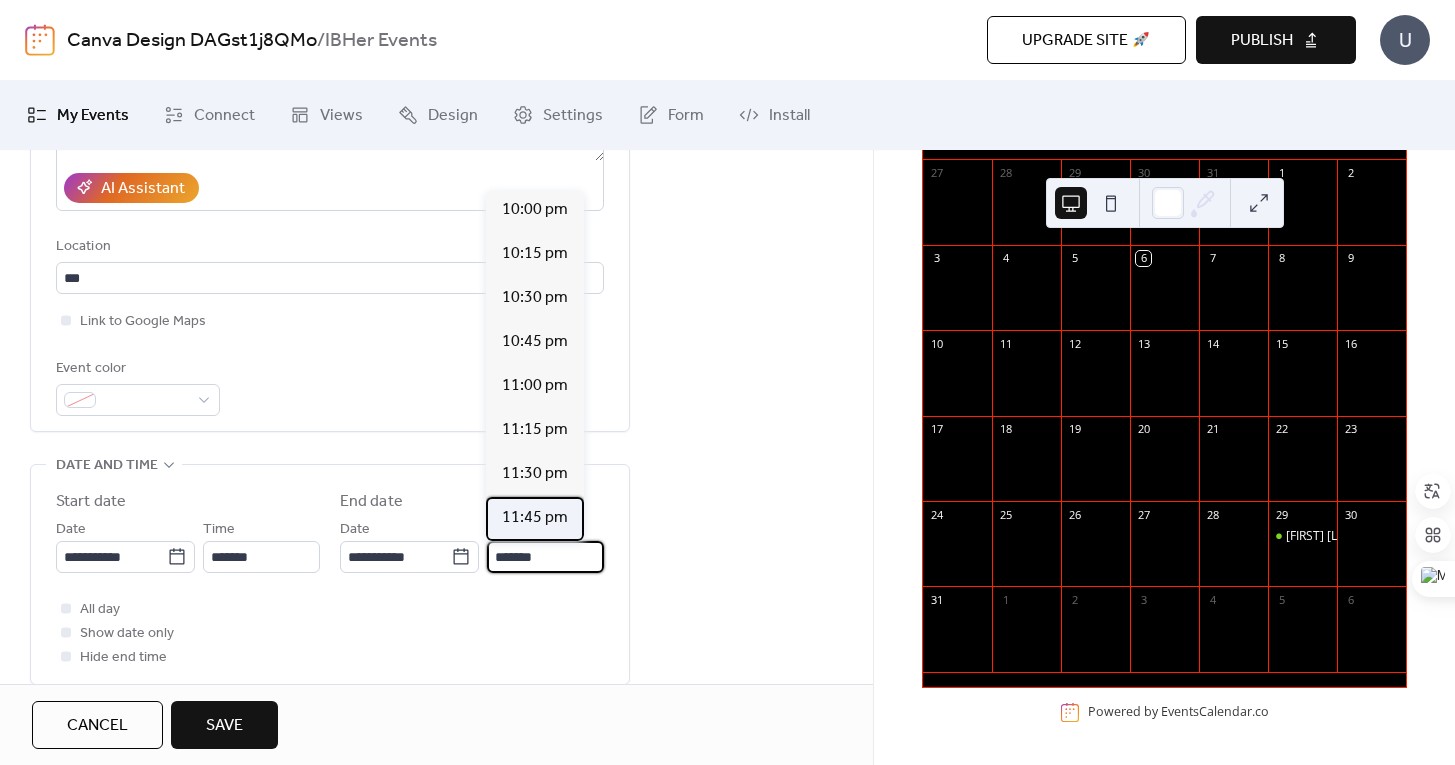 click on "11:45 pm" at bounding box center (535, 518) 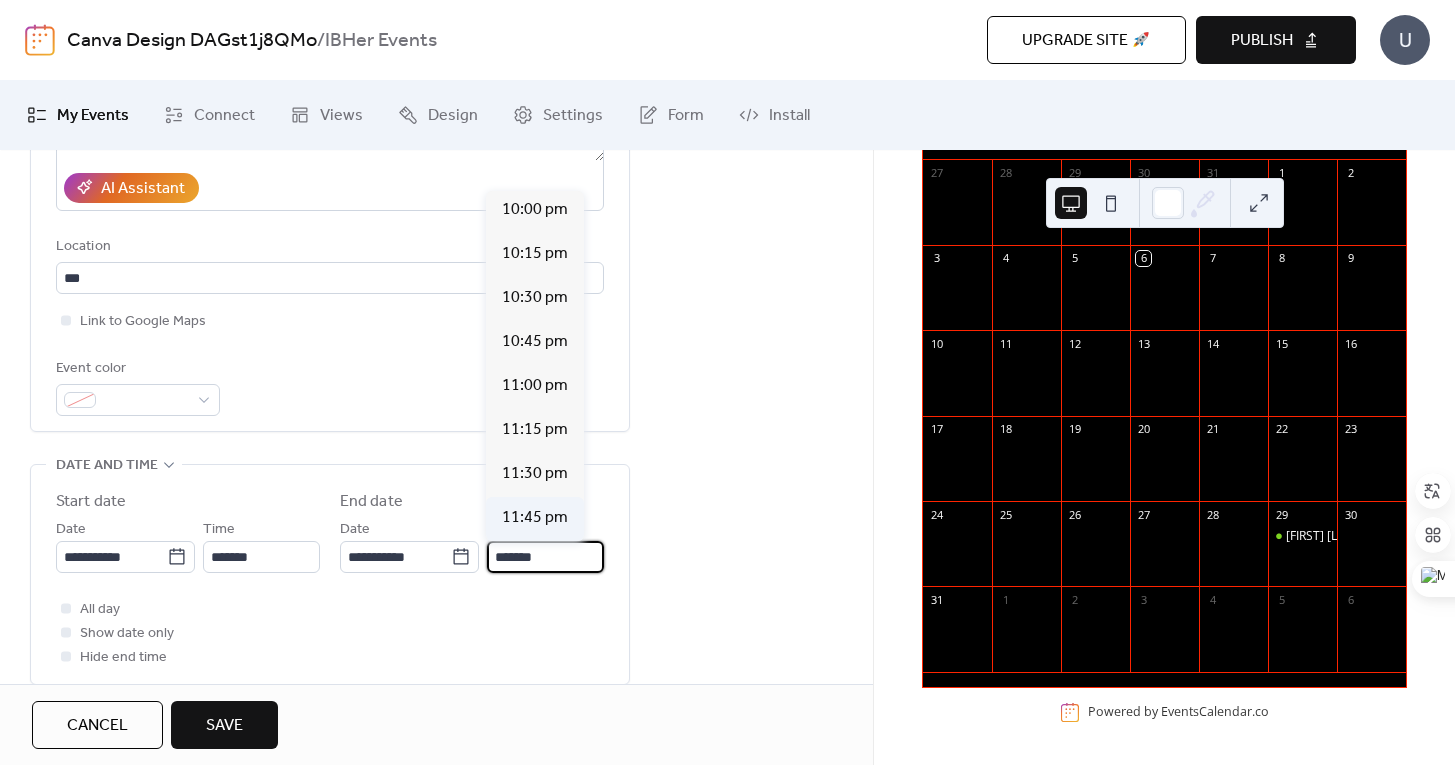 type on "********" 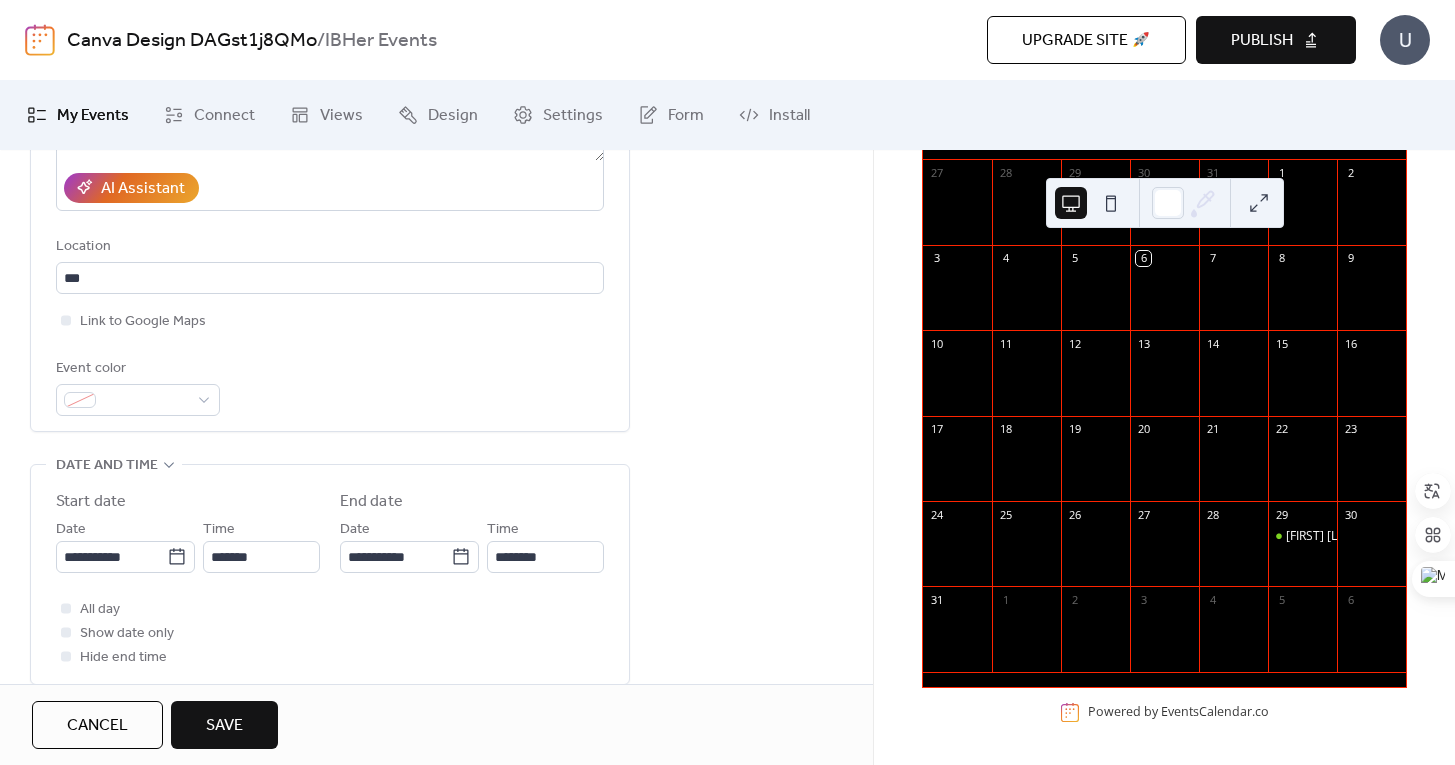 click on "Save" at bounding box center (224, 726) 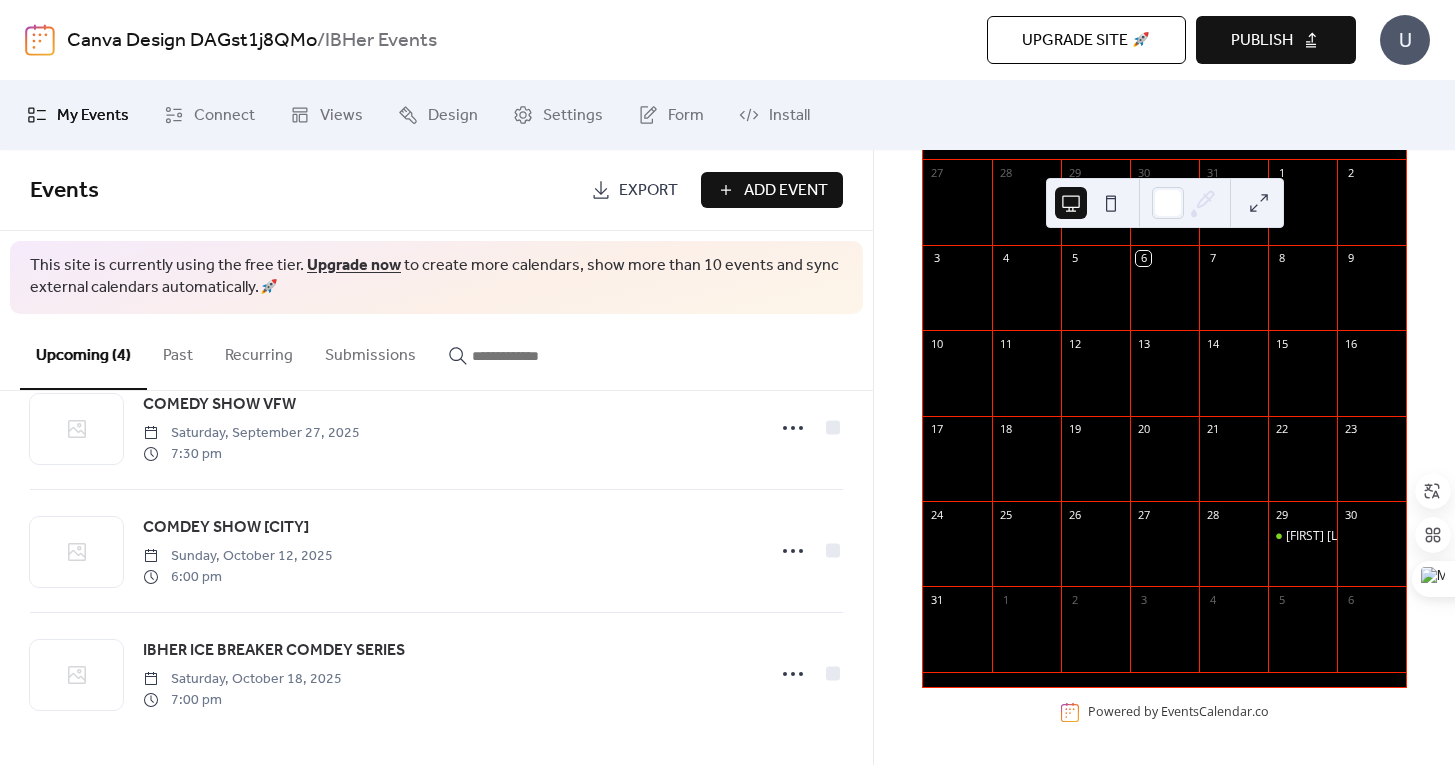 scroll, scrollTop: 0, scrollLeft: 0, axis: both 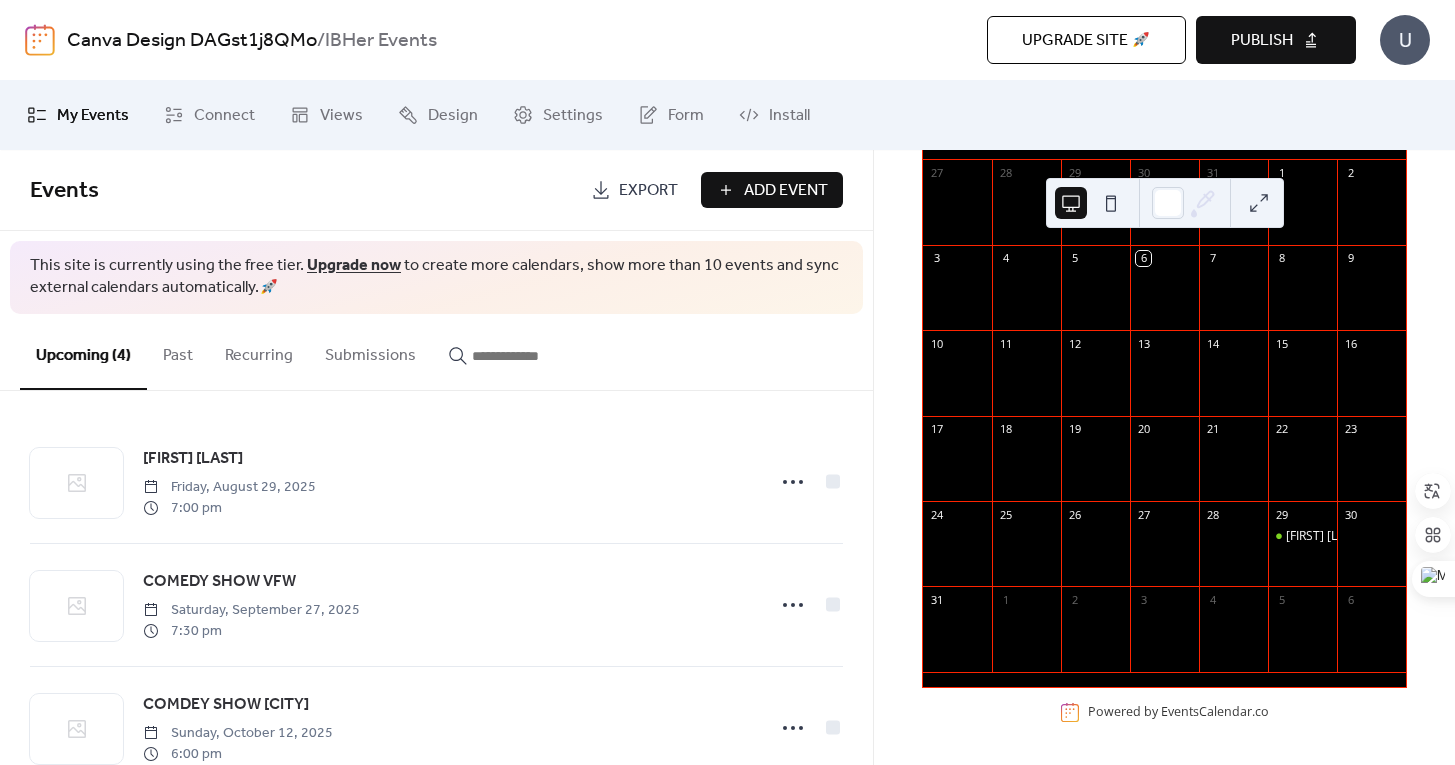 click on "Publish" at bounding box center [1262, 41] 